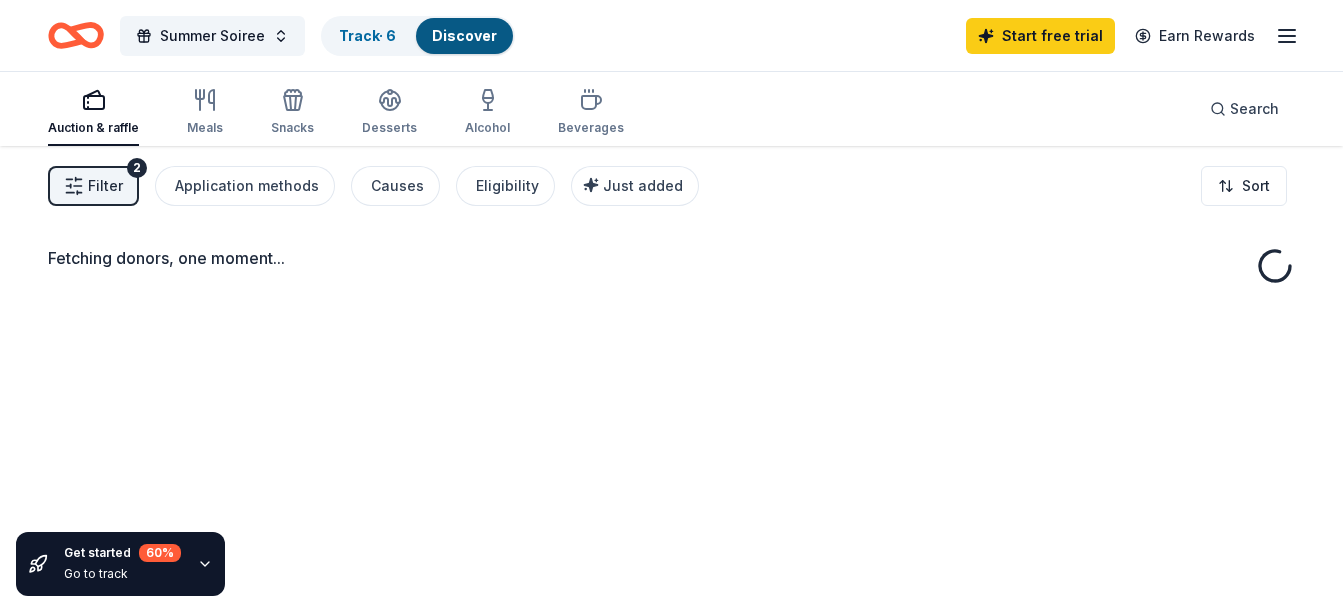 scroll, scrollTop: 0, scrollLeft: 0, axis: both 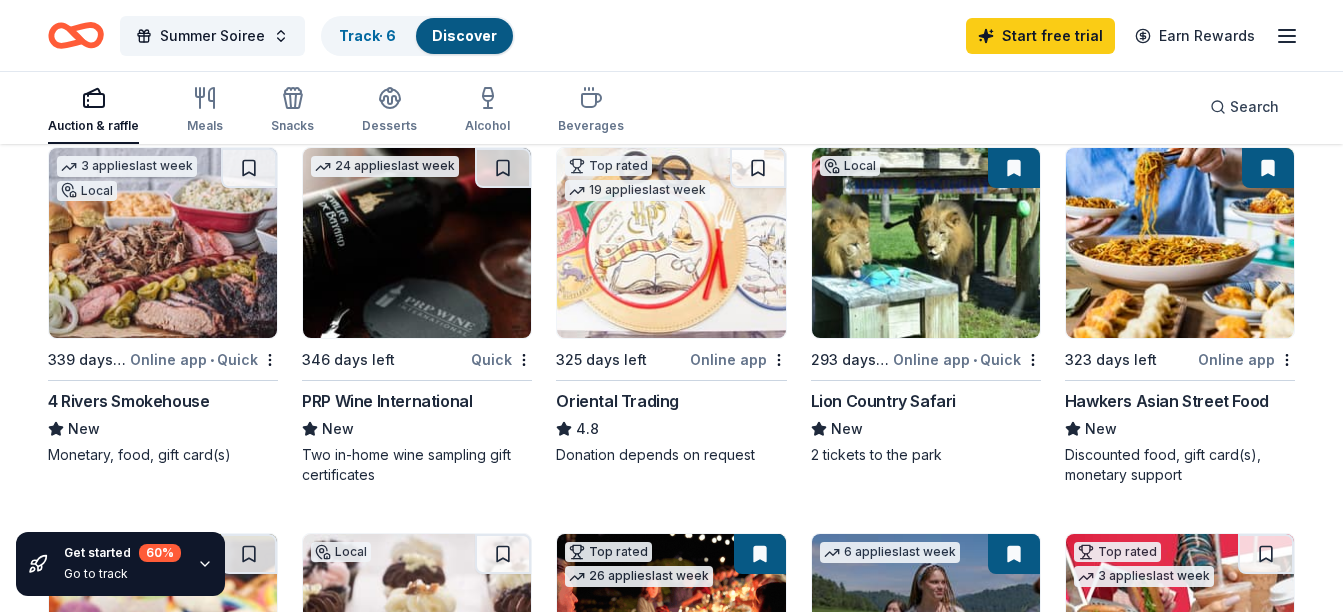 click at bounding box center (1180, 243) 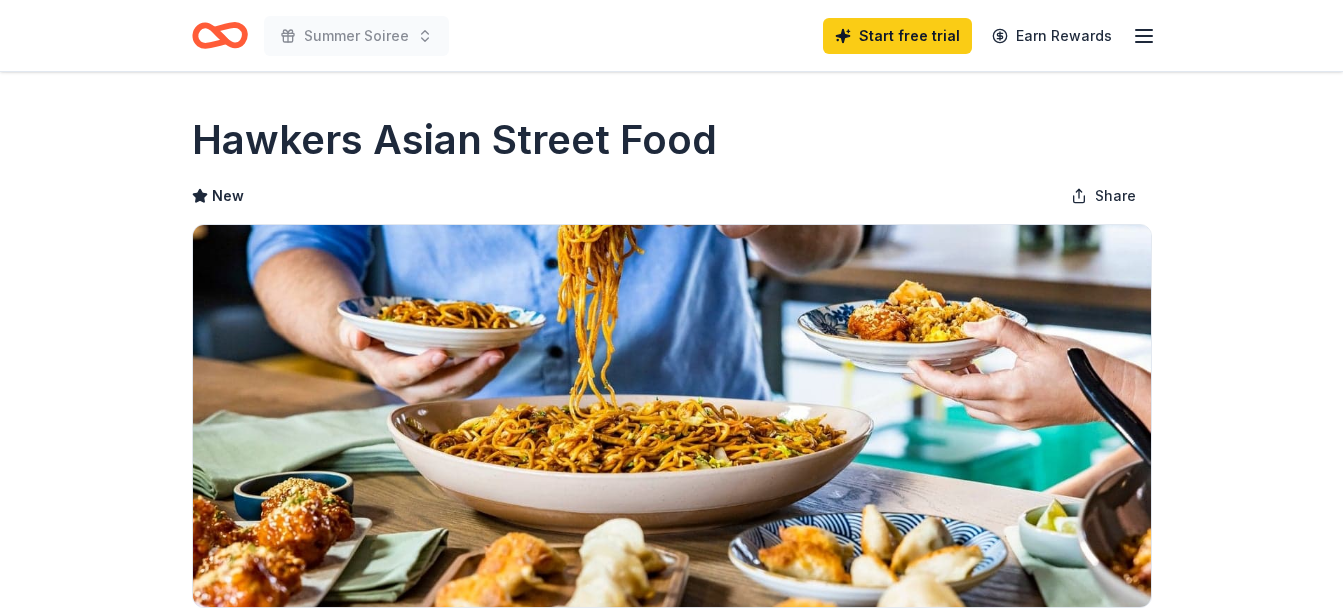 scroll, scrollTop: 0, scrollLeft: 0, axis: both 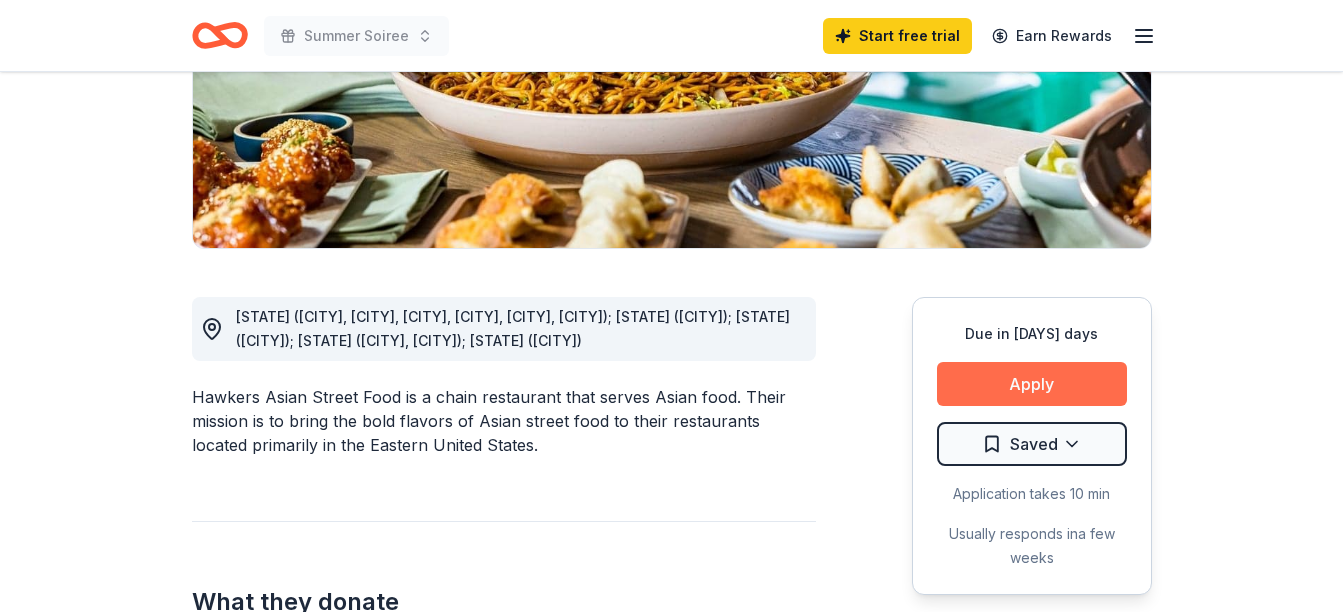 click on "Apply" at bounding box center (1032, 384) 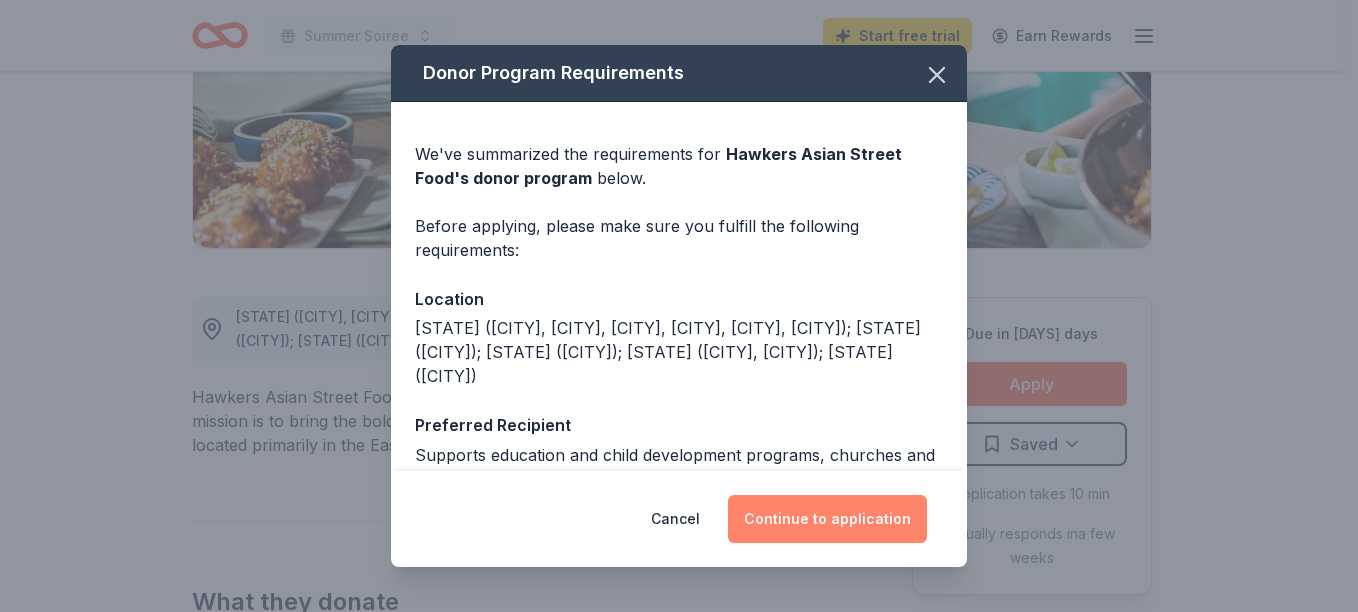 click on "Continue to application" at bounding box center [827, 519] 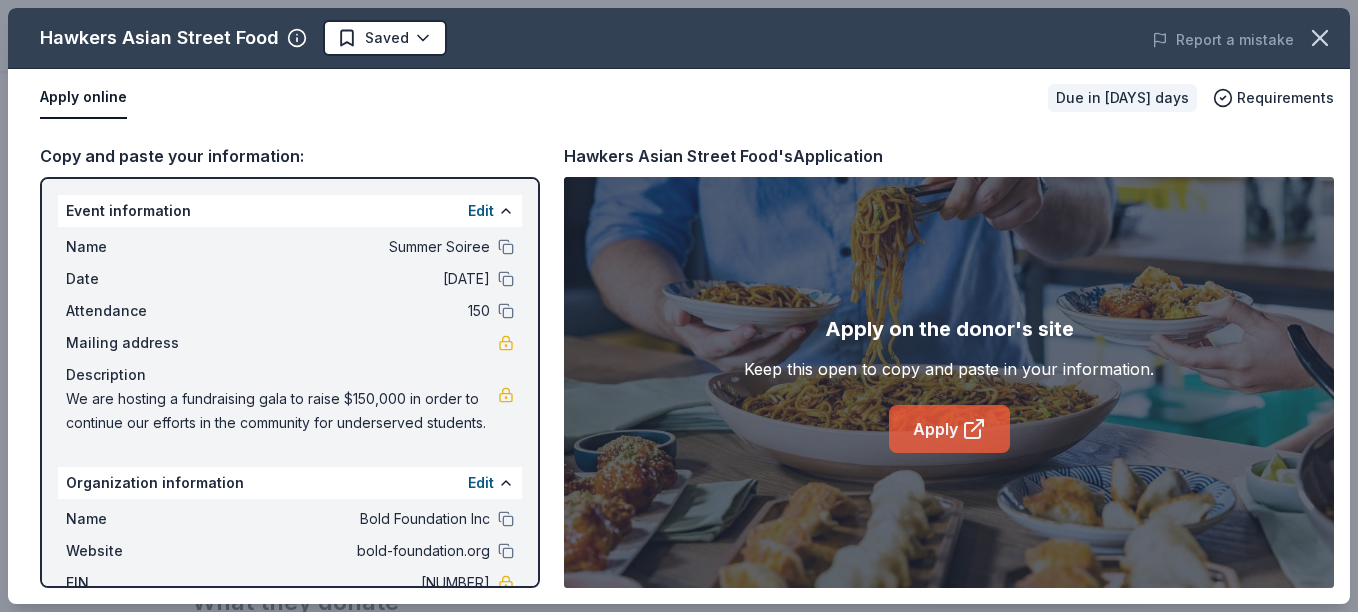 click on "Apply" at bounding box center (949, 429) 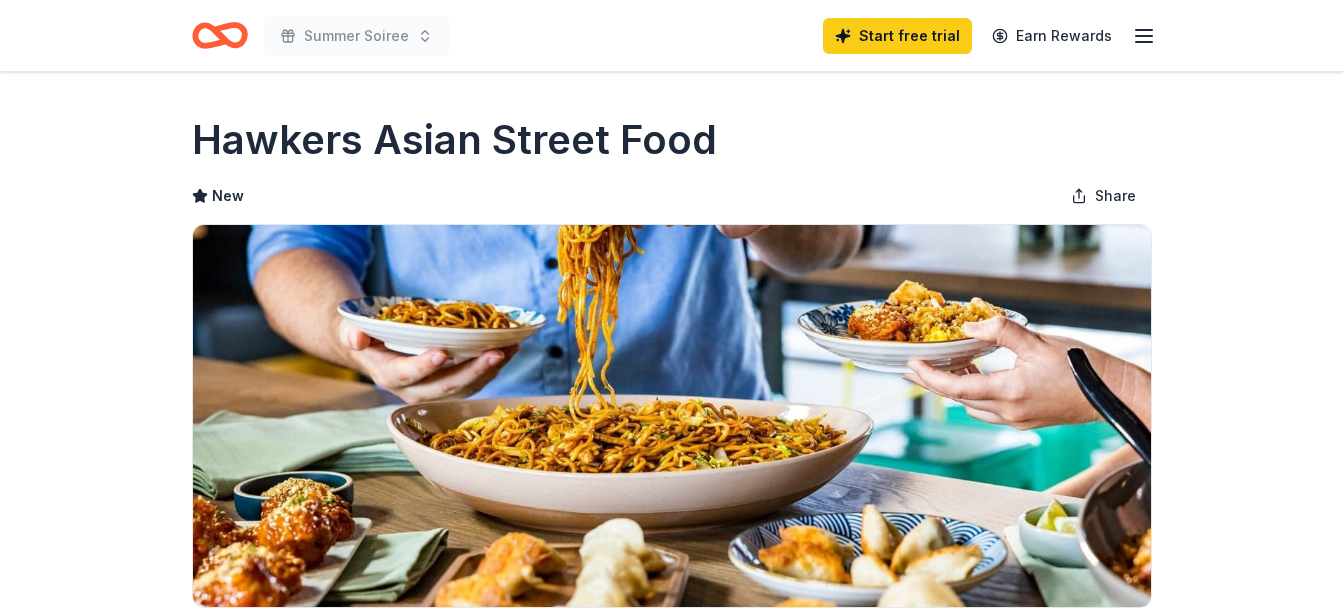 scroll, scrollTop: 359, scrollLeft: 0, axis: vertical 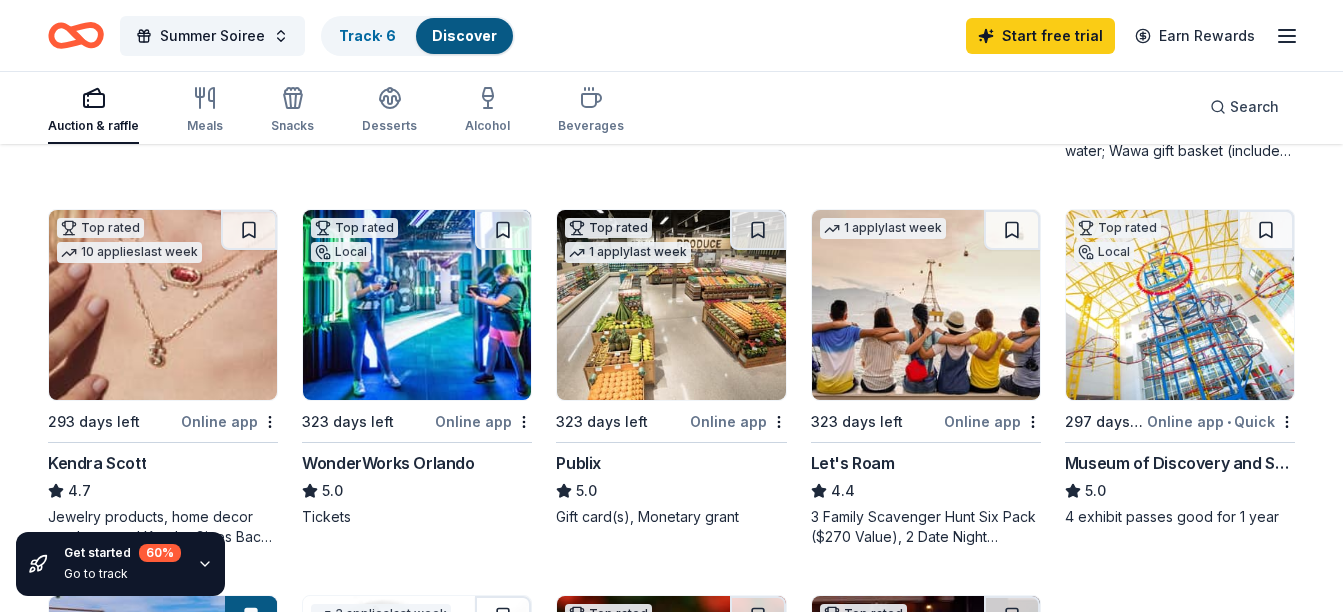 click on "Museum of Discovery and Science" at bounding box center (1180, 463) 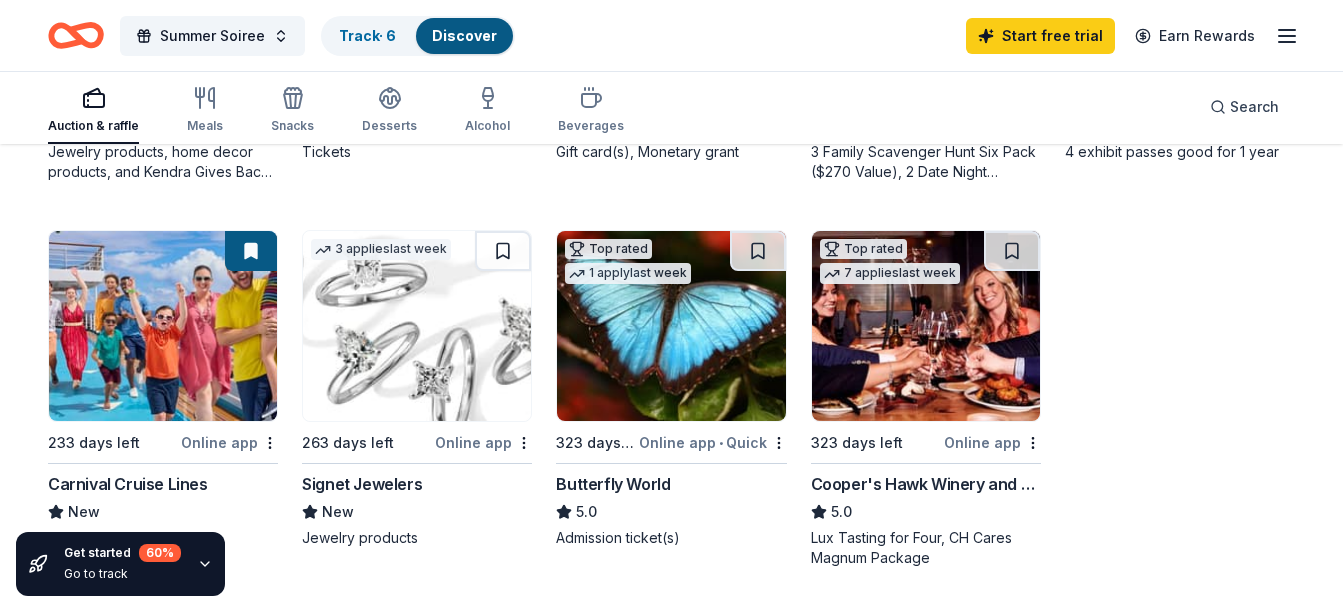 scroll, scrollTop: 1310, scrollLeft: 0, axis: vertical 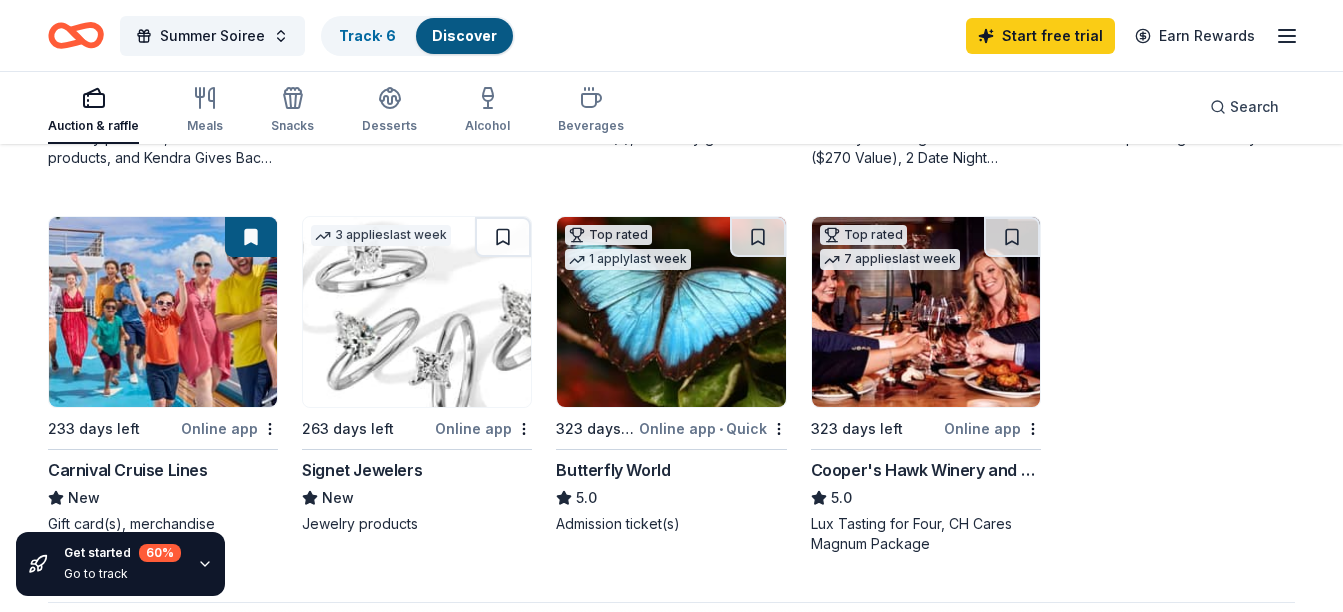 click at bounding box center [671, 312] 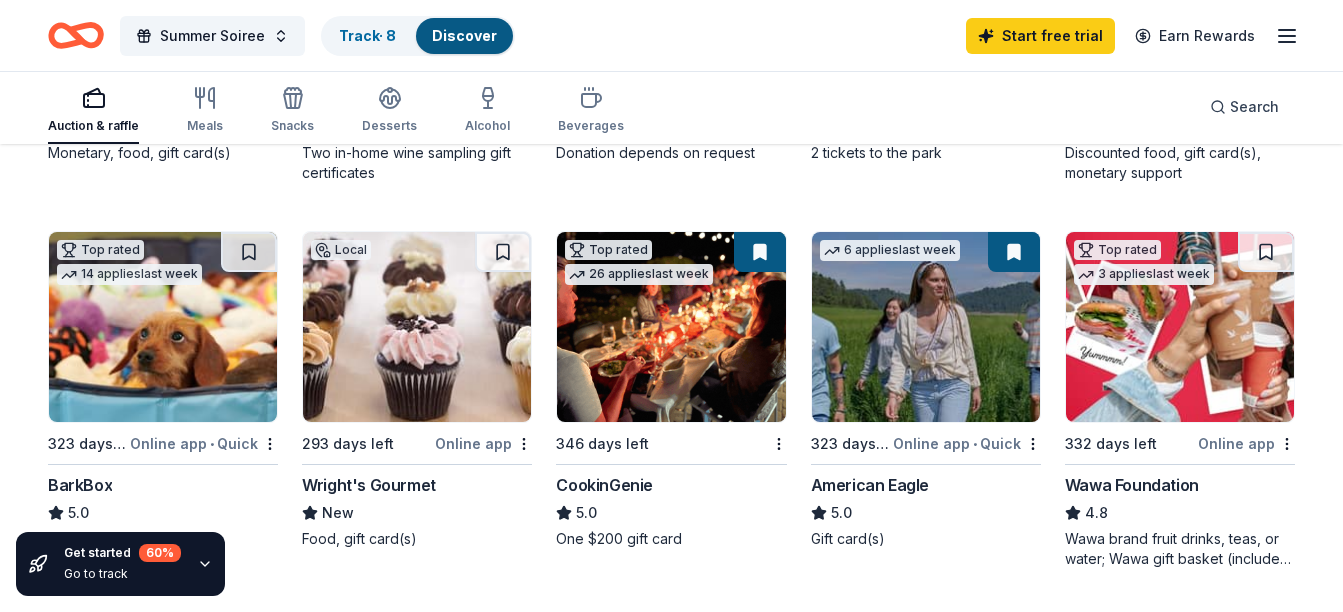 scroll, scrollTop: 571, scrollLeft: 0, axis: vertical 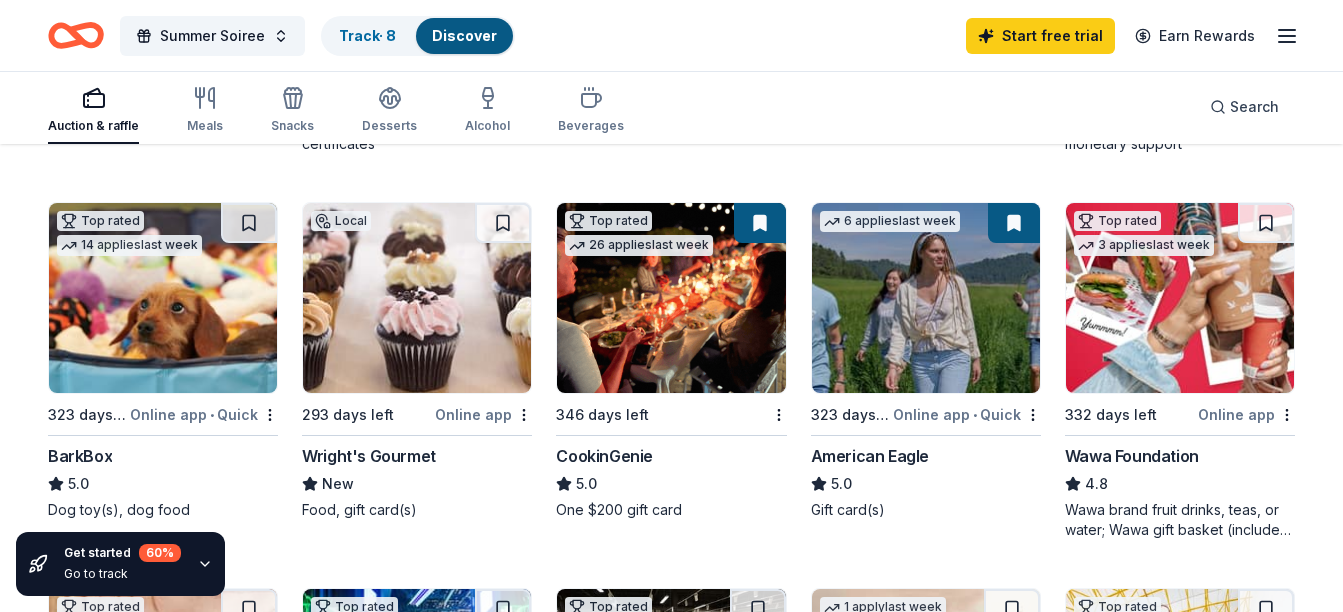 drag, startPoint x: 1341, startPoint y: 202, endPoint x: 1349, endPoint y: 159, distance: 43.737854 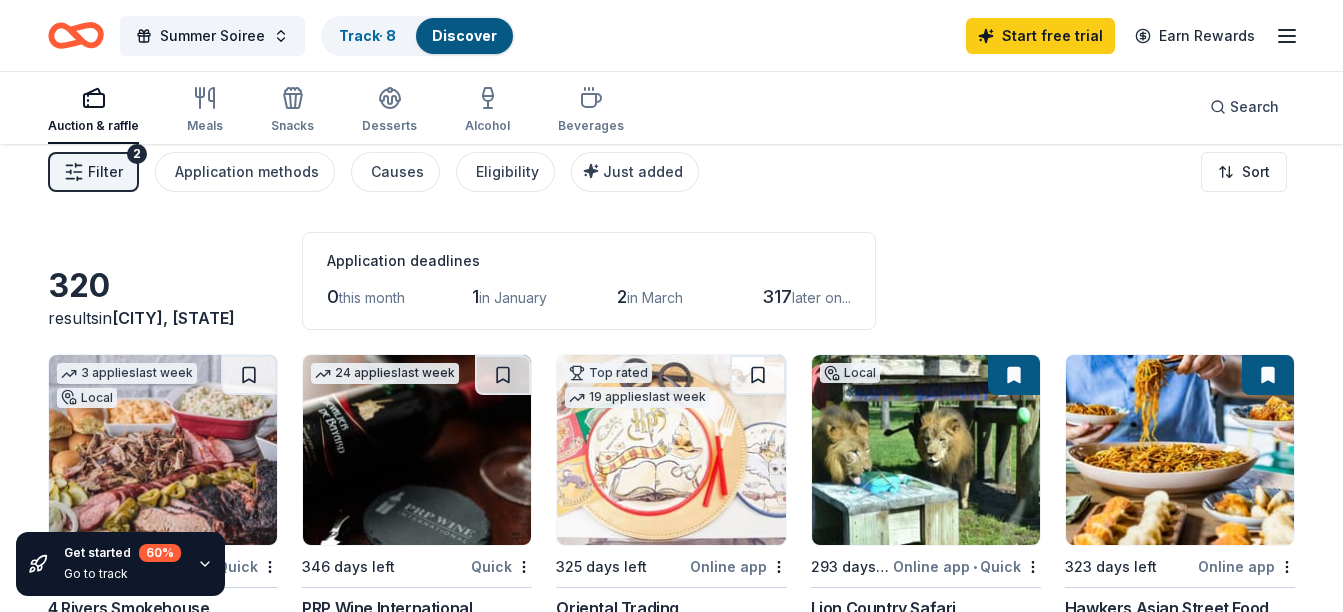 scroll, scrollTop: 0, scrollLeft: 0, axis: both 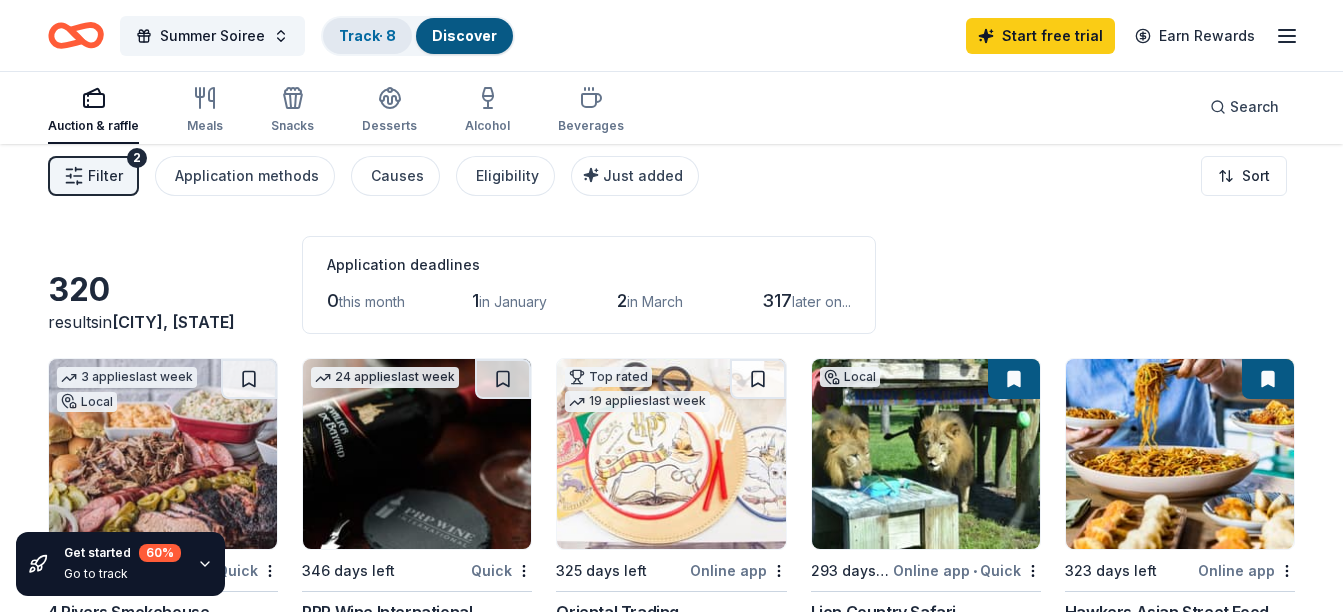 click on "Track  · 8" at bounding box center [367, 36] 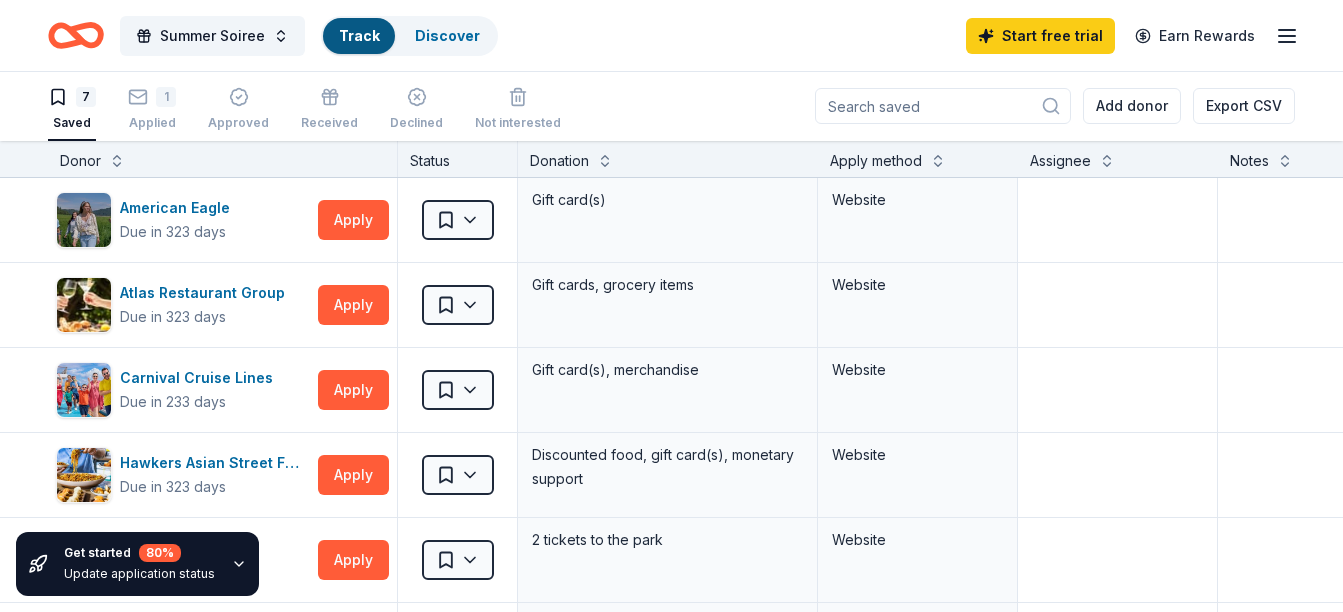 scroll, scrollTop: 1, scrollLeft: 0, axis: vertical 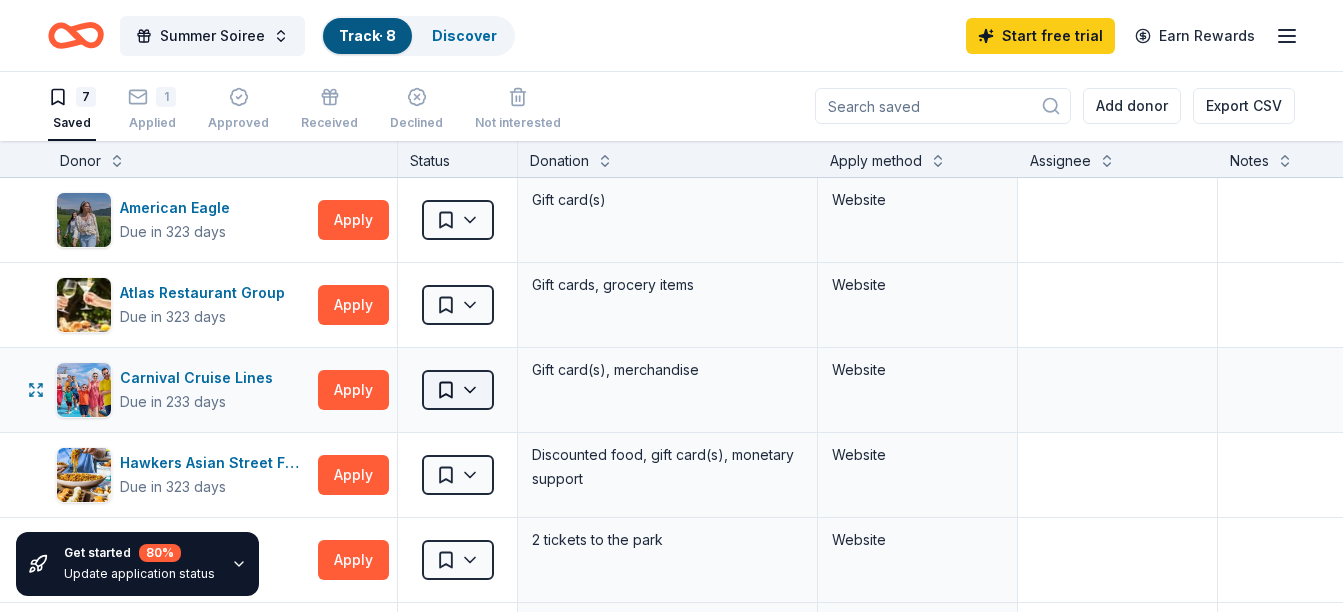 click on "Summer Soiree Track  · 8 Discover Start free  trial Earn Rewards 7 Saved 1 Applied Approved Received Declined Not interested Add donor Export CSV Get started 80 % Update application status Donor Status Donation Apply method Assignee Notes American Eagle Due in 323 days Apply Saved Gift card(s) Website Atlas Restaurant Group Due in 323 days Apply Saved Gift cards, grocery items Website Carnival Cruise Lines Due in 233 days Apply Saved Gift card(s), merchandise Website Hawkers Asian Street Food Due in 323 days Apply Saved Discounted food, gift card(s), monetary support Website Lion Country Safari Due in 293 days Apply Saved 2 tickets to the park Website Sawgrass Recreation Parks Due in 293 days Apply Saved Gift card(s), merchandise Email Wicked Dolphin Rum Due in 173 days Apply Saved Liquors, gift card(s), merchandise Email   Discover more donors Saved" at bounding box center [671, 305] 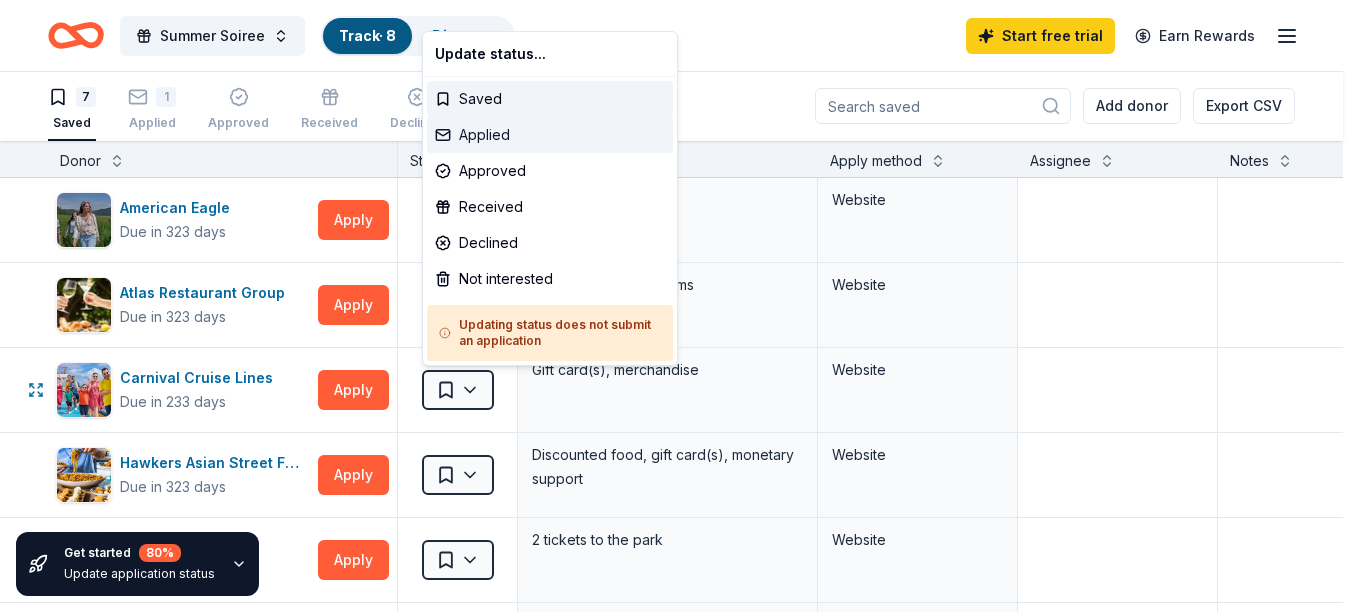 click on "Applied" at bounding box center [550, 135] 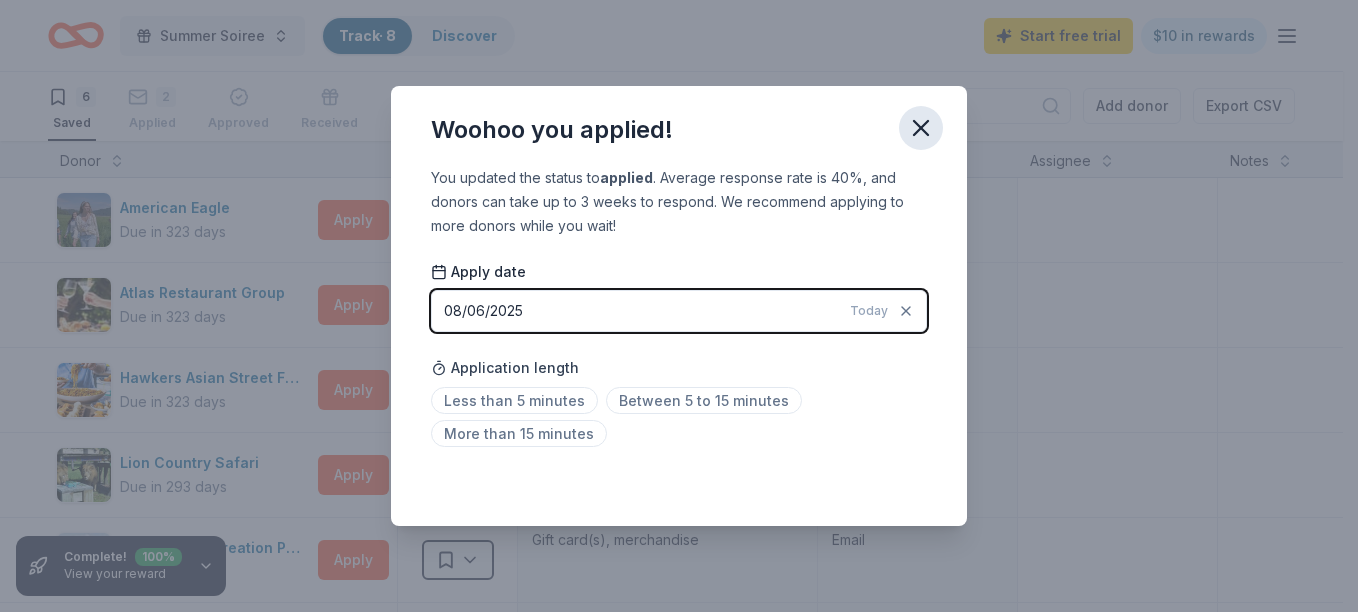 click at bounding box center (921, 128) 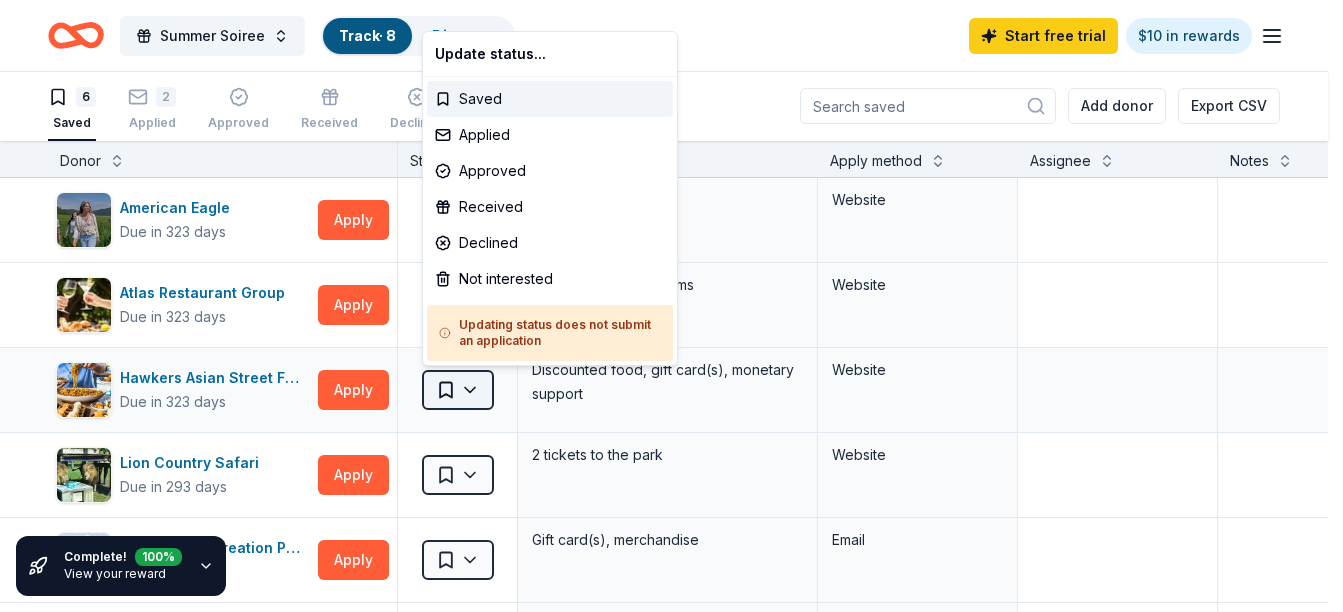 click on "Summer Soiree Track  · 8 Discover Start free  trial $10 in rewards 6 Saved 2 Applied Approved Received Declined Not interested Add donor Export CSV Complete! 100 % View your reward Donor Status Donation Apply method Assignee Notes American Eagle Due in 323 days Apply Saved Gift card(s) Website Atlas Restaurant Group Due in 323 days Apply Saved Gift cards, grocery items Website Hawkers Asian Street Food Due in 323 days Apply Saved Discounted food, gift card(s), monetary support Website Lion Country Safari Due in 293 days Apply Saved 2 tickets to the park Website Sawgrass Recreation Parks Due in 293 days Apply Saved Gift card(s), merchandise Email Wicked Dolphin Rum Due in 173 days Apply Saved Liquors, gift card(s), merchandise Email   Discover more donors Saved Update status... Saved Applied Approved Received Declined Not interested Updating status does not submit an application" at bounding box center [671, 305] 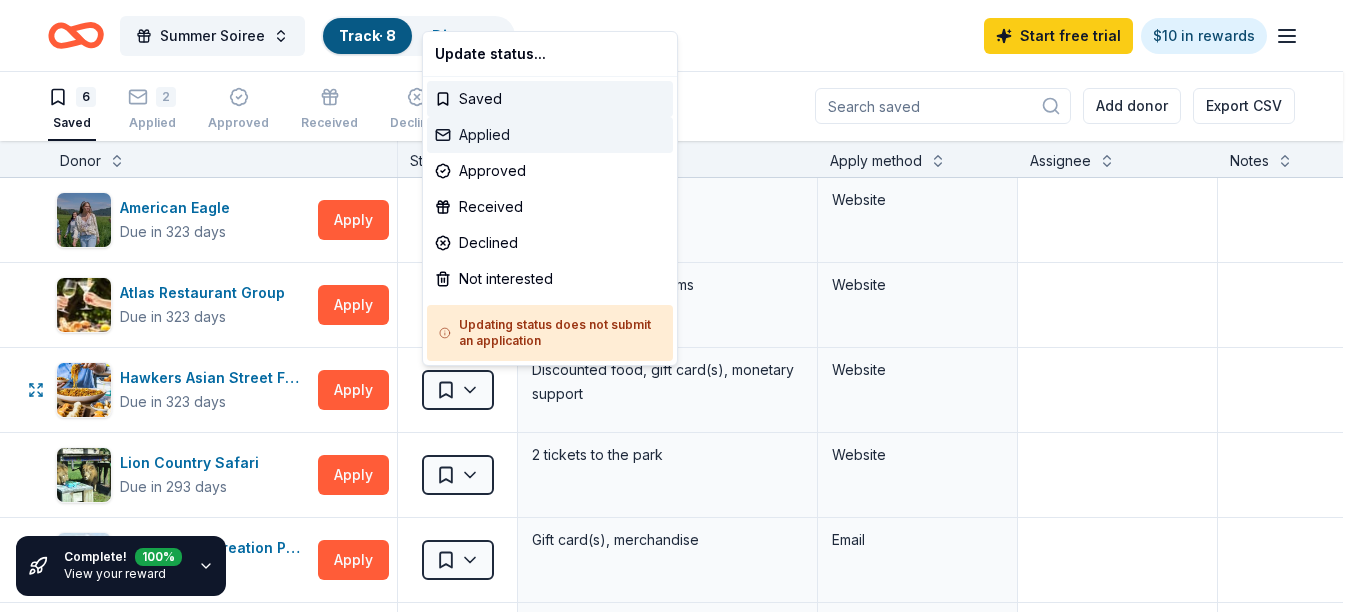 click on "Applied" at bounding box center (550, 135) 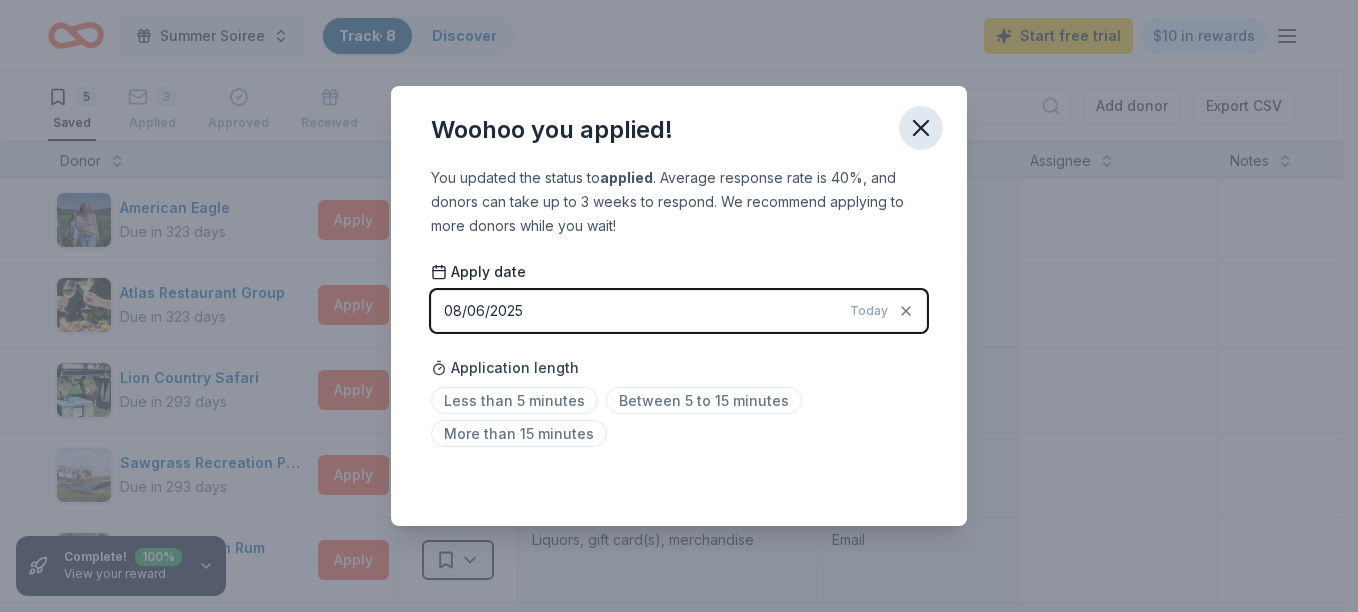 click 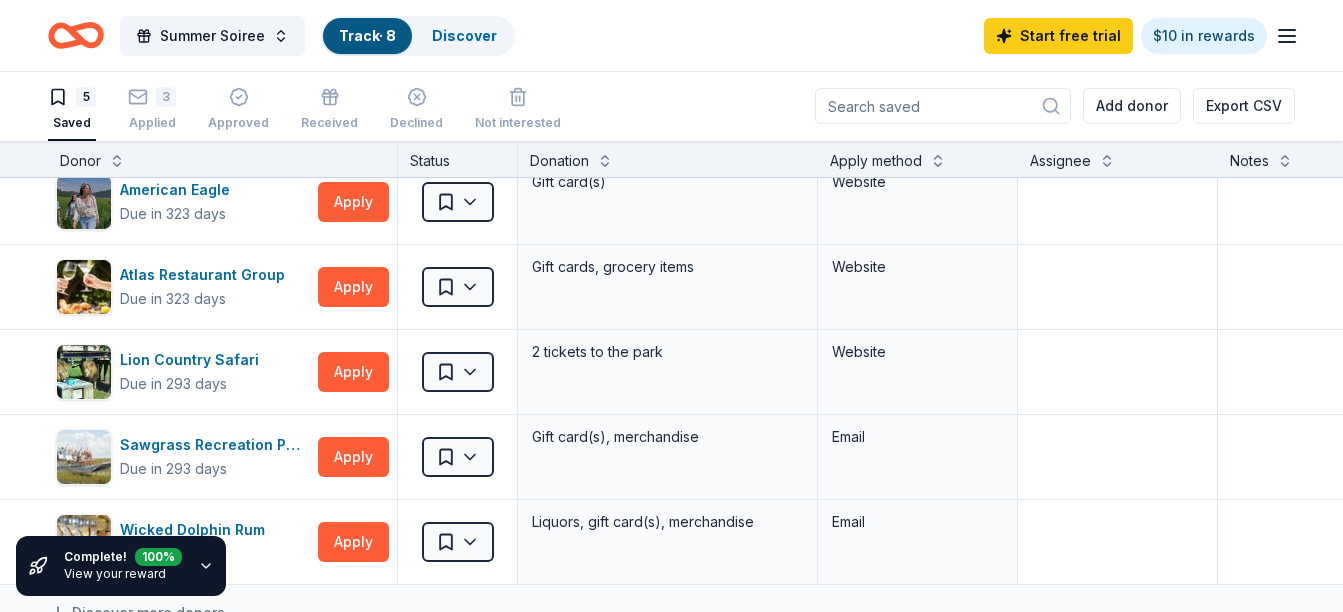 scroll, scrollTop: 0, scrollLeft: 0, axis: both 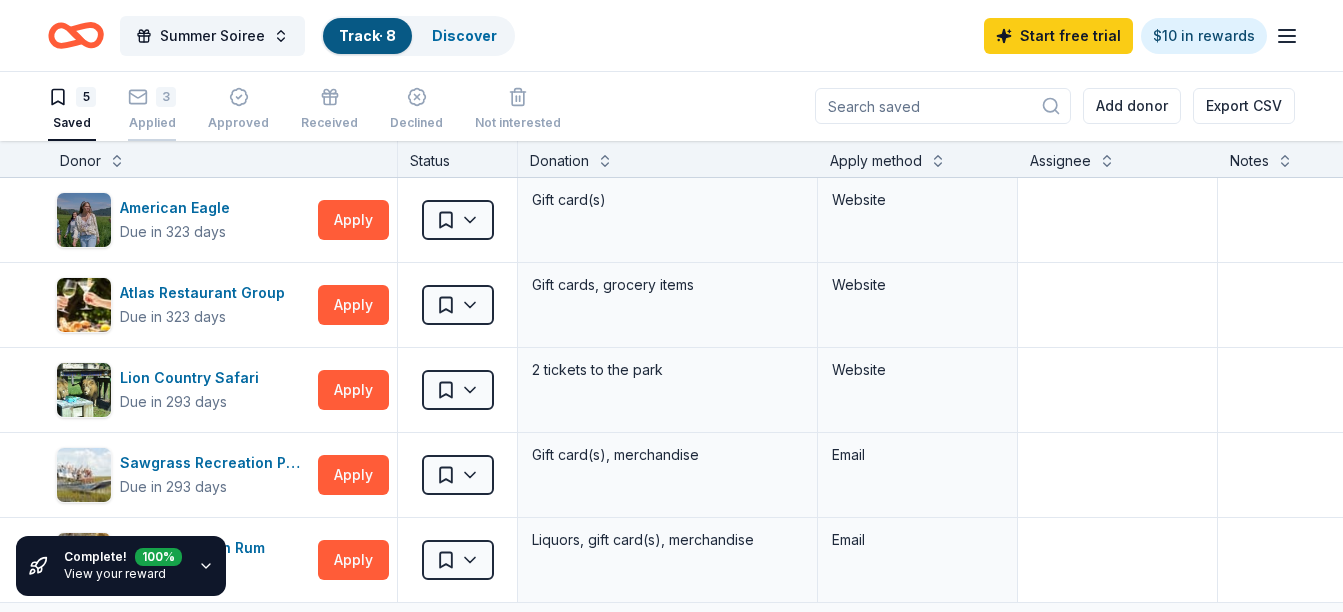 click on "3" at bounding box center (152, 86) 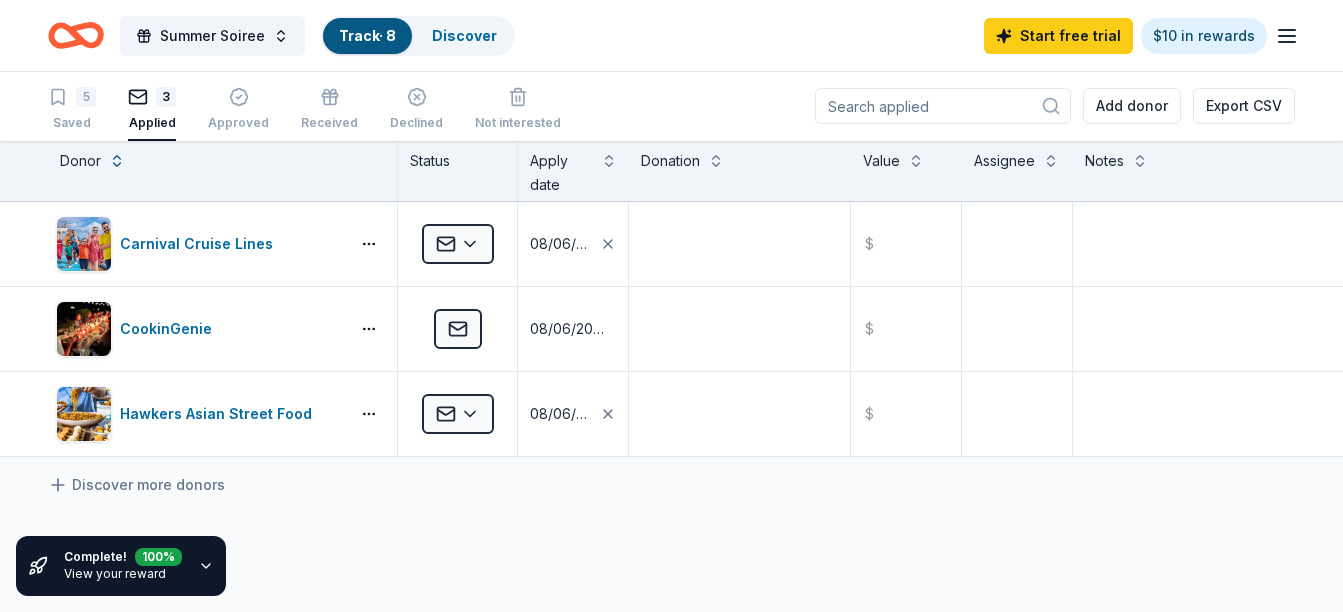 scroll, scrollTop: 0, scrollLeft: 0, axis: both 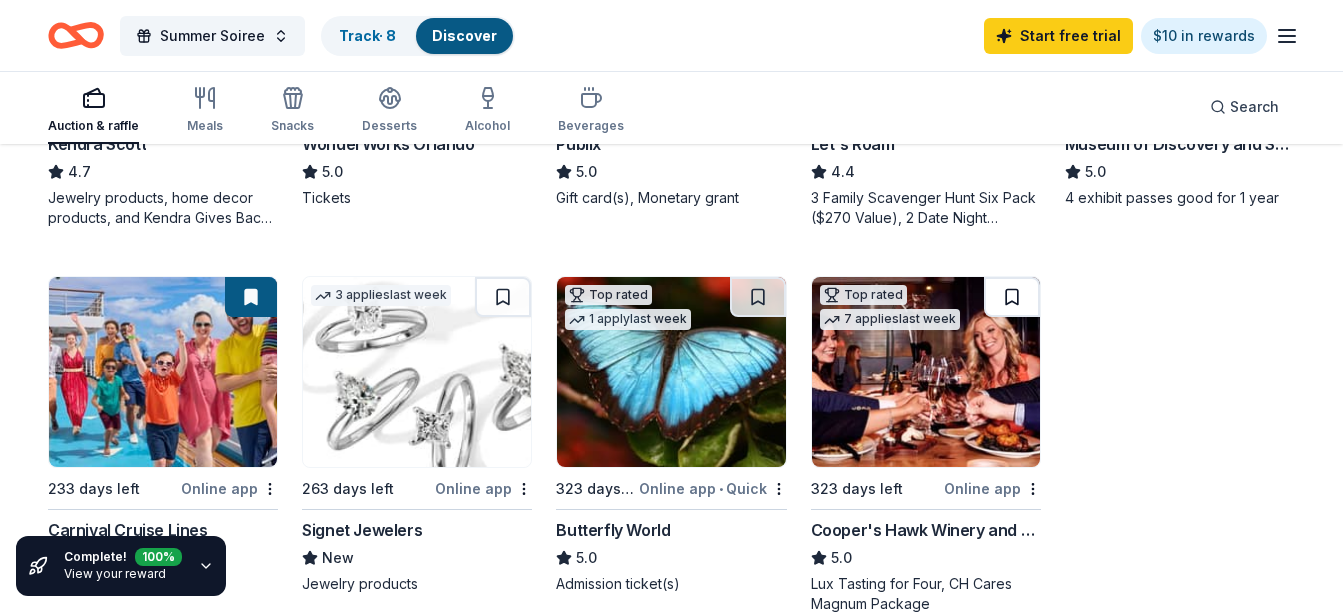 click at bounding box center (1012, 297) 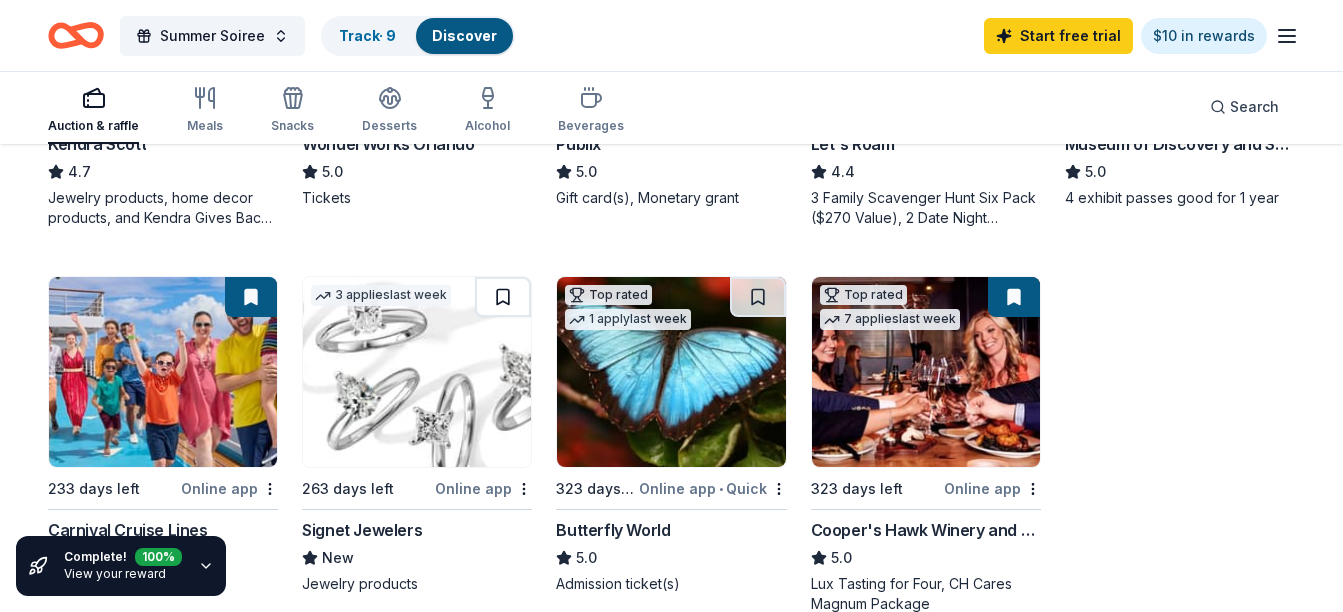 click at bounding box center [503, 297] 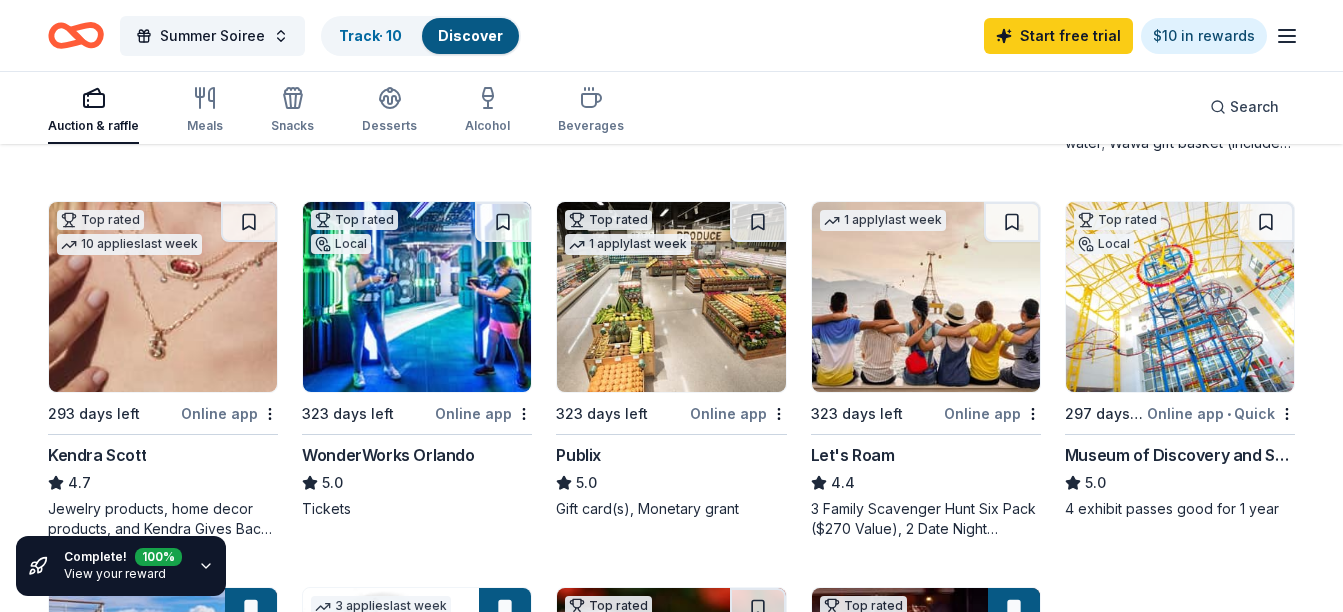 scroll, scrollTop: 867, scrollLeft: 0, axis: vertical 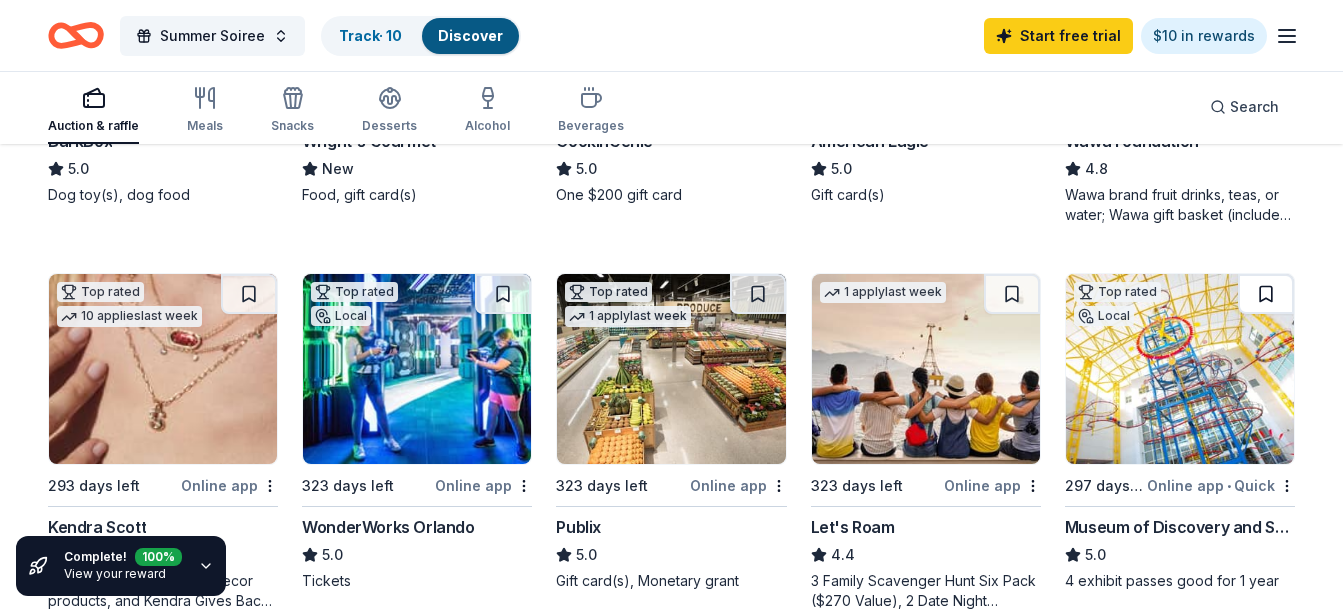 click at bounding box center [1266, 294] 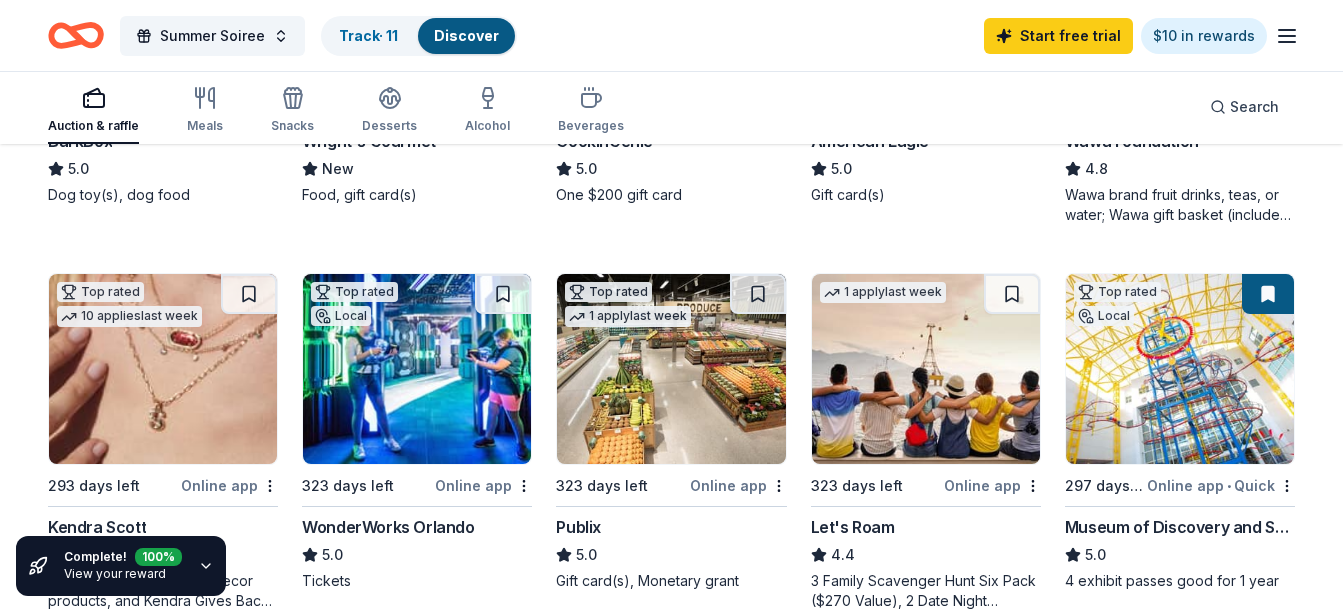 click at bounding box center [249, 294] 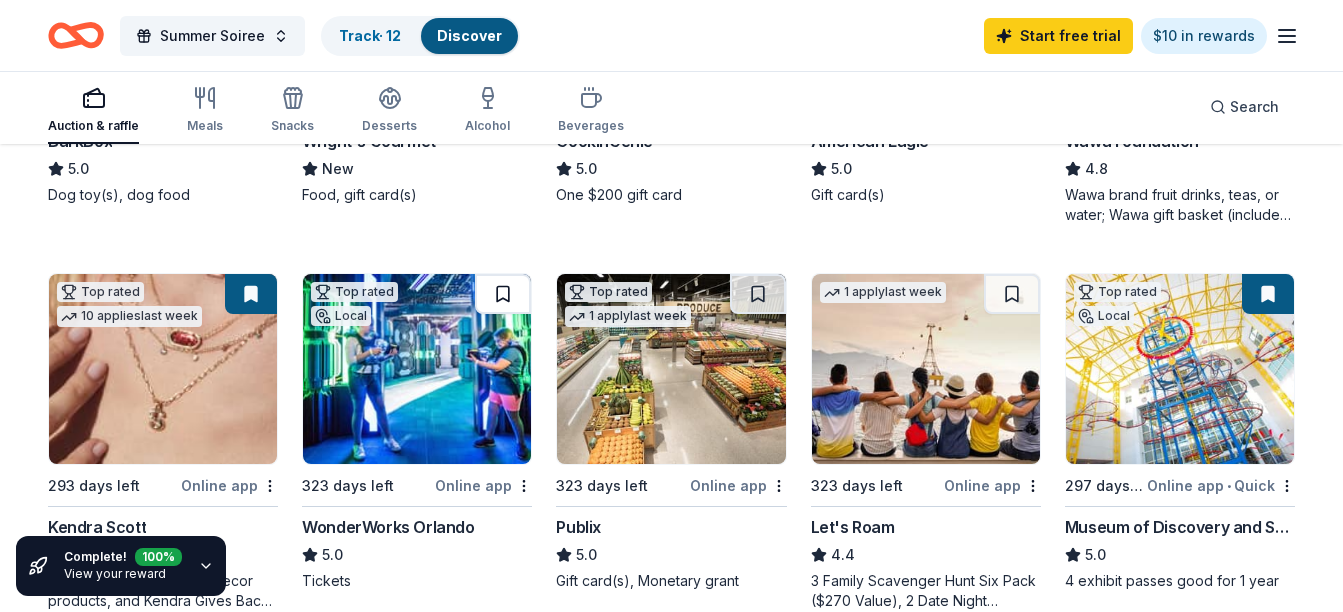 click at bounding box center [503, 294] 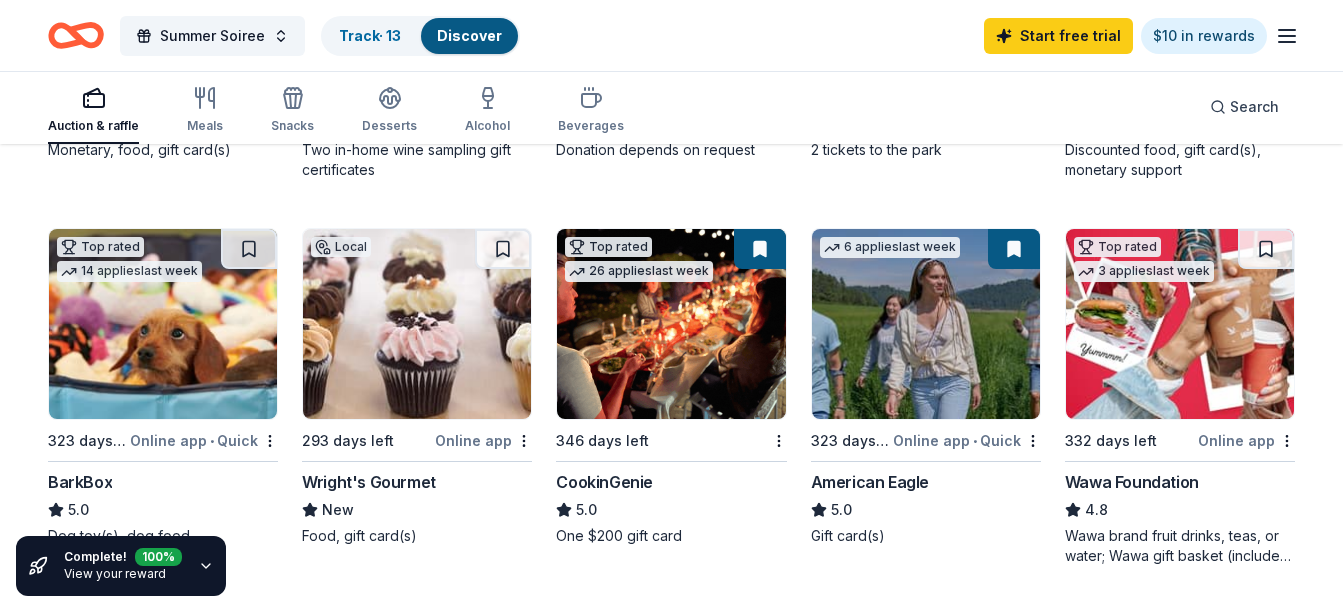 scroll, scrollTop: 521, scrollLeft: 0, axis: vertical 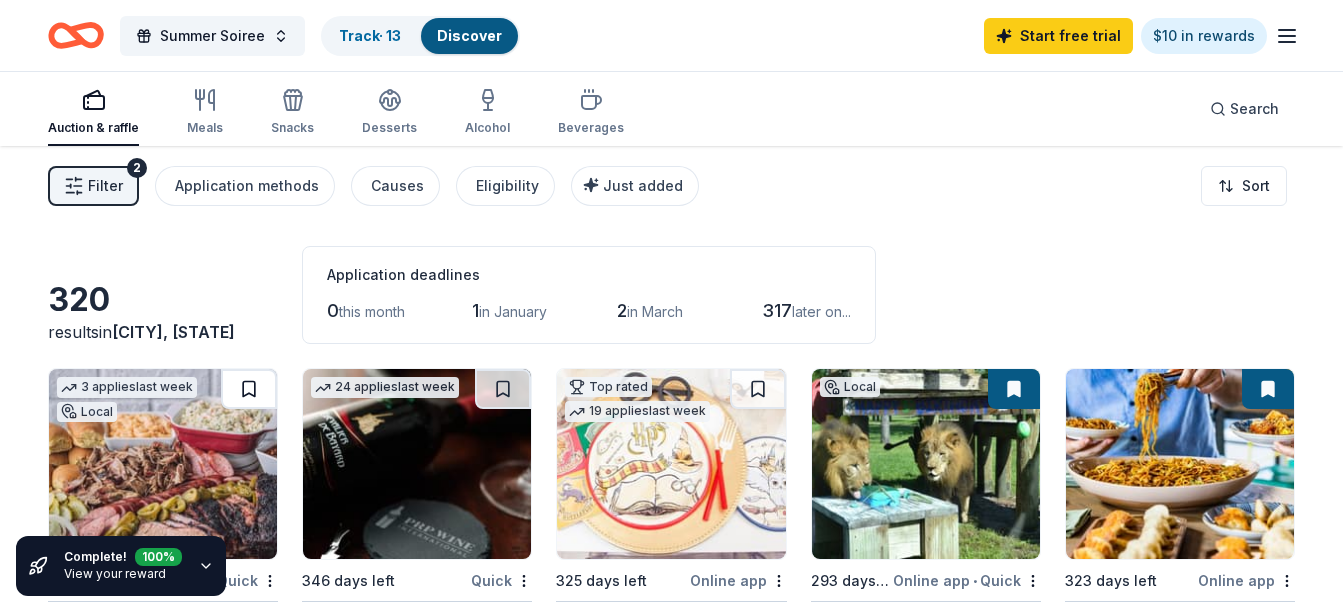 click at bounding box center (249, 389) 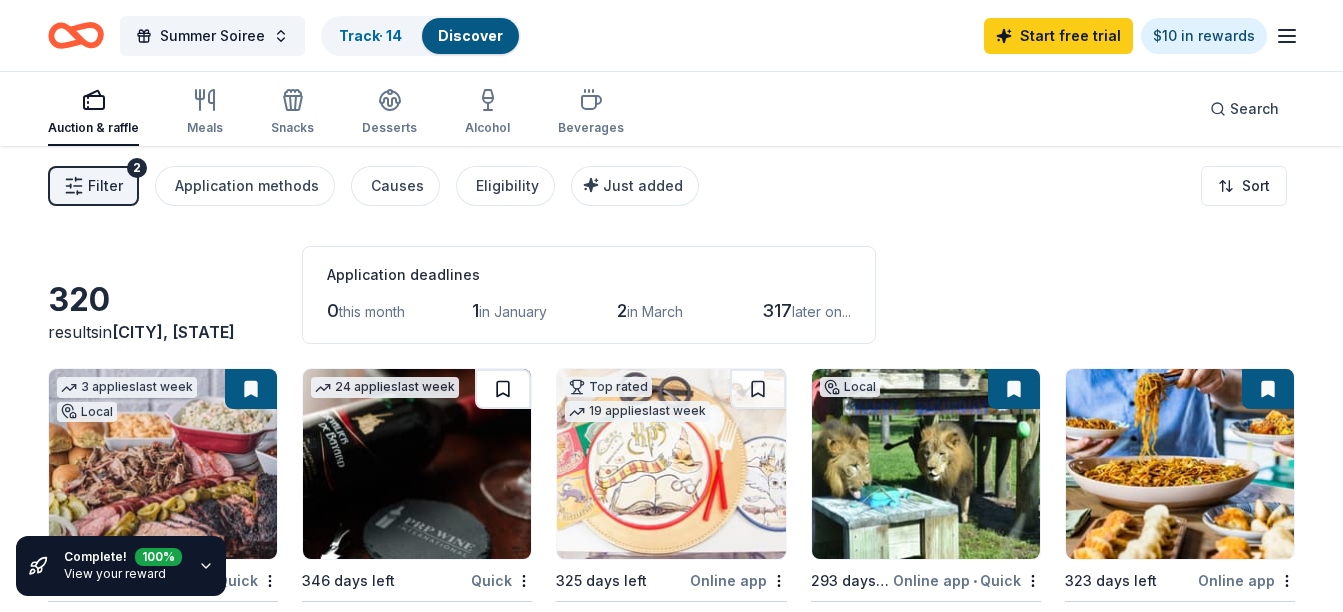 click at bounding box center [503, 389] 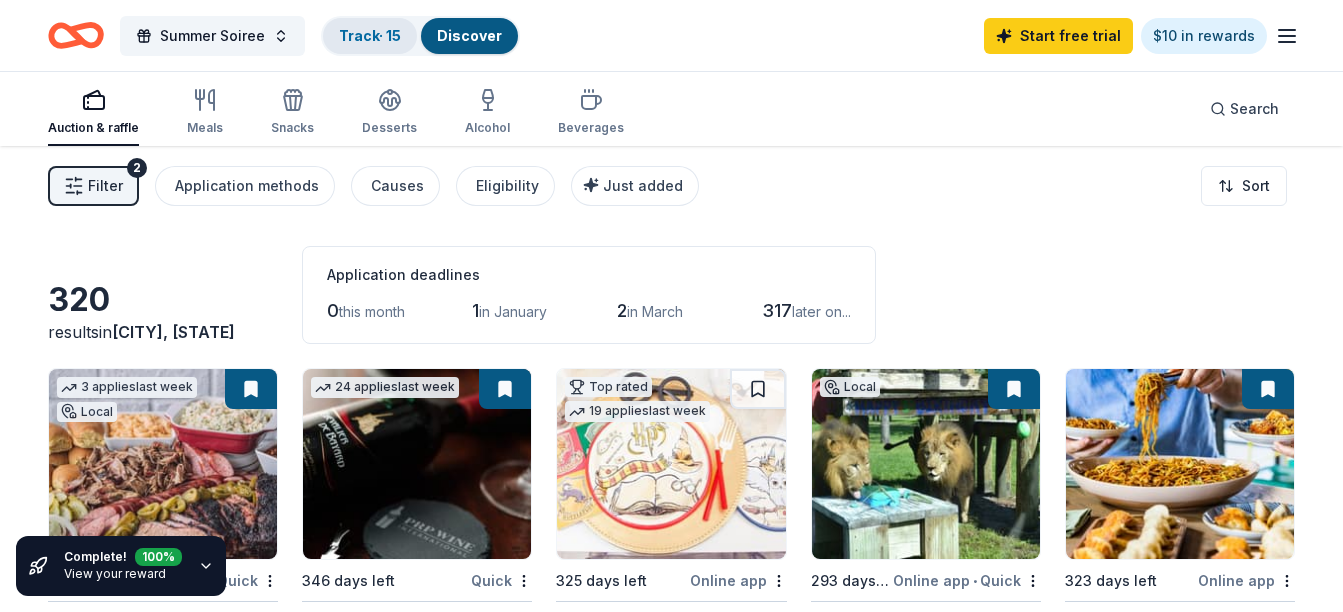 click on "Track  · 15" at bounding box center [370, 36] 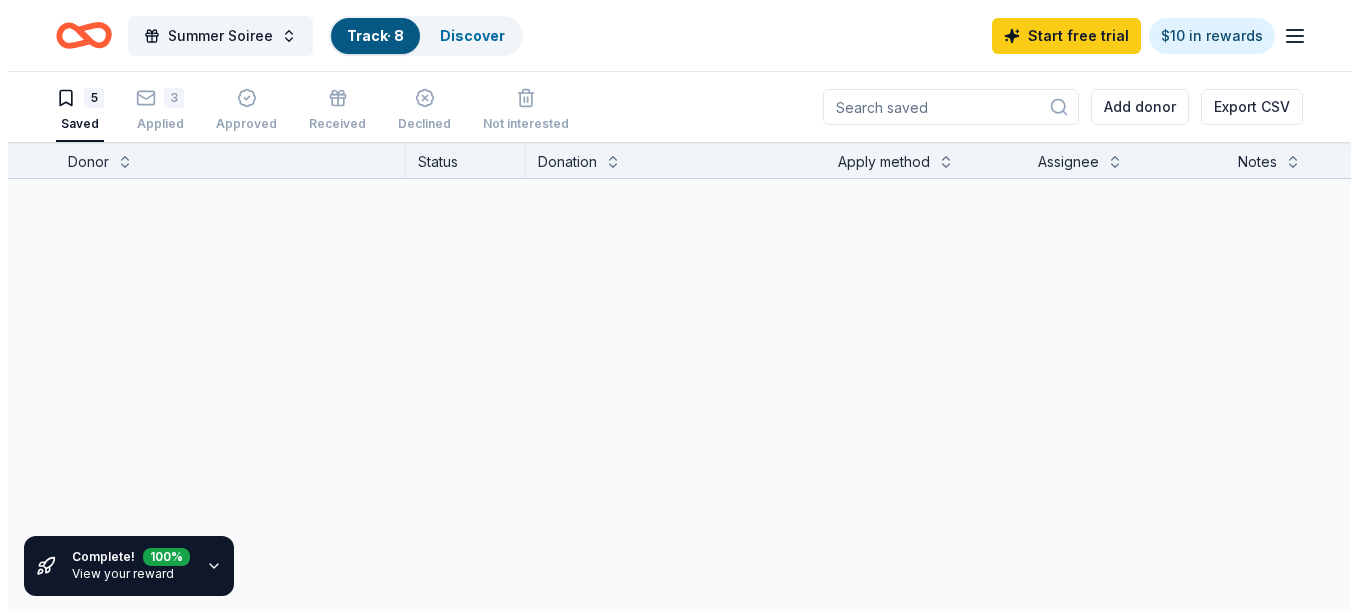scroll, scrollTop: 1, scrollLeft: 0, axis: vertical 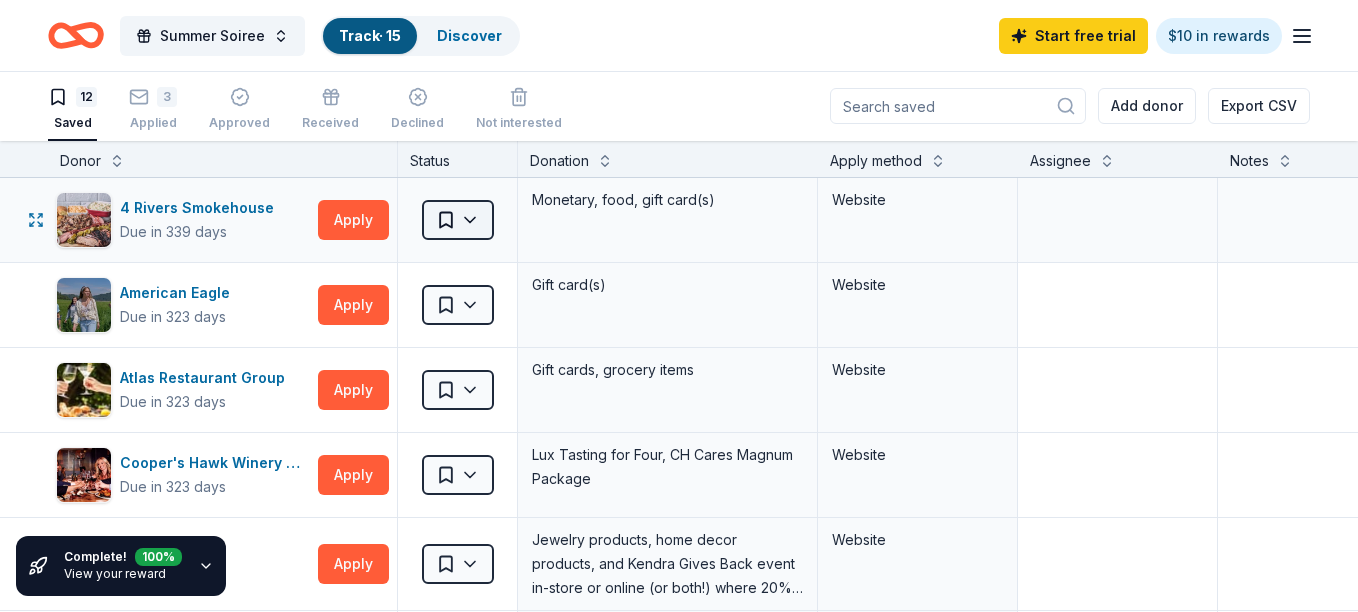 click on "Summer Soiree Track  · 15 Discover Start free  trial $10 in rewards 12 Saved 3 Applied Approved Received Declined Not interested Add donor Export CSV Complete! 100 % View your reward Donor Status Donation Apply method Assignee Notes 4 Rivers Smokehouse Due in 339 days Apply Saved Monetary, food, gift card(s) Website American Eagle Due in 323 days Apply Saved Gift card(s) Website Atlas Restaurant Group Due in 323 days Apply Saved Gift cards, grocery items Website Cooper's Hawk Winery and Restaurants Due in 323 days Apply Saved Lux Tasting for Four, CH Cares Magnum Package Website Kendra Scott Due in 293 days Apply Saved Jewelry products, home decor products, and Kendra Gives Back event in-store or online (or both!) where 20% of the proceeds will support the cause or people you care about. Website Lion Country Safari Due in 293 days Apply Saved 2 tickets to the park Website Museum of Discovery and Science Due in 297 days Apply Saved 4 exhibit passes good for 1 year Website PRP Wine International Apply Saved" at bounding box center [679, 305] 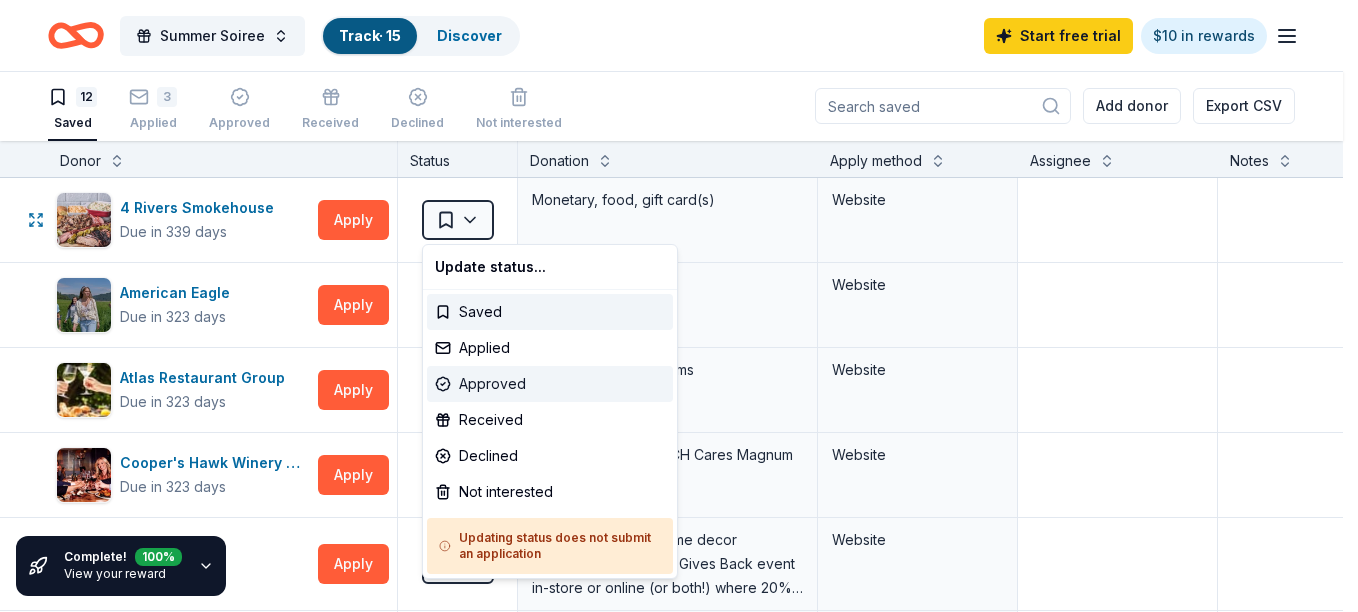 click on "Approved" at bounding box center [550, 384] 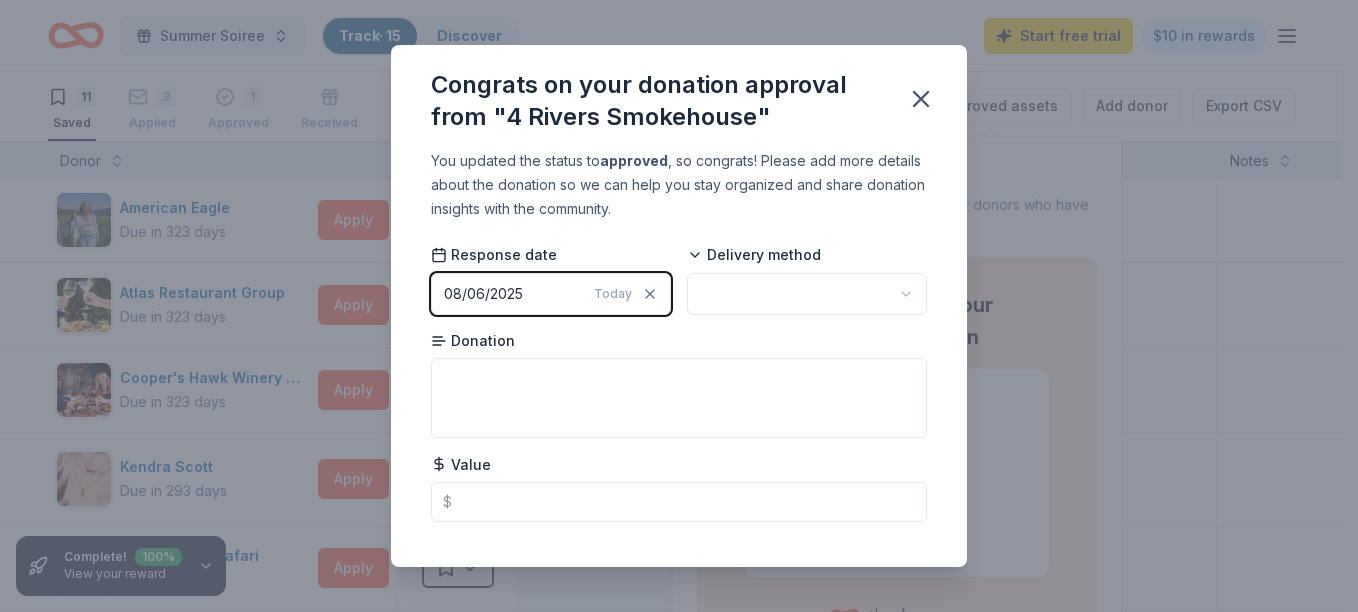 click on "08/06/2025 Today" at bounding box center (551, 294) 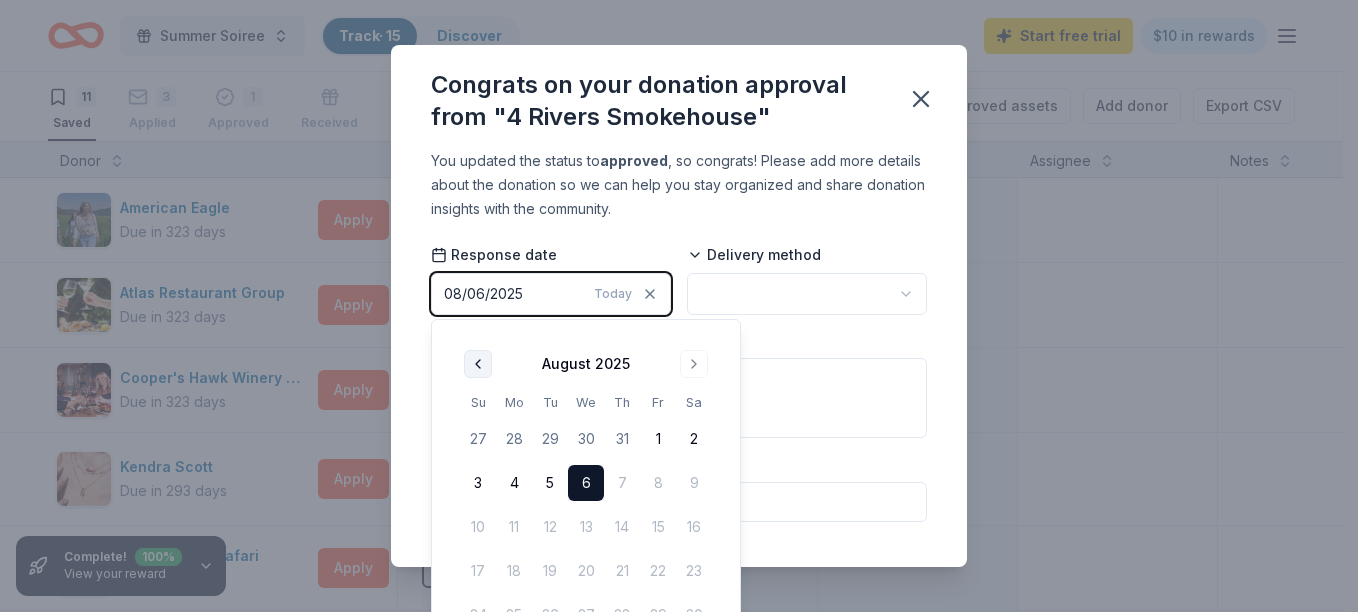 click at bounding box center (478, 364) 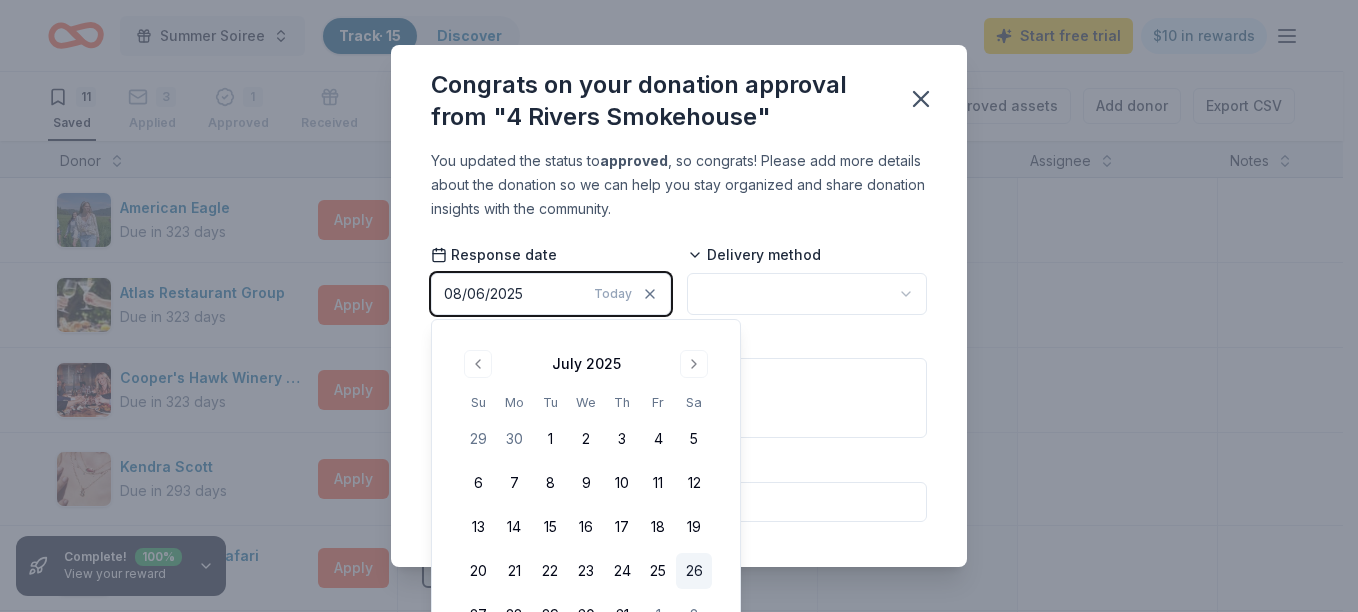 click on "26" at bounding box center [694, 571] 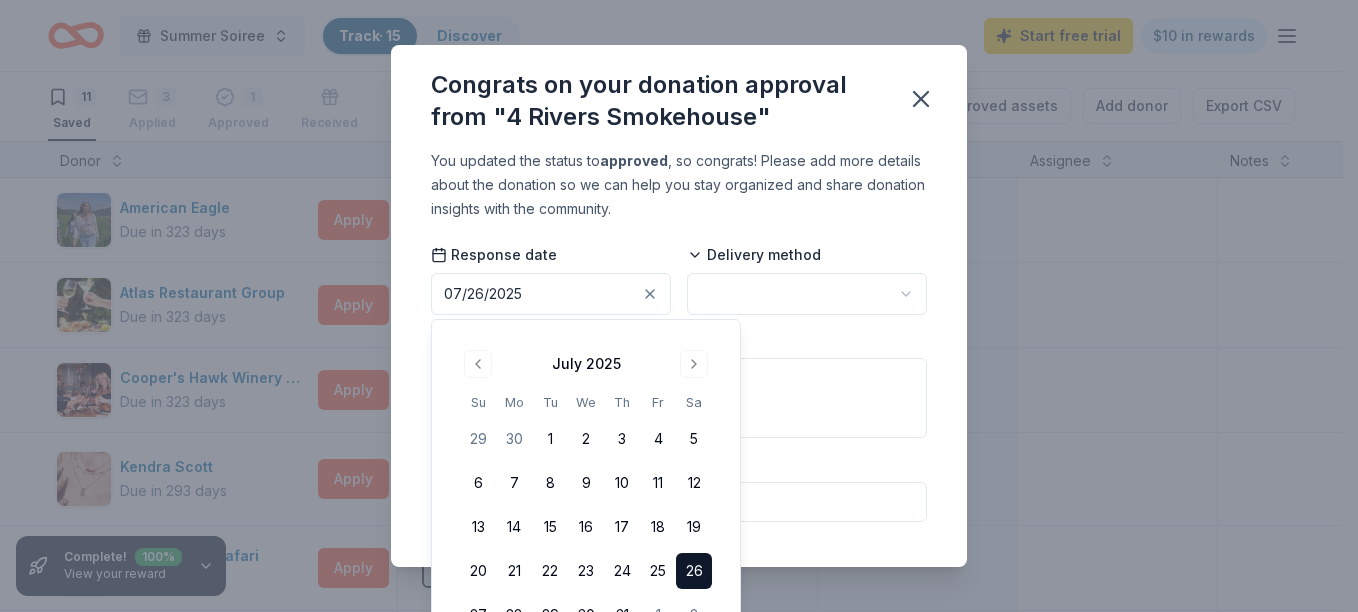 click on "Response date 07/26/2025 Delivery method Donation Value $" at bounding box center (679, 383) 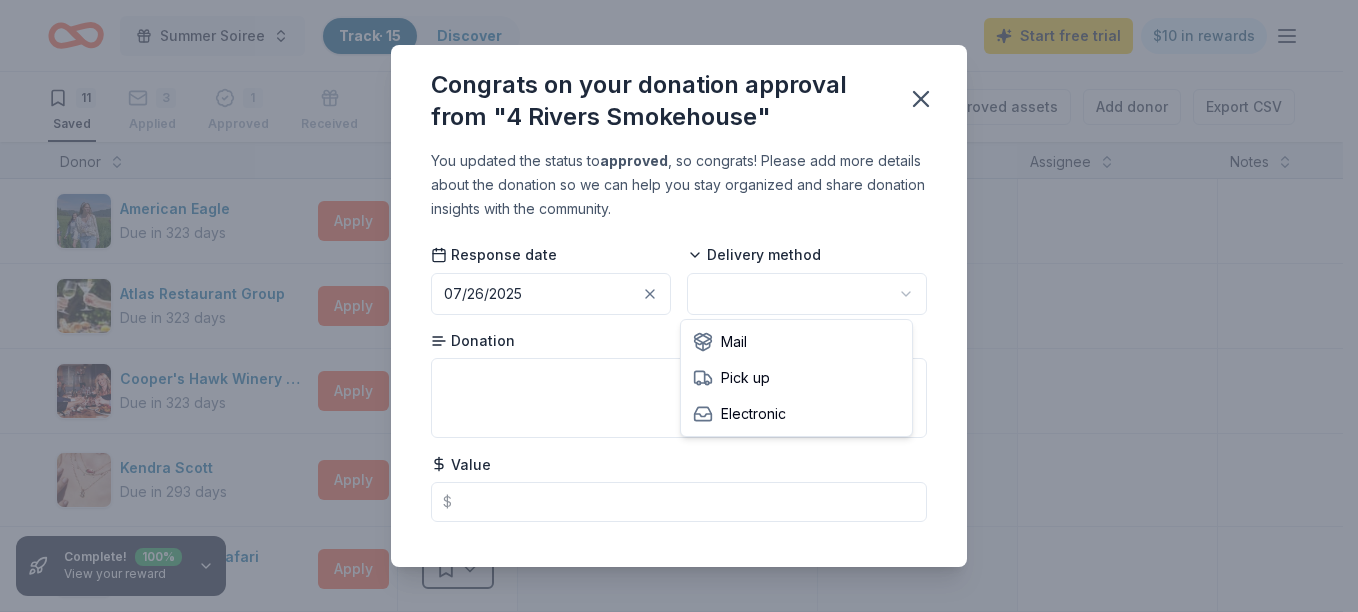 click on "Summer Soiree Track  · 15 Discover Start free  trial $10 in rewards 11 Saved 3 Applied 1 Approved Received Declined Not interested  Approved assets Add donor Export CSV Complete! 100 % View your reward Donor Status Donation Apply method Assignee Notes American Eagle Due in 323 days Apply Saved Gift card(s) Website Atlas Restaurant Group Due in 323 days Apply Saved Gift cards, grocery items Website Cooper's Hawk Winery and Restaurants Due in 323 days Apply Saved Lux Tasting for Four, CH Cares Magnum Package Website Kendra Scott Due in 293 days Apply Saved Jewelry products, home decor products, and Kendra Gives Back event in-store or online (or both!) where 20% of the proceeds will support the cause or people you care about. Website Lion Country Safari Due in 293 days Apply Saved 2 tickets to the park Website Museum of Discovery and Science Due in 297 days Apply Saved 4 exhibit passes good for 1 year Website PRP Wine International Due in 346 days Apply Saved Two in-home wine sampling gift certificates In app" at bounding box center (679, 306) 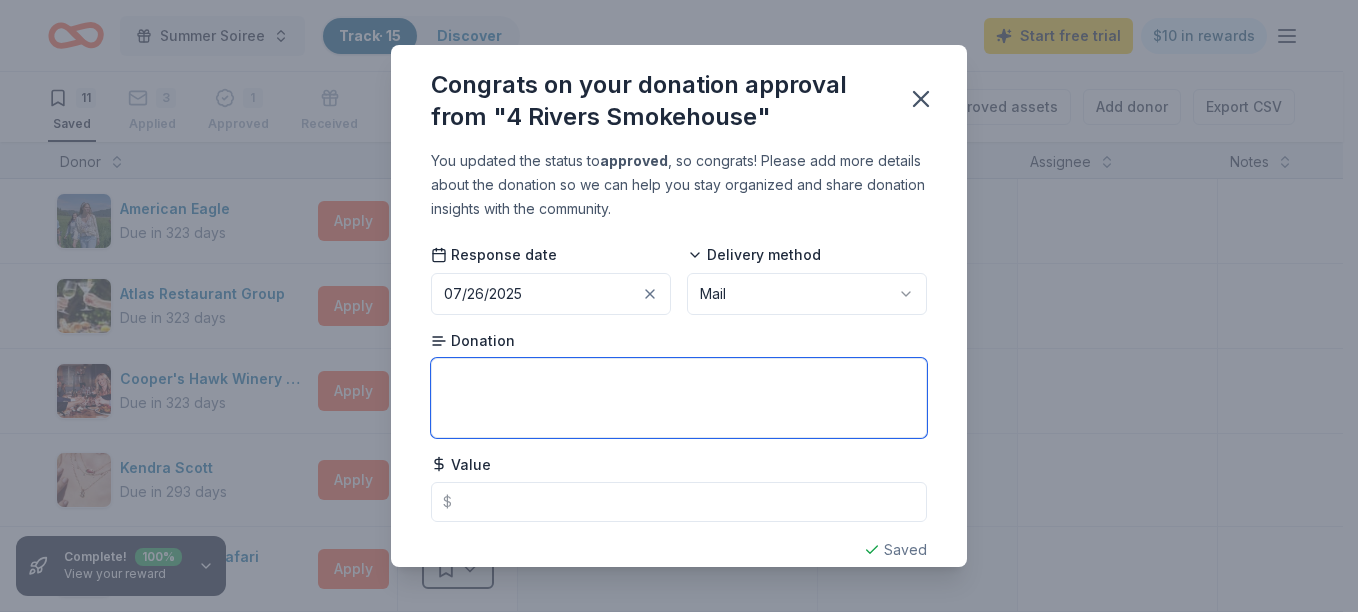 click at bounding box center [679, 398] 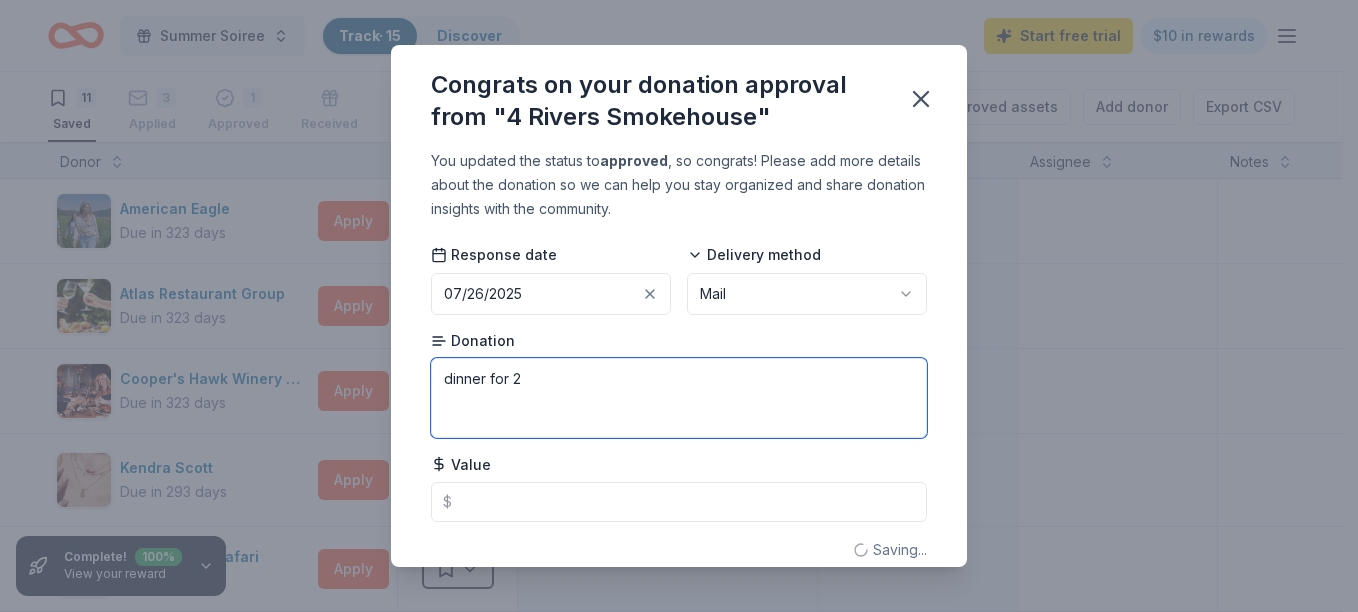 type on "dinner for 2" 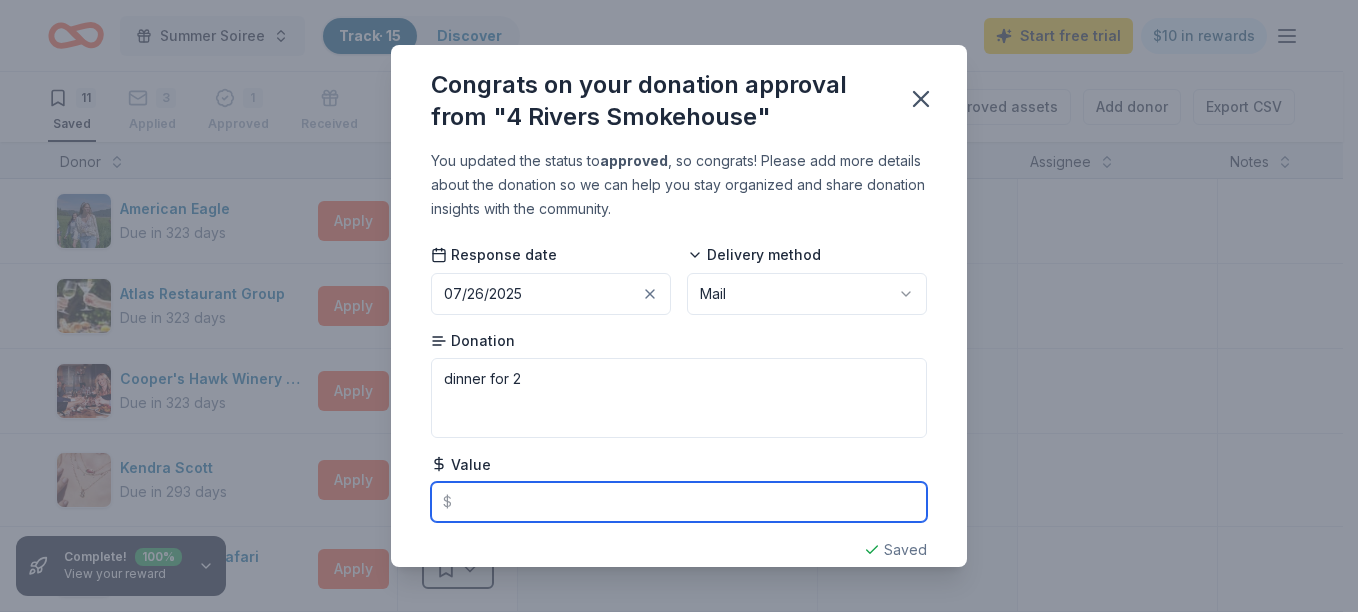 click at bounding box center [679, 502] 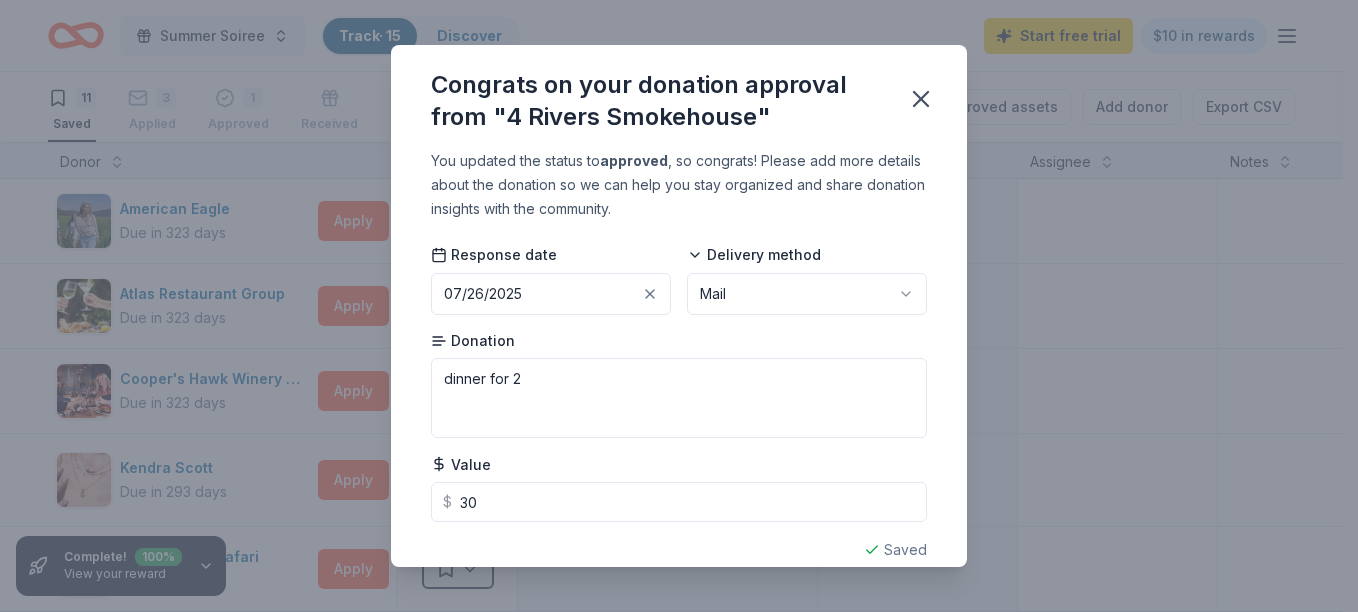 type on "30.00" 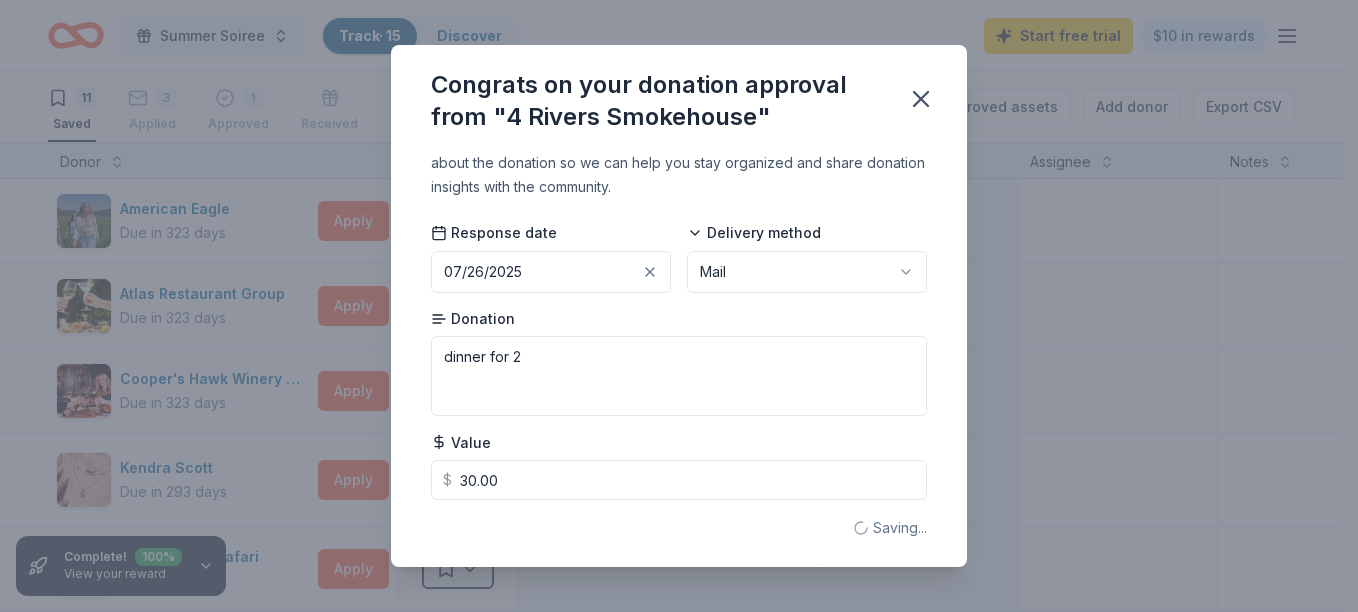 scroll, scrollTop: 27, scrollLeft: 0, axis: vertical 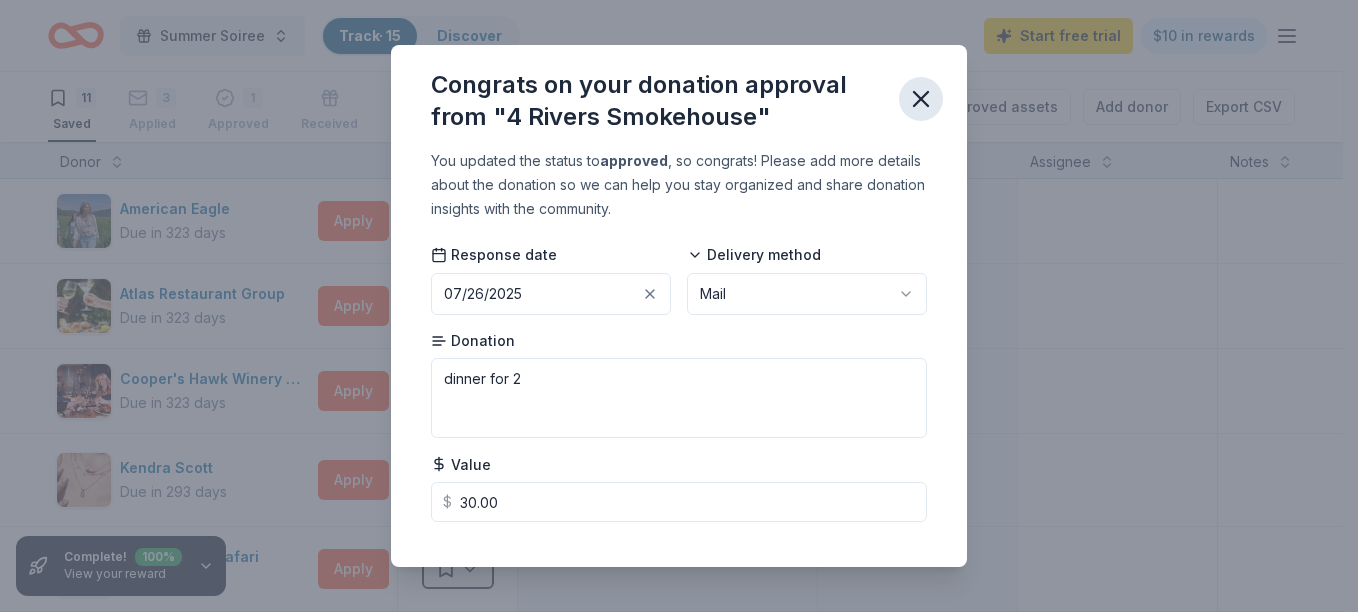 click 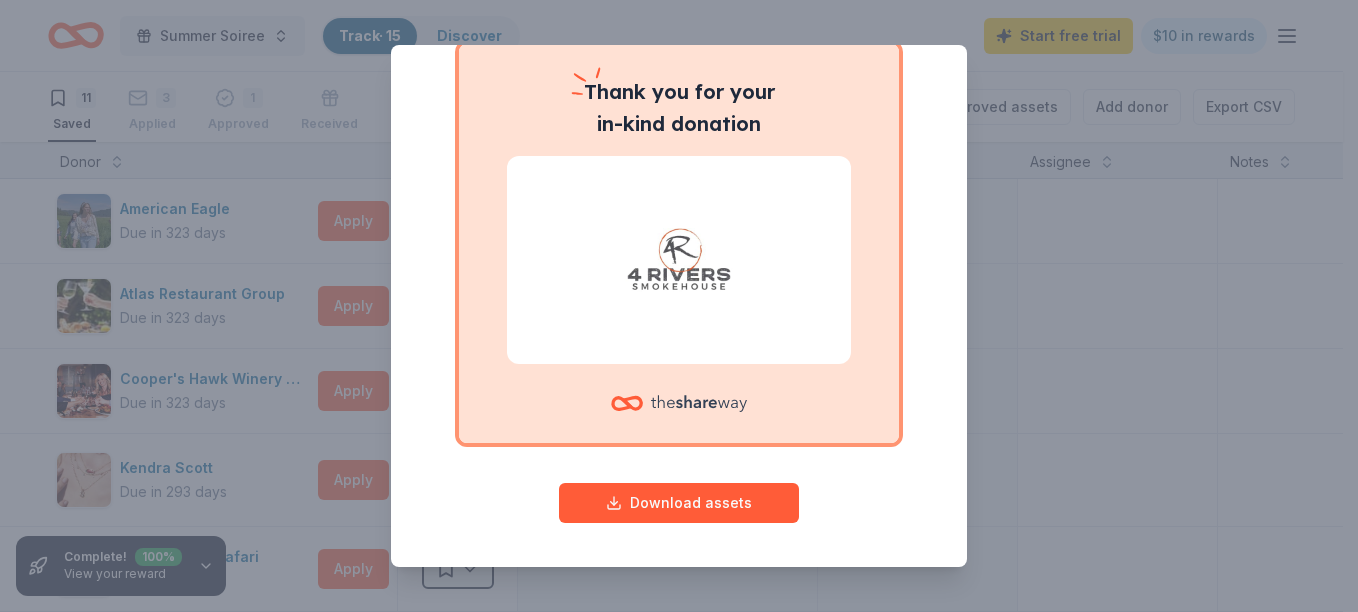 scroll, scrollTop: 149, scrollLeft: 0, axis: vertical 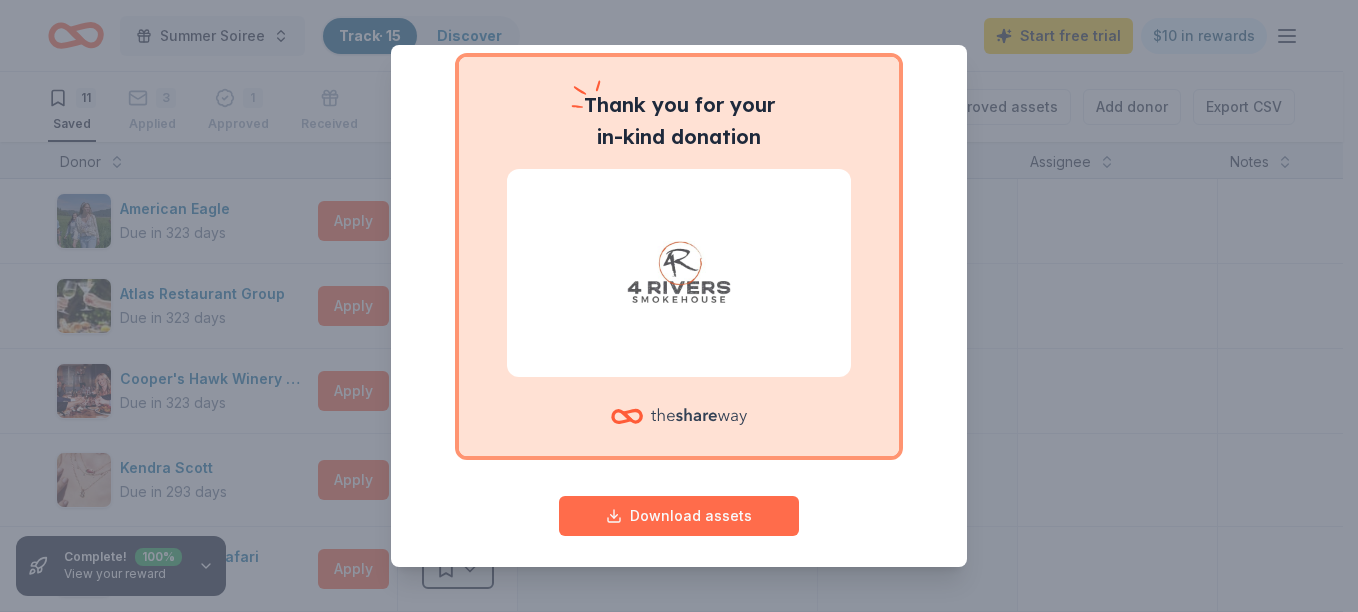 click on "Download assets" at bounding box center [679, 516] 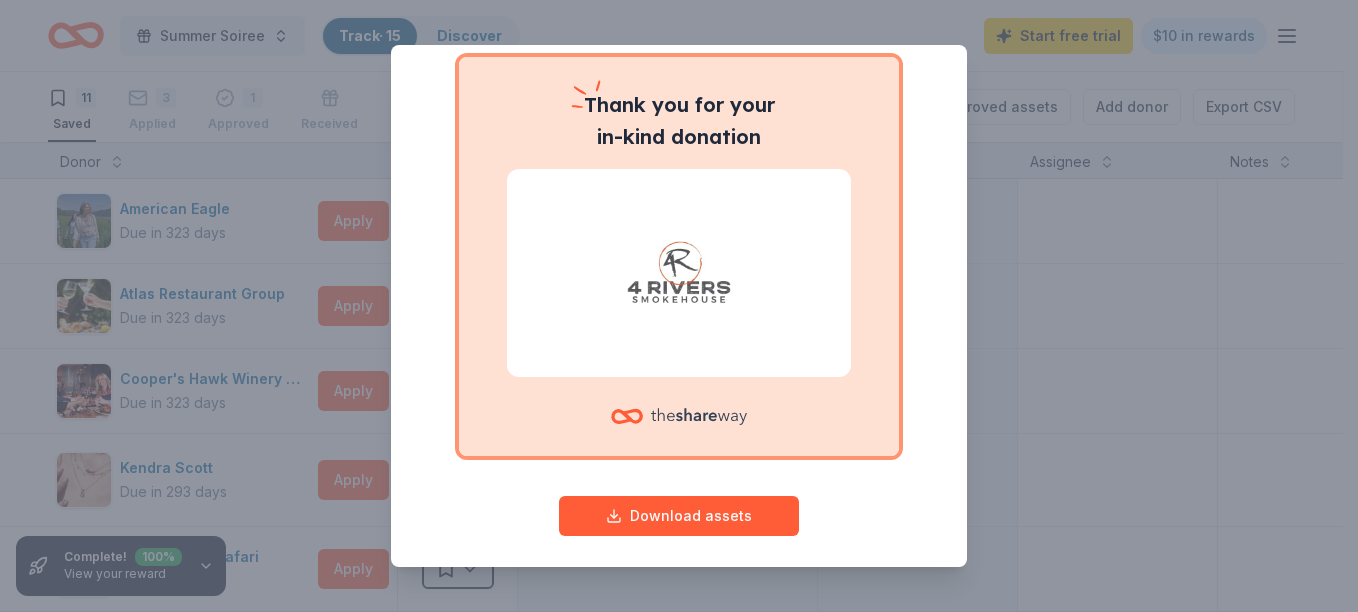 click on "Thank   you for your in-kind donation" at bounding box center [679, 256] 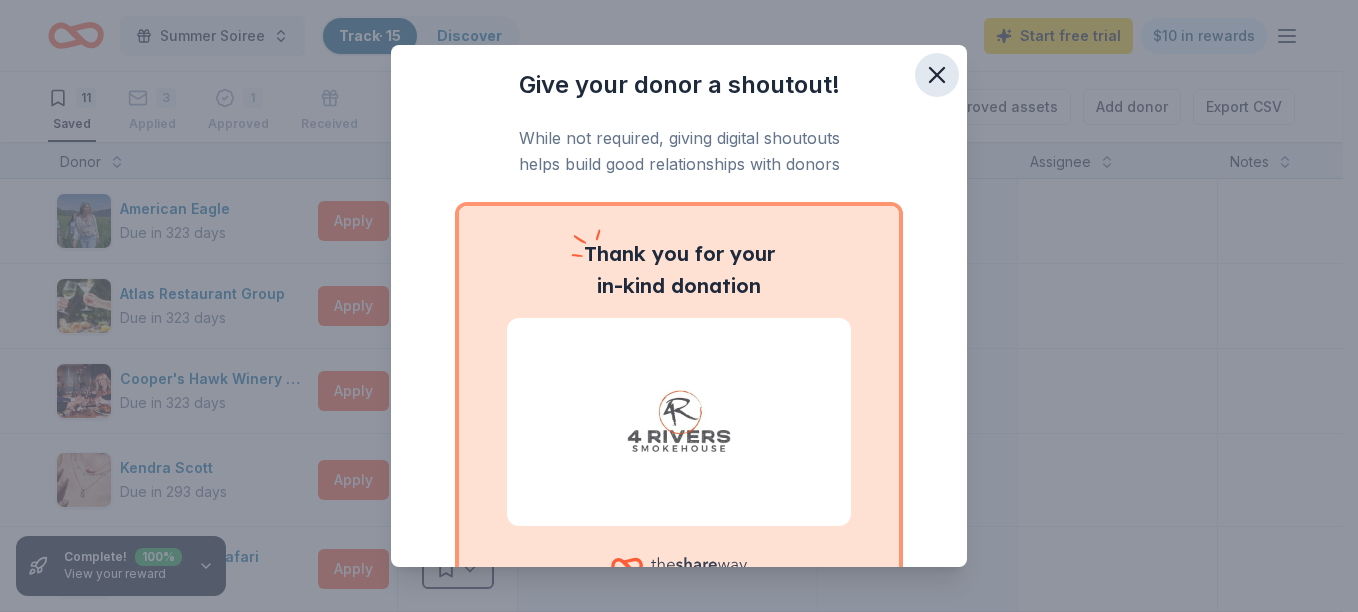 click 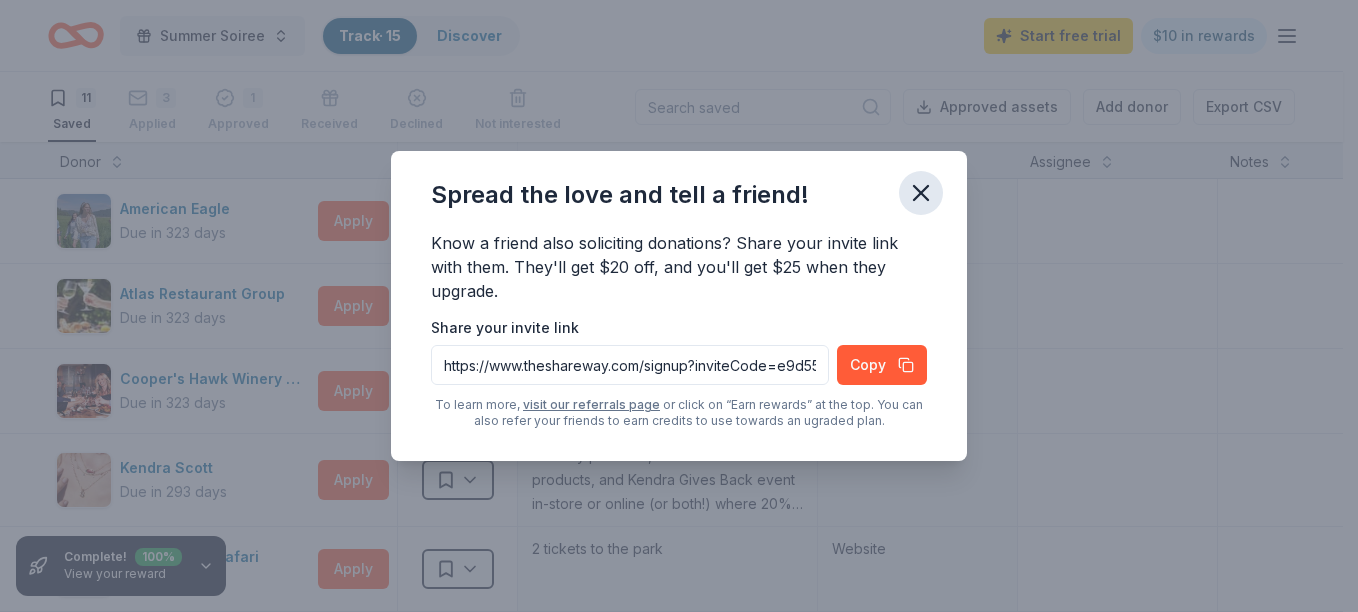 click 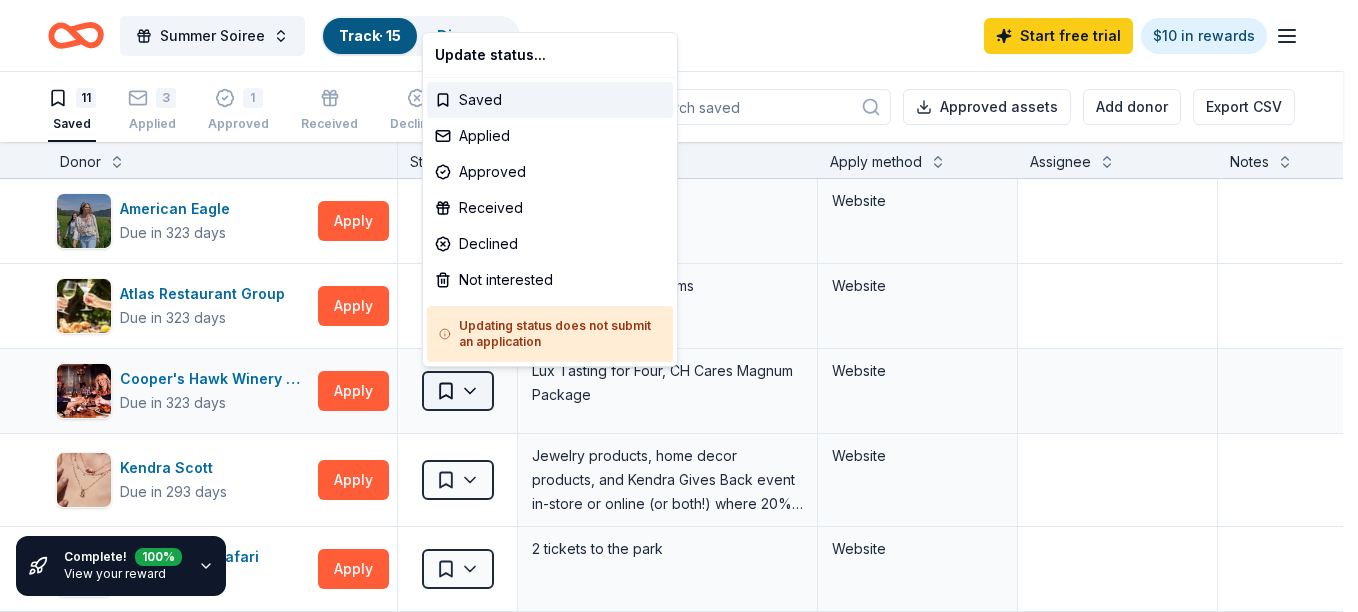 click on "Summer Soiree Track  · 15 Discover Start free  trial $10 in rewards 11 Saved 3 Applied 1 Approved Received Declined Not interested  Approved assets Add donor Export CSV Complete! 100 % View your reward Donor Status Donation Apply method Assignee Notes American Eagle Due in 323 days Apply Saved Gift card(s) Website Atlas Restaurant Group Due in 323 days Apply Saved Gift cards, grocery items Website Cooper's Hawk Winery and Restaurants Due in 323 days Apply Saved Lux Tasting for Four, CH Cares Magnum Package Website Kendra Scott Due in 293 days Apply Saved Jewelry products, home decor products, and Kendra Gives Back event in-store or online (or both!) where 20% of the proceeds will support the cause or people you care about. Website Lion Country Safari Due in 293 days Apply Saved 2 tickets to the park Website Museum of Discovery and Science Due in 297 days Apply Saved 4 exhibit passes good for 1 year Website PRP Wine International Due in 346 days Apply Saved Two in-home wine sampling gift certificates In app" at bounding box center [679, 306] 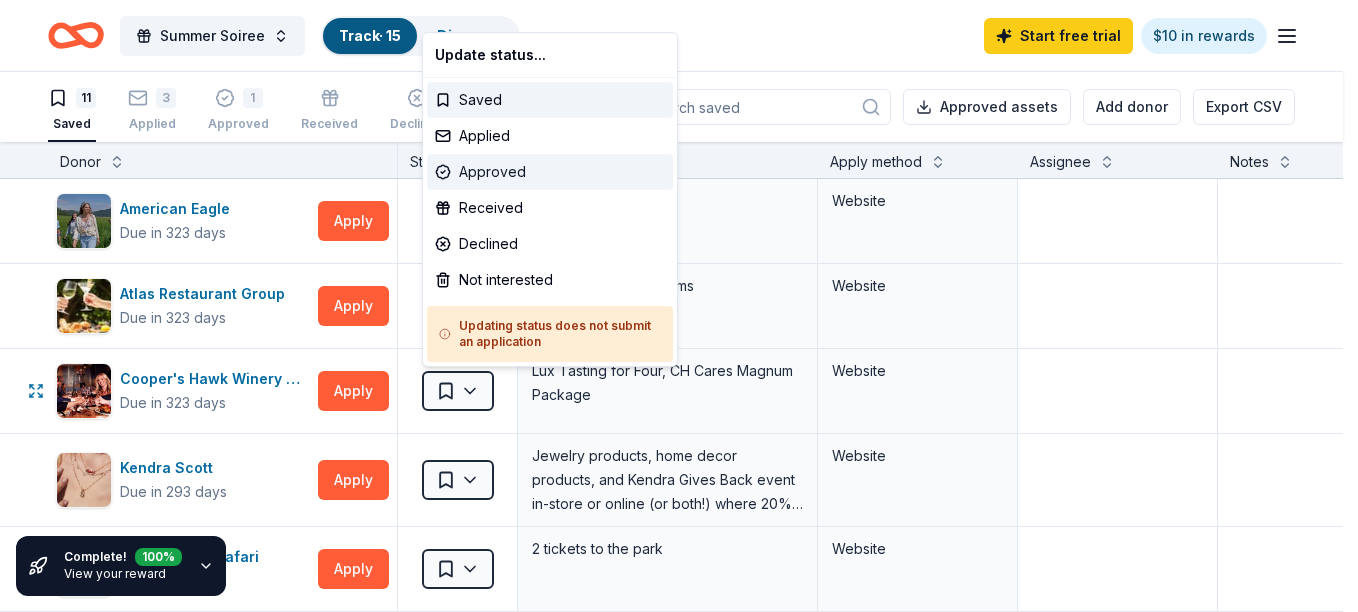 click on "Approved" at bounding box center [550, 172] 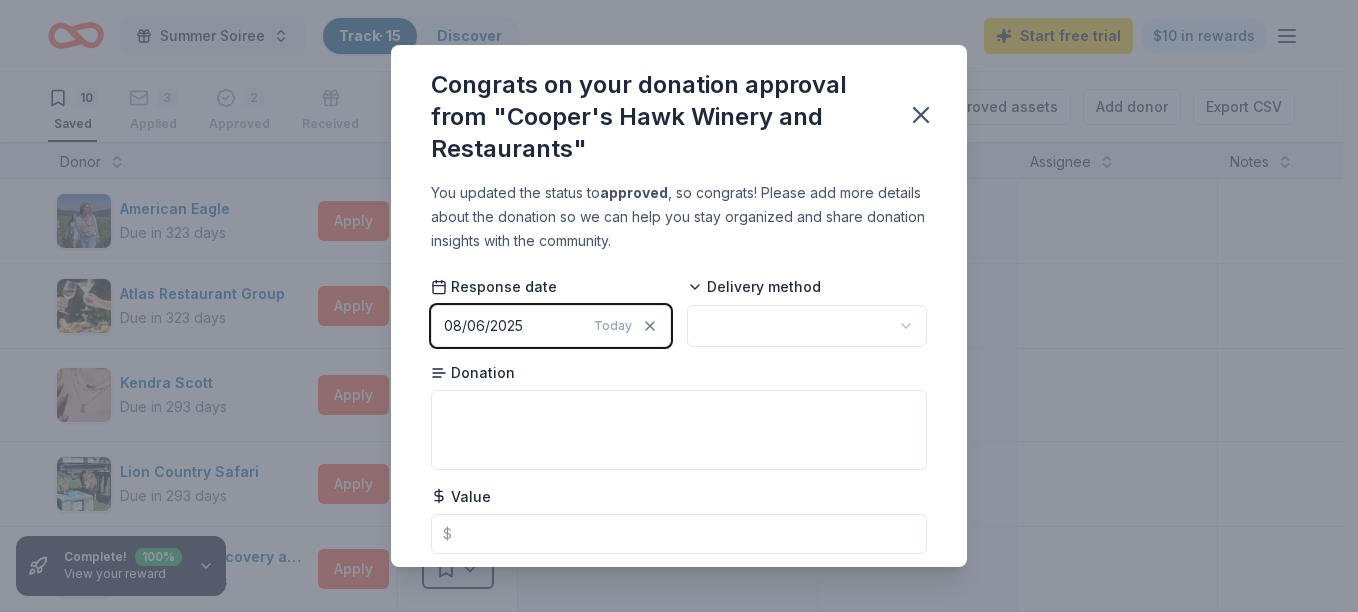 click on "08/06/2025 Today" at bounding box center (551, 326) 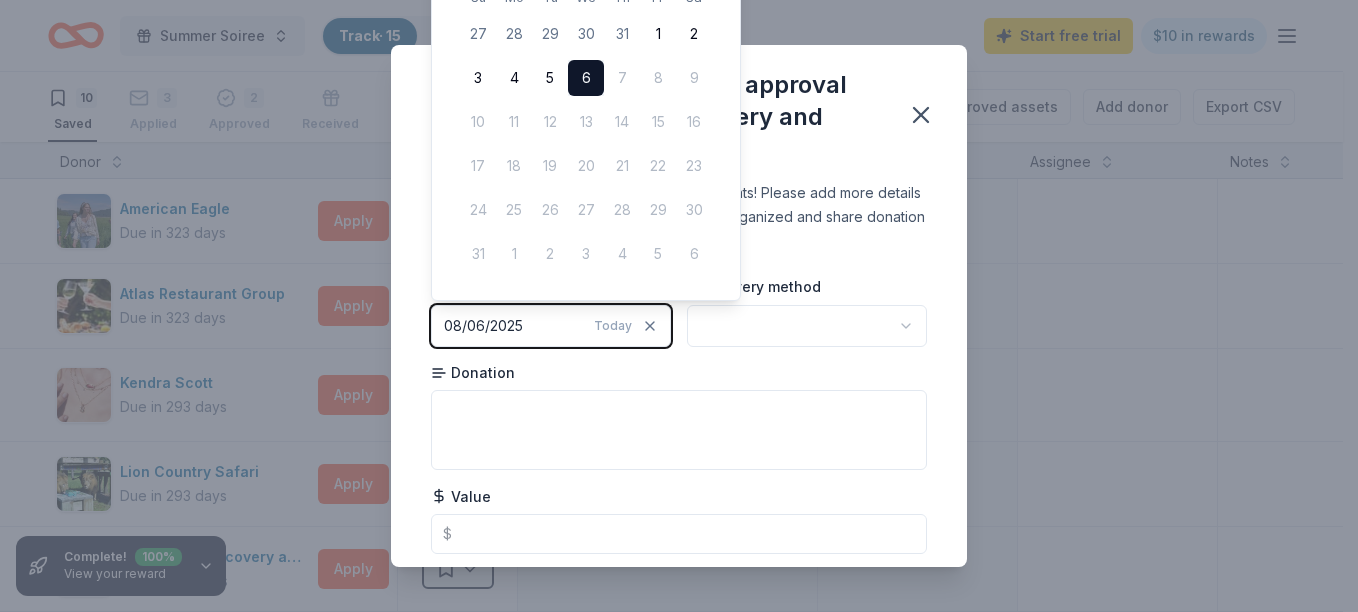 click on "08/06/2025 Today" at bounding box center [551, 326] 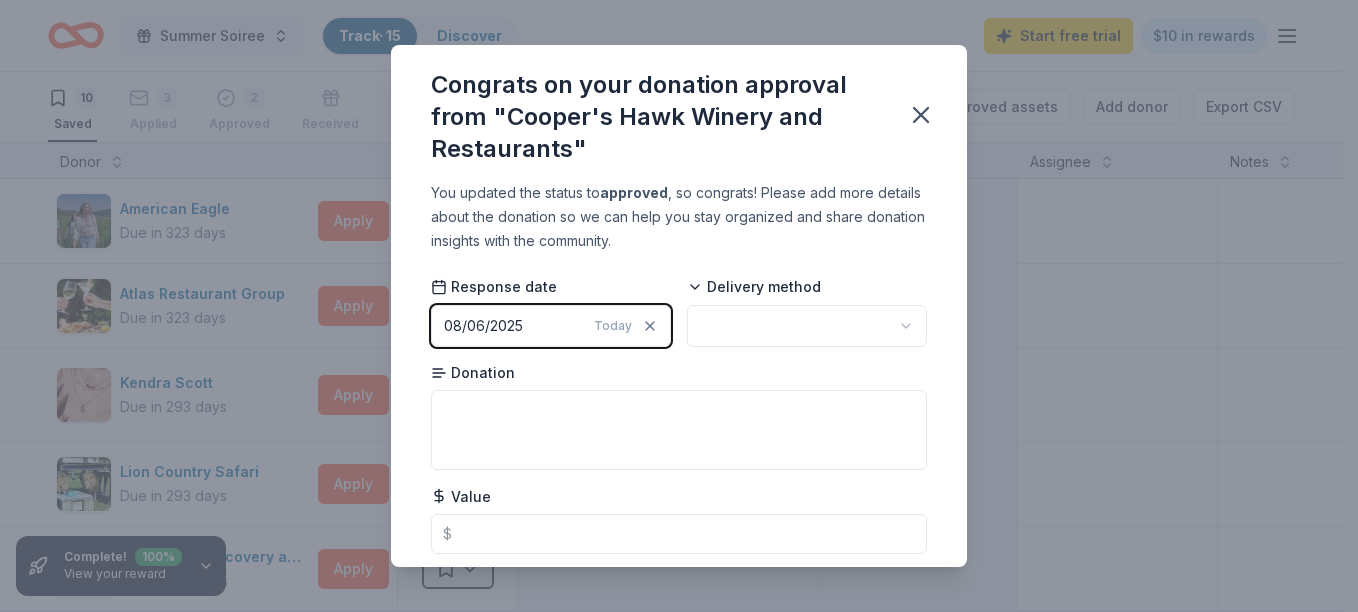 click on "08/06/2025 Today" at bounding box center [551, 326] 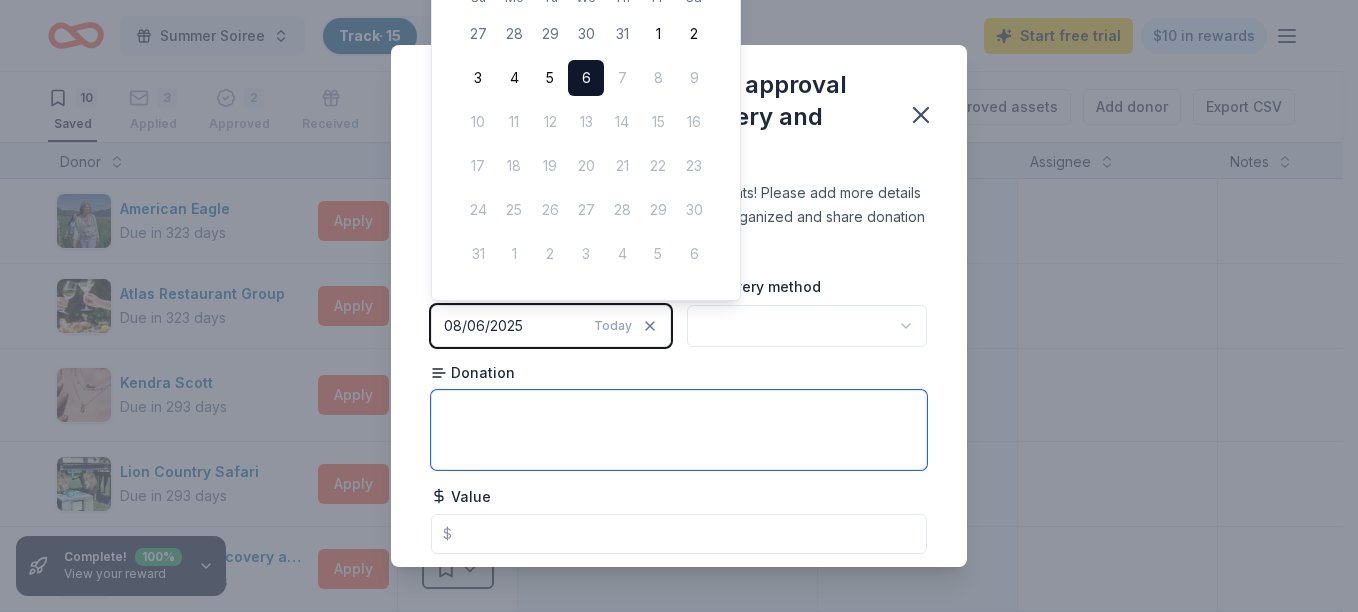 click at bounding box center (679, 430) 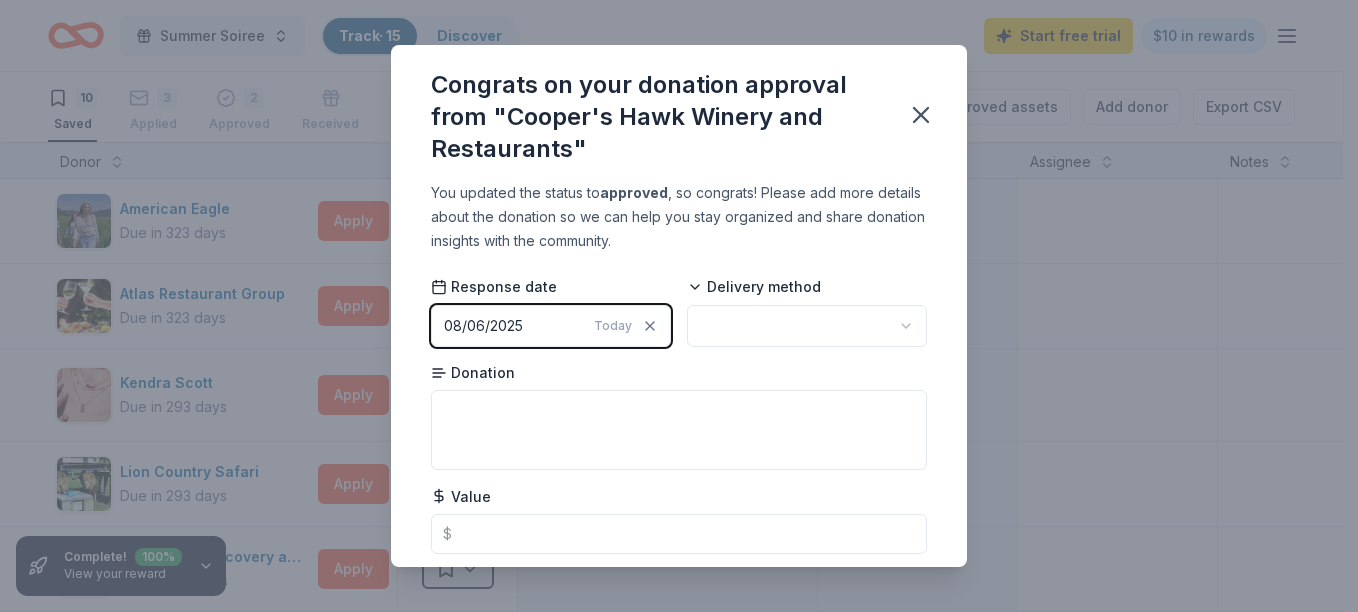scroll, scrollTop: 59, scrollLeft: 0, axis: vertical 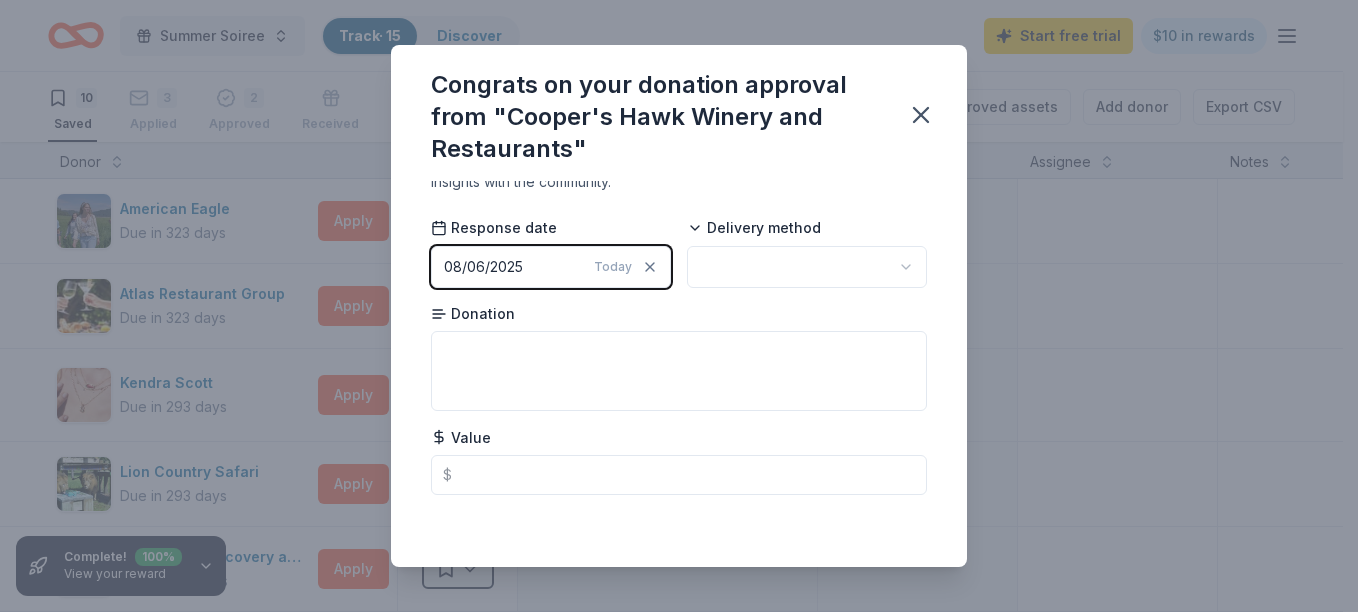 click on "08/06/2025 Today" at bounding box center (551, 267) 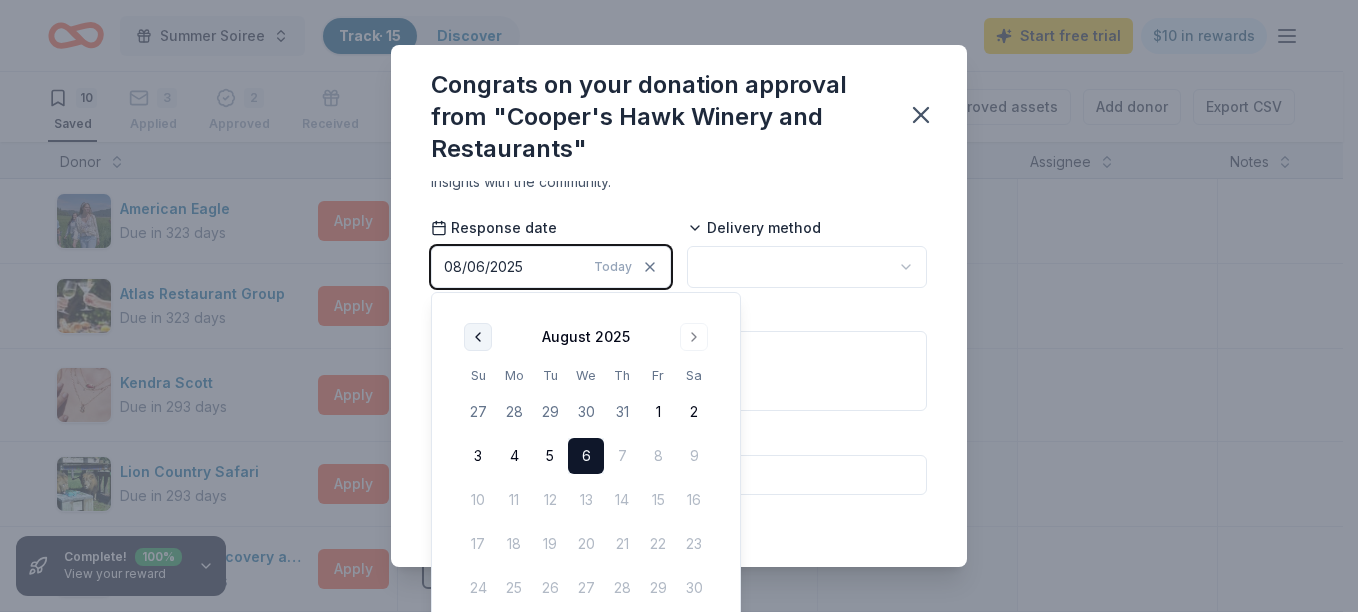 click at bounding box center (478, 337) 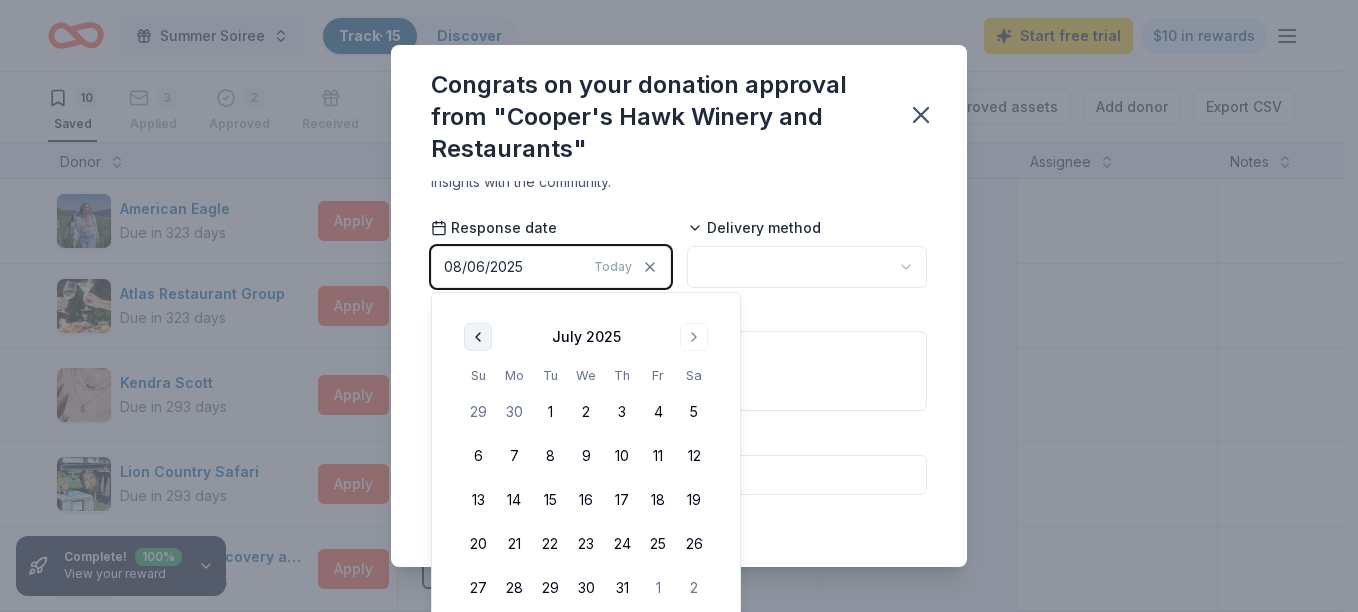 click at bounding box center [478, 337] 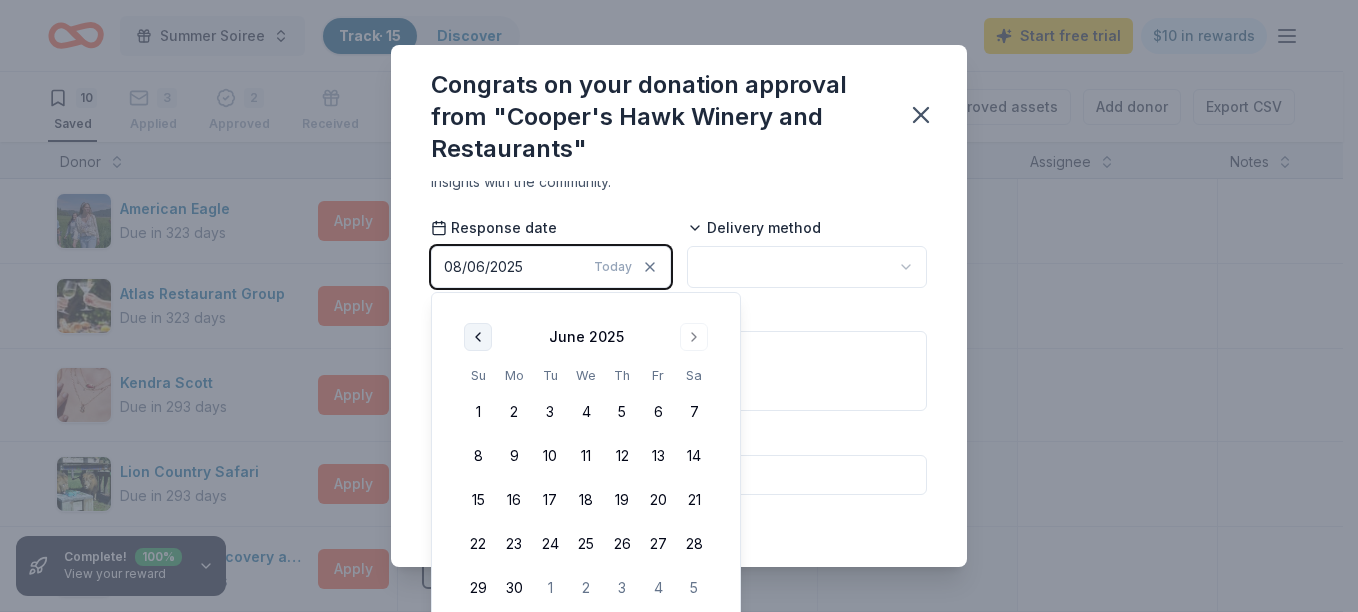 click at bounding box center [478, 337] 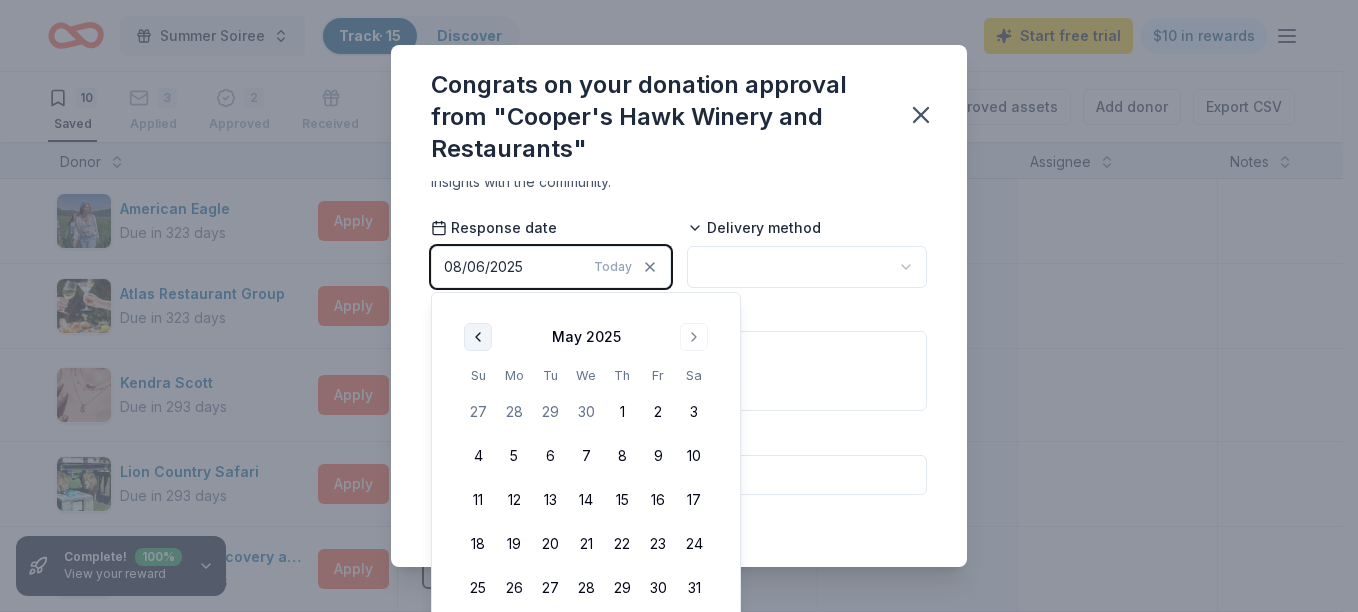 click at bounding box center (478, 337) 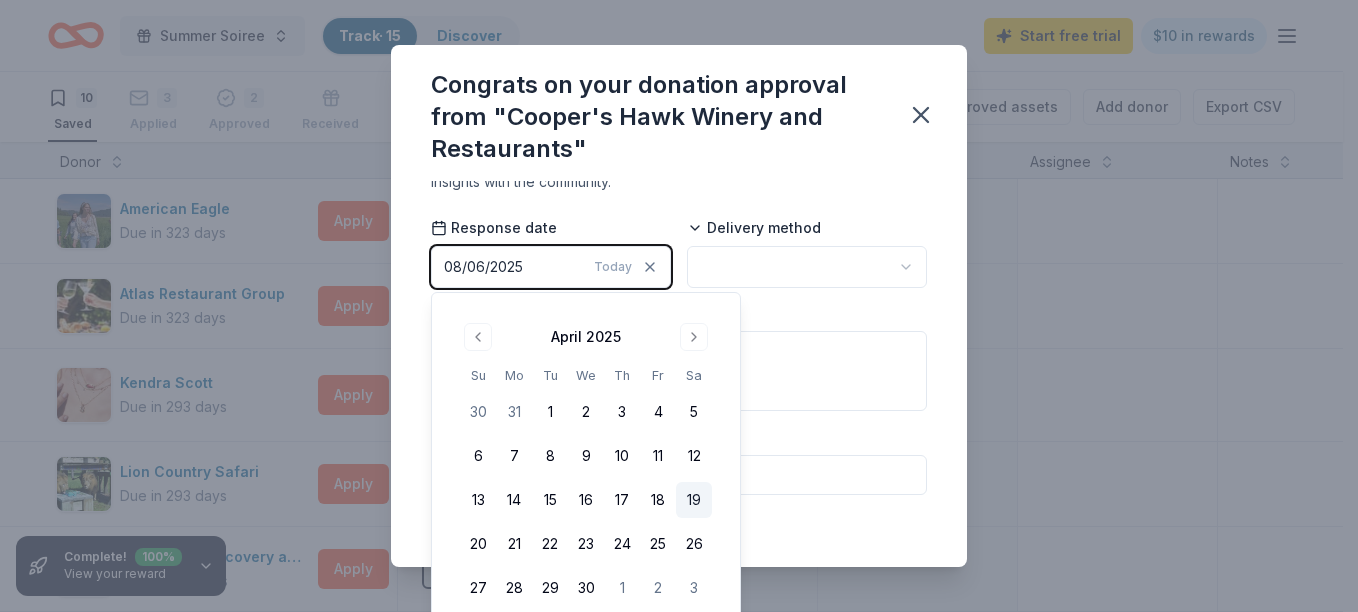 click on "19" at bounding box center [694, 500] 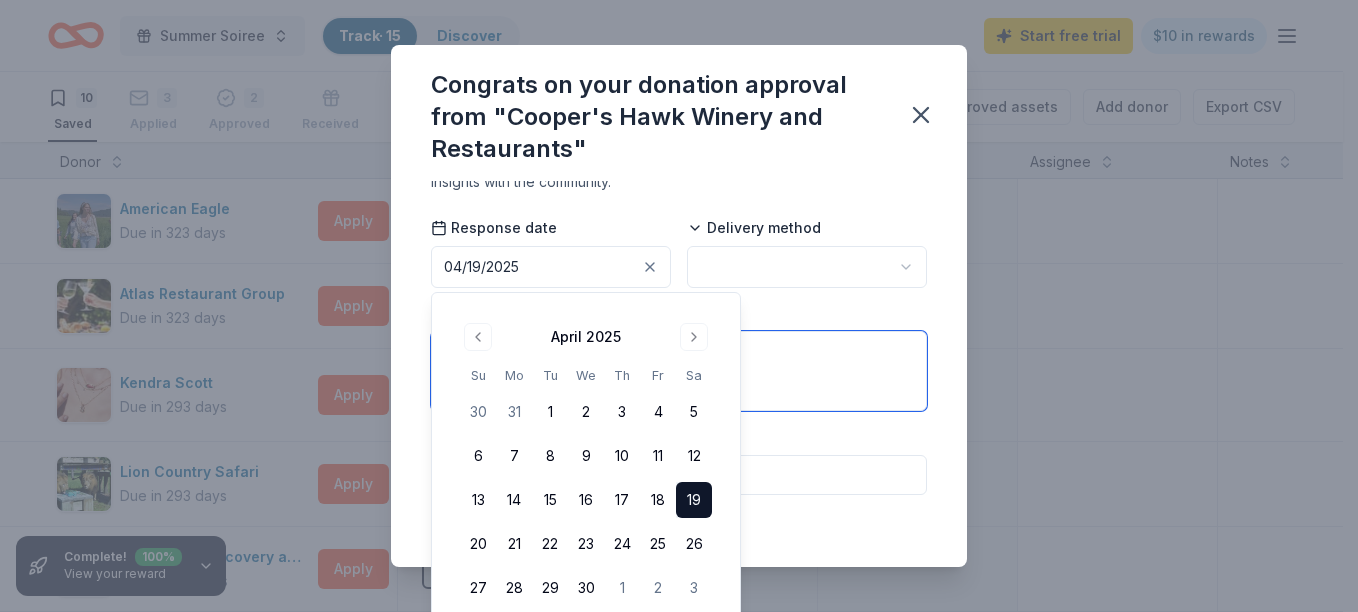 click at bounding box center [679, 371] 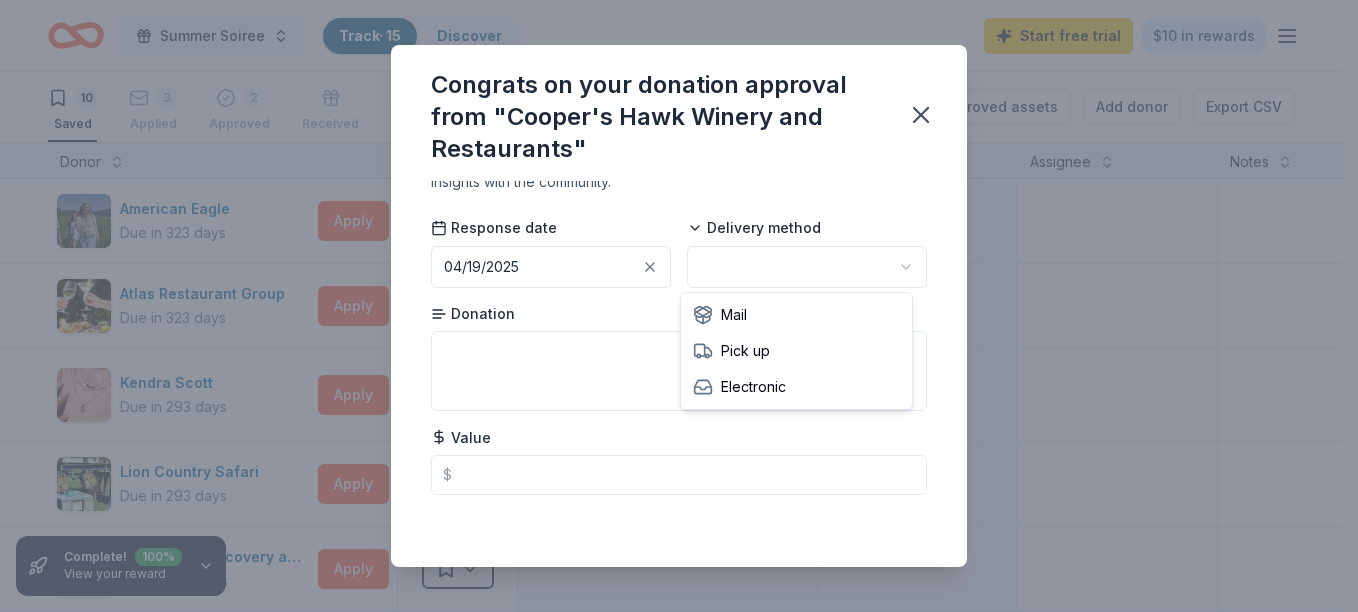 click on "Summer Soiree Track  · 15 Discover Start free  trial $10 in rewards 10 Saved 3 Applied 2 Approved Received Declined Not interested  Approved assets Add donor Export CSV Complete! 100 % View your reward Donor Status Donation Apply method Assignee Notes American Eagle Due in 323 days Apply Saved Gift card(s) Website Atlas Restaurant Group Due in 323 days Apply Saved Gift cards, grocery items Website Kendra Scott Due in 293 days Apply Saved Jewelry products, home decor products, and Kendra Gives Back event in-store or online (or both!) where 20% of the proceeds will support the cause or people you care about. Website Lion Country Safari Due in 293 days Apply Saved 2 tickets to the park Website Museum of Discovery and Science Due in 297 days Apply Saved 4 exhibit passes good for 1 year Website PRP Wine International Due in 346 days Apply Saved Two in-home wine sampling gift certificates In app Sawgrass Recreation Parks Due in 293 days Apply Saved Gift card(s), merchandise Email Signet Jewelers Due in 263 days" at bounding box center [679, 306] 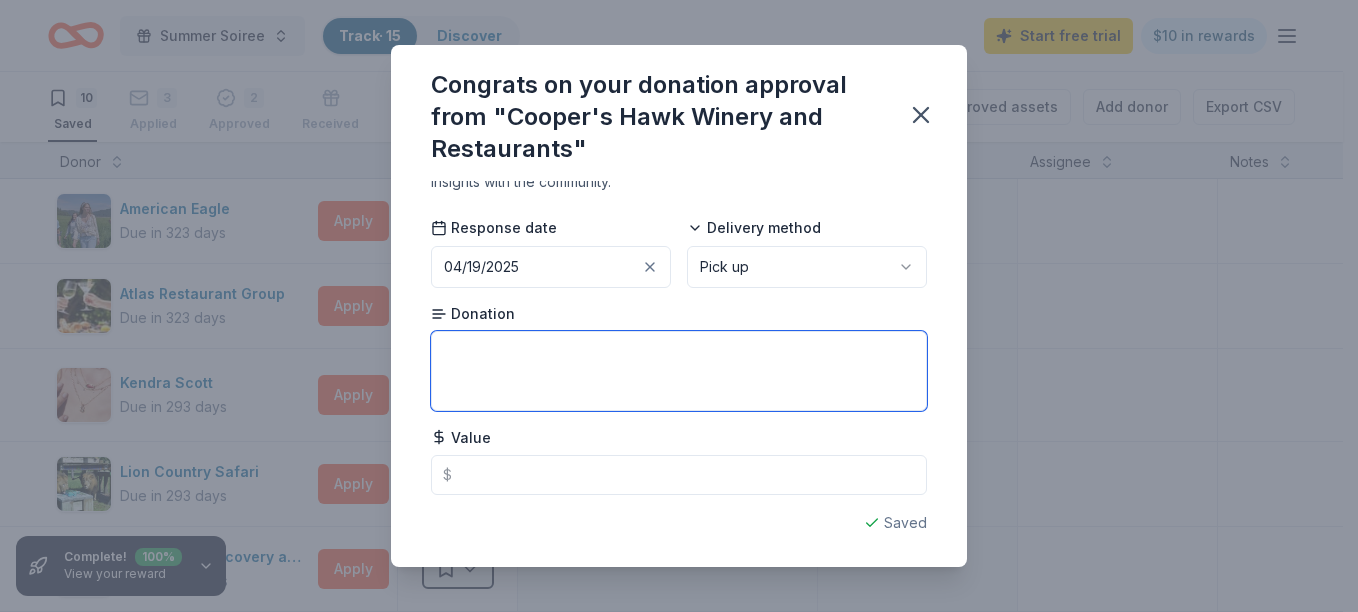 click at bounding box center (679, 371) 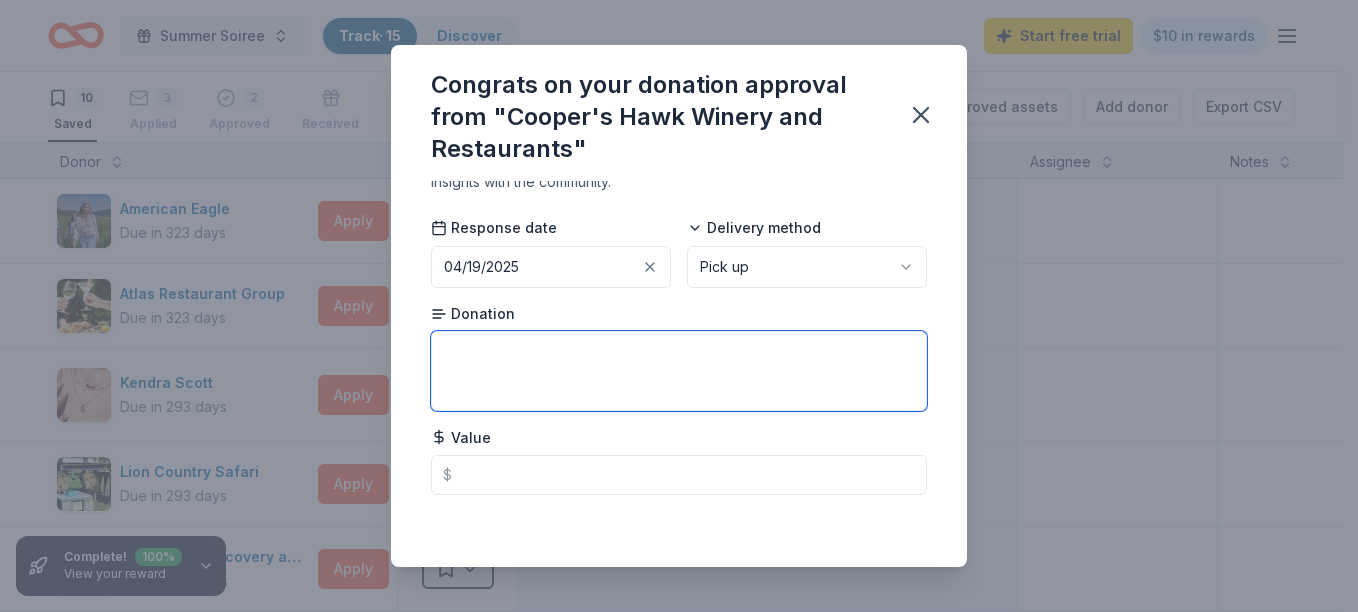 type on "1" 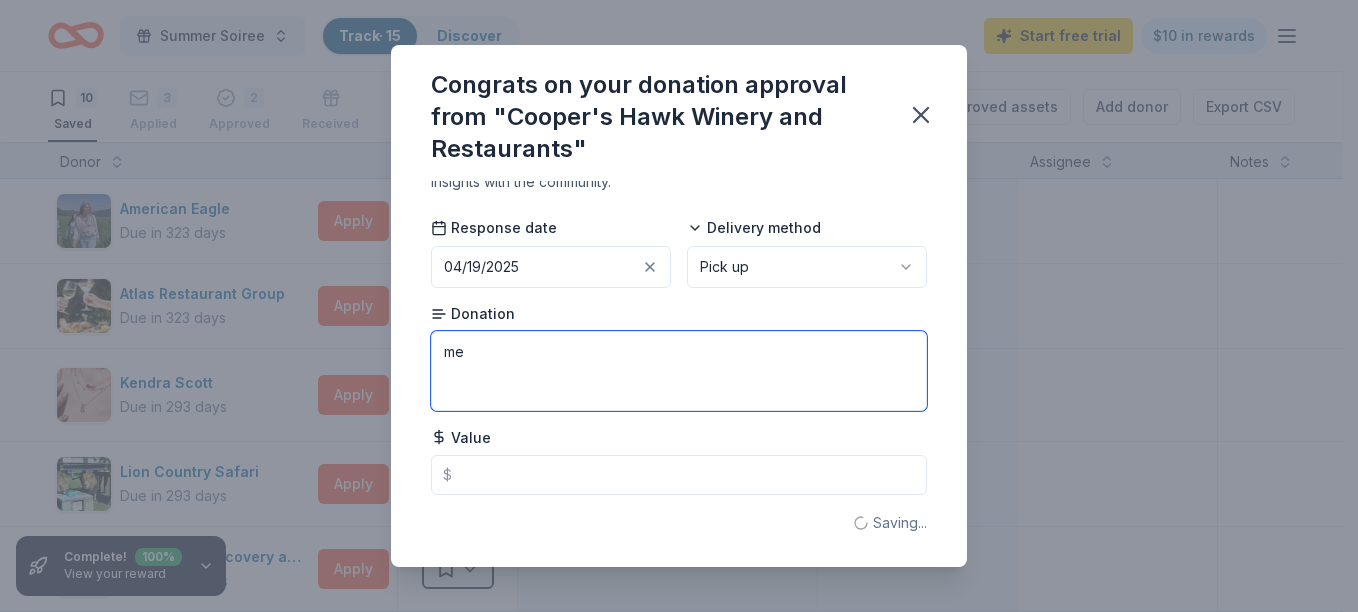 type on "m" 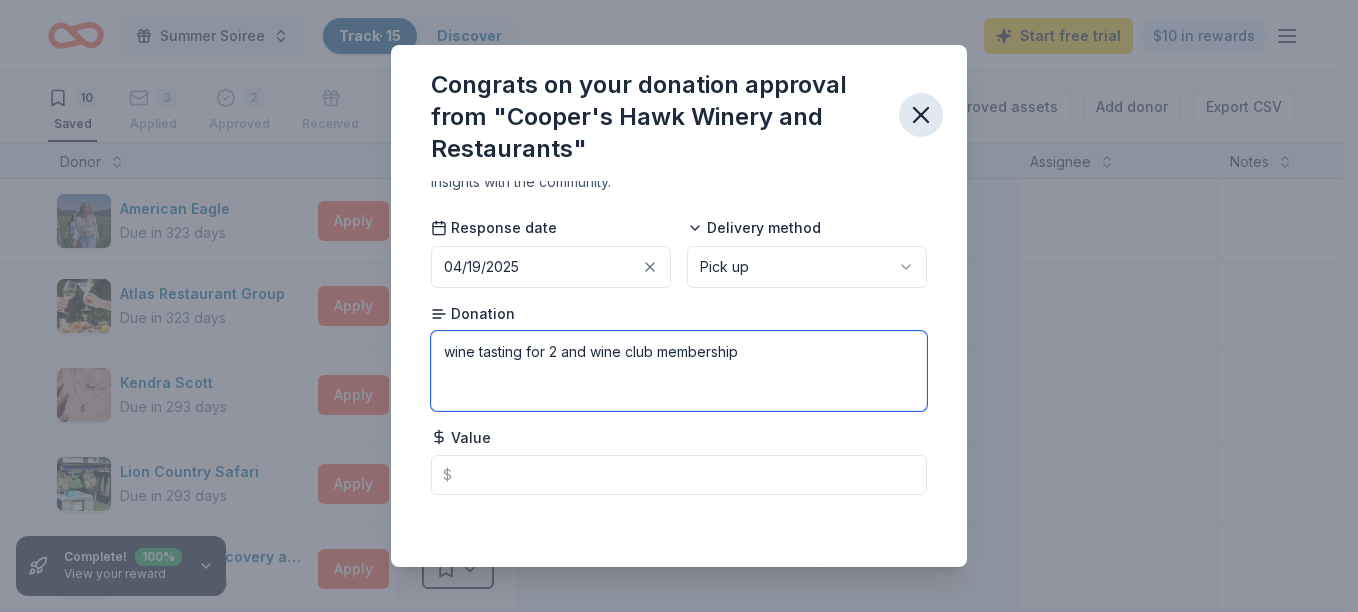 type on "wine tasting for 2 and wine club membership" 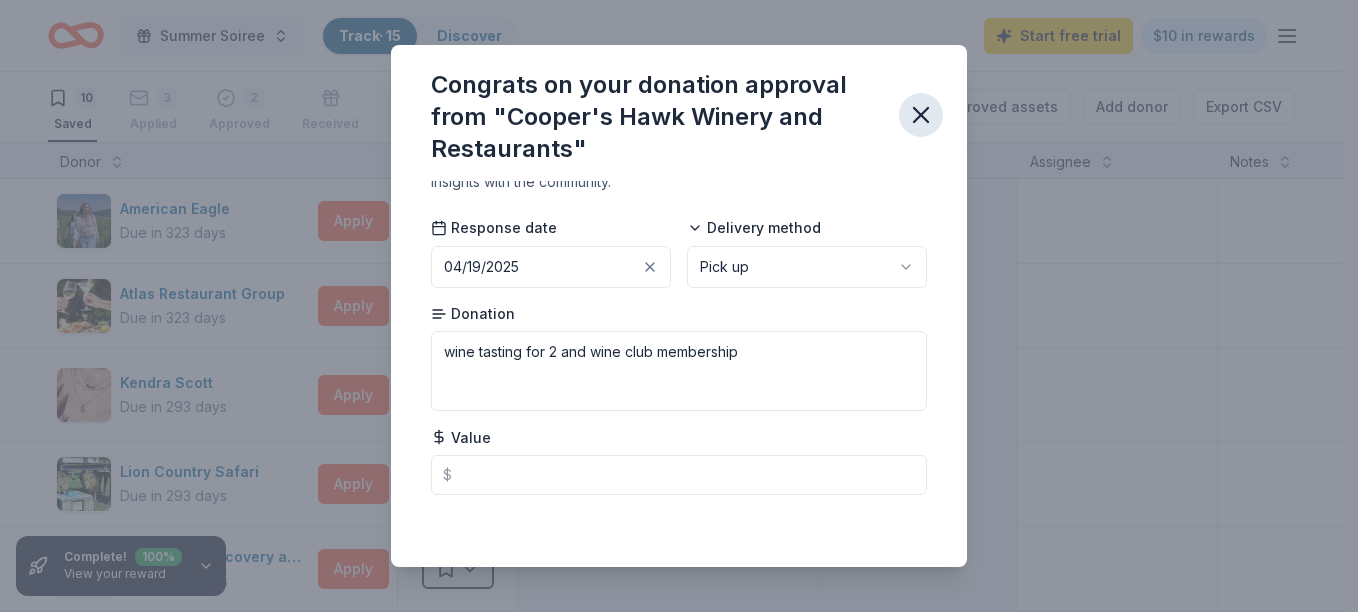 click 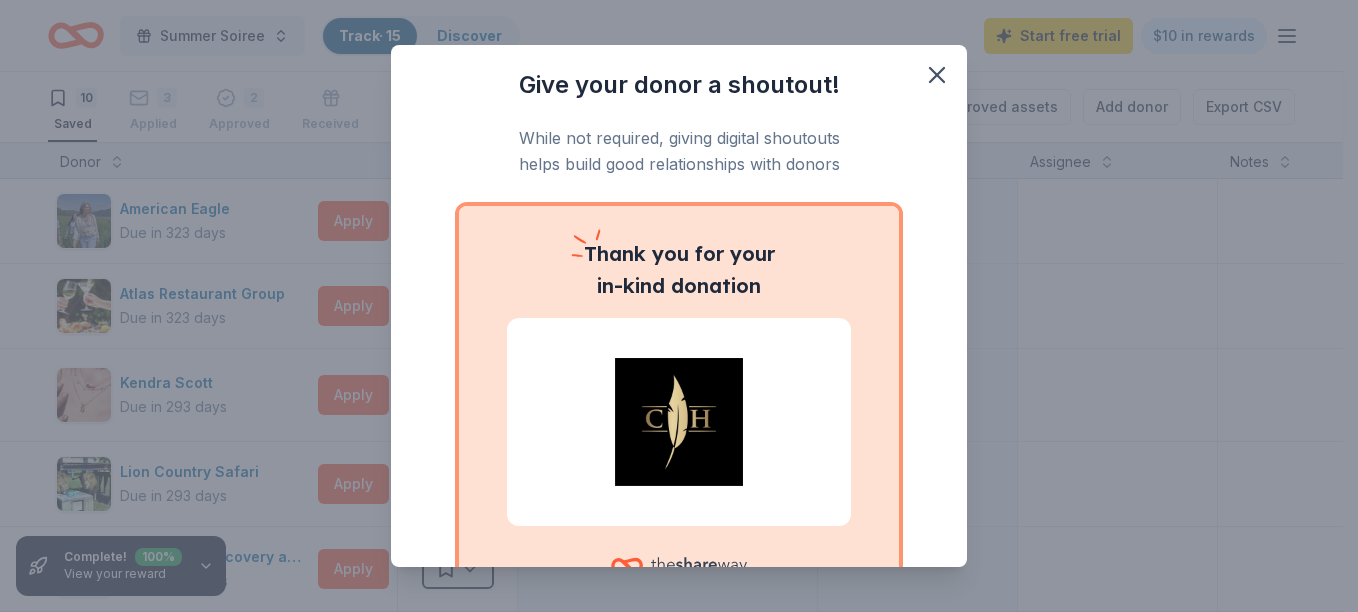 scroll, scrollTop: 162, scrollLeft: 0, axis: vertical 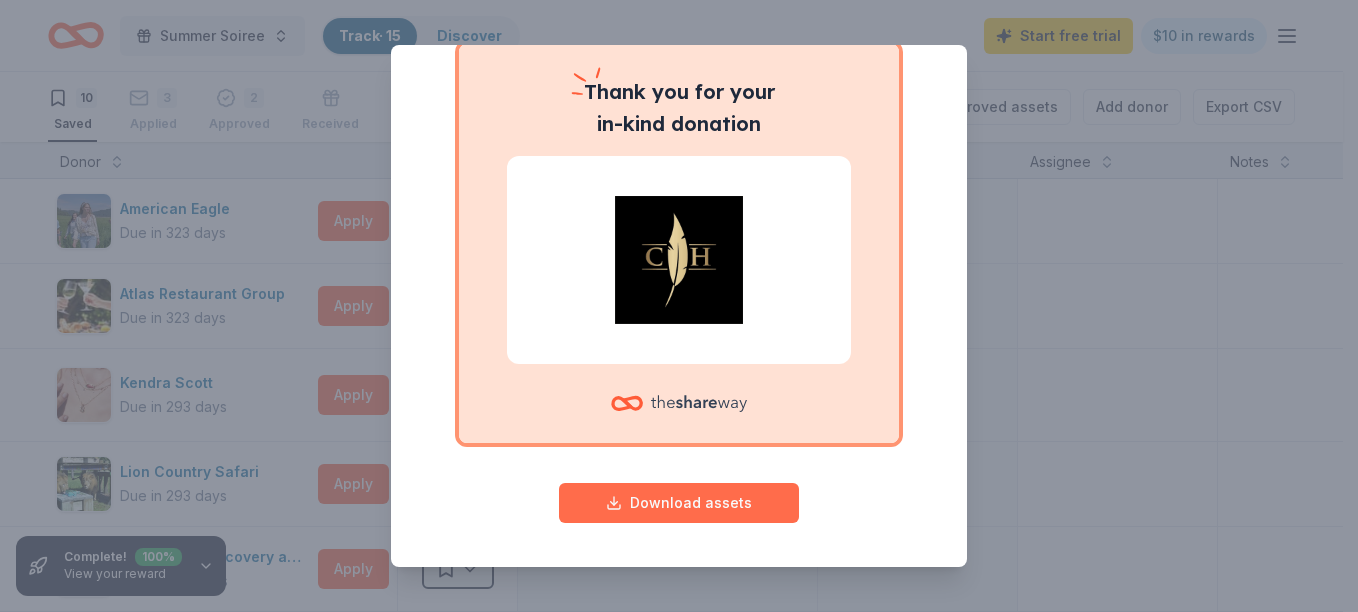 click on "Download assets" at bounding box center (679, 503) 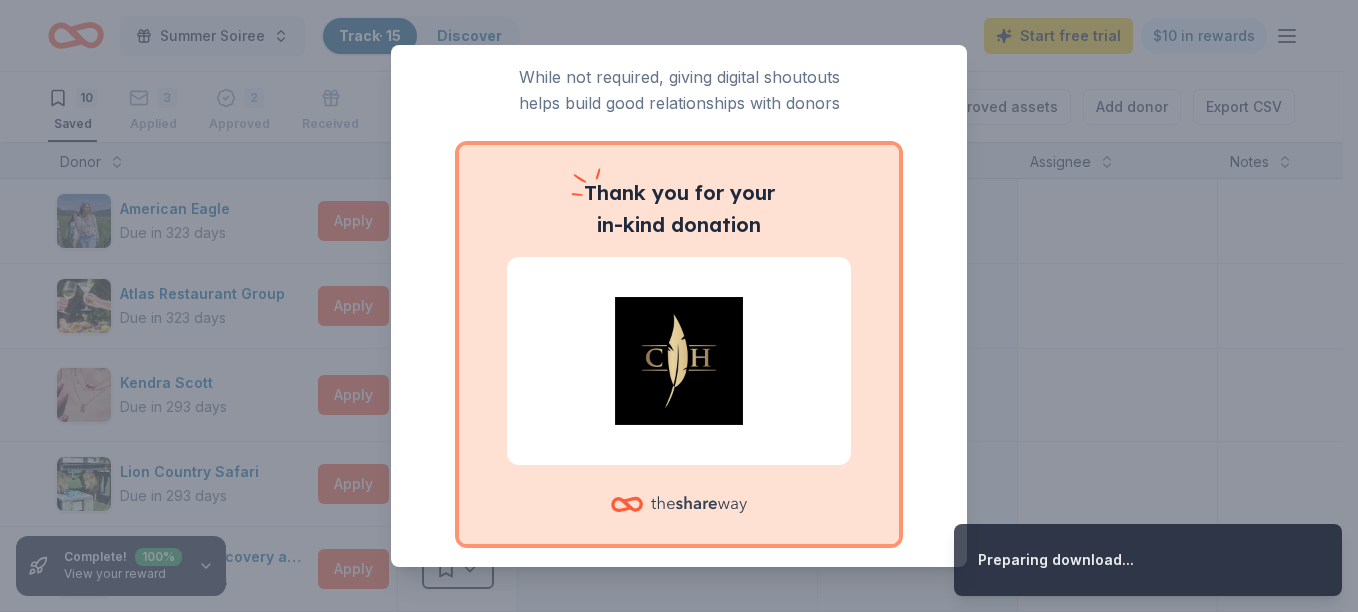 scroll, scrollTop: 0, scrollLeft: 0, axis: both 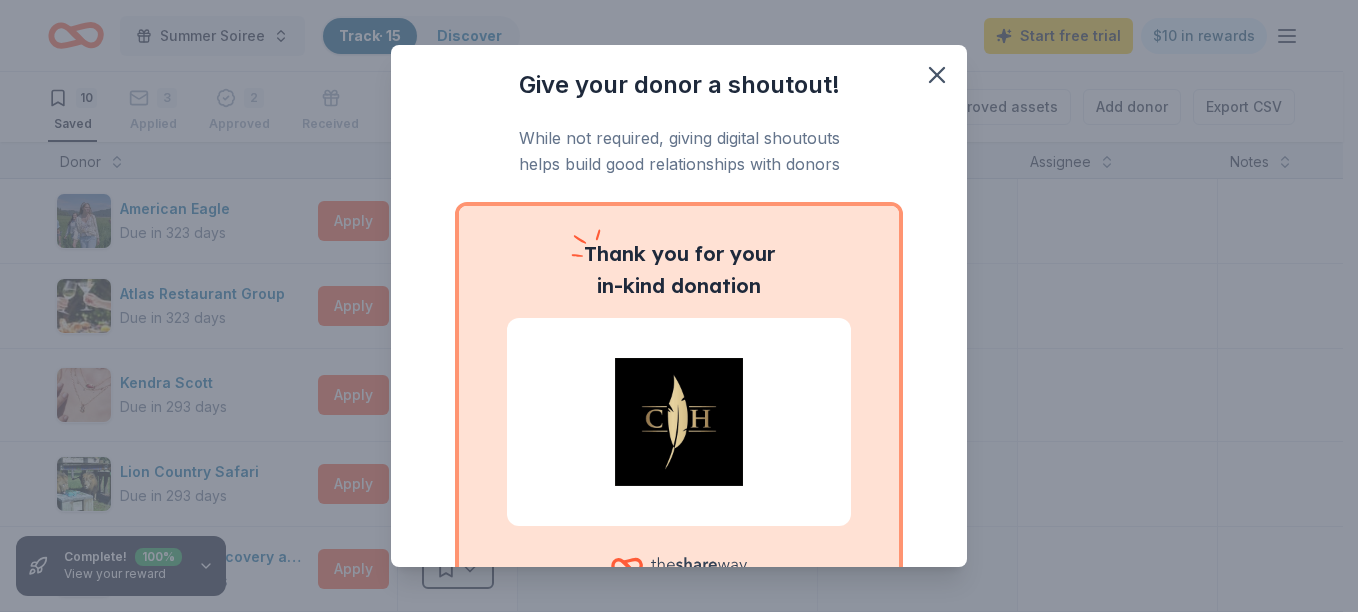 click on "Give your donor a shoutout!" at bounding box center [679, 85] 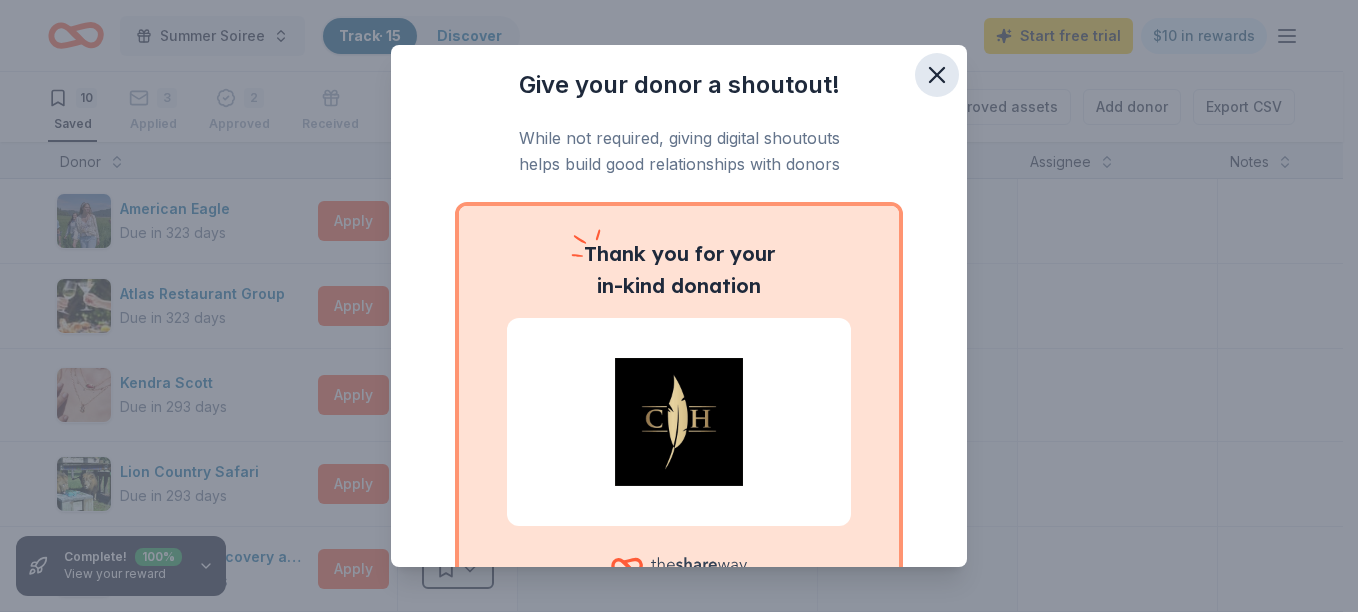 click 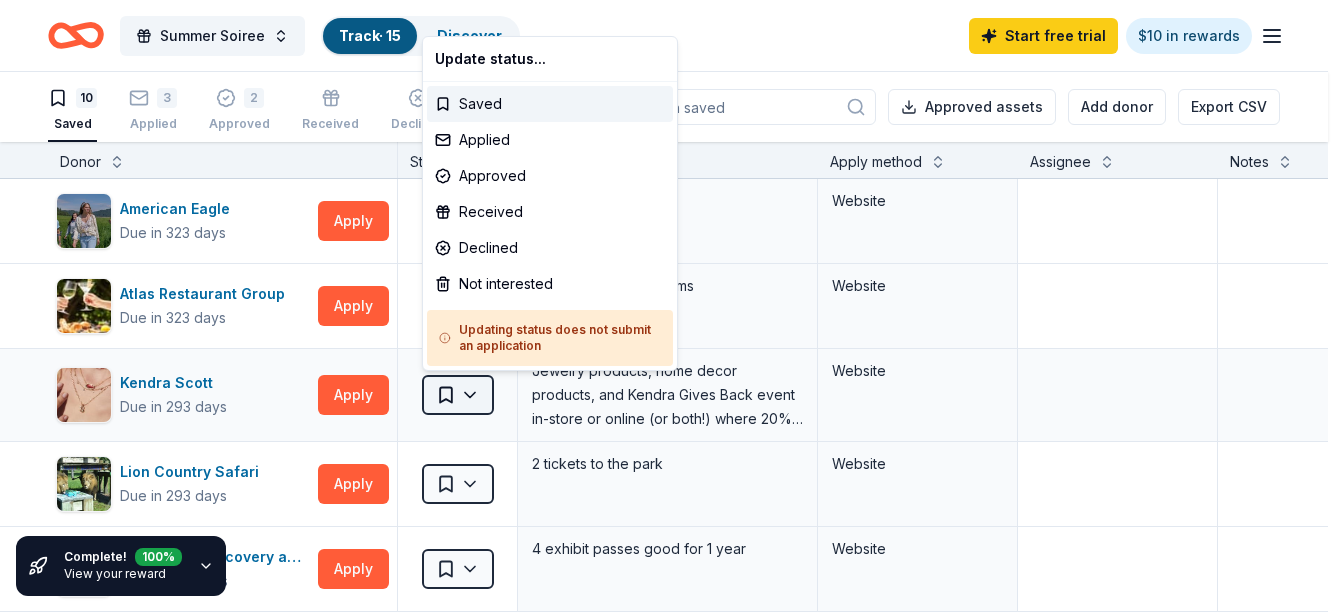 click on "Summer Soiree Track  · 15 Discover Start free  trial $10 in rewards 10 Saved 3 Applied 2 Approved Received Declined Not interested  Approved assets Add donor Export CSV Complete! 100 % View your reward Donor Status Donation Apply method Assignee Notes American Eagle Due in 323 days Apply Saved Gift card(s) Website Atlas Restaurant Group Due in 323 days Apply Saved Gift cards, grocery items Website Kendra Scott Due in 293 days Apply Saved Jewelry products, home decor products, and Kendra Gives Back event in-store or online (or both!) where 20% of the proceeds will support the cause or people you care about. Website Lion Country Safari Due in 293 days Apply Saved 2 tickets to the park Website Museum of Discovery and Science Due in 297 days Apply Saved 4 exhibit passes good for 1 year Website PRP Wine International Due in 346 days Apply Saved Two in-home wine sampling gift certificates In app Sawgrass Recreation Parks Due in 293 days Apply Saved Gift card(s), merchandise Email Signet Jewelers Due in 263 days" at bounding box center [671, 306] 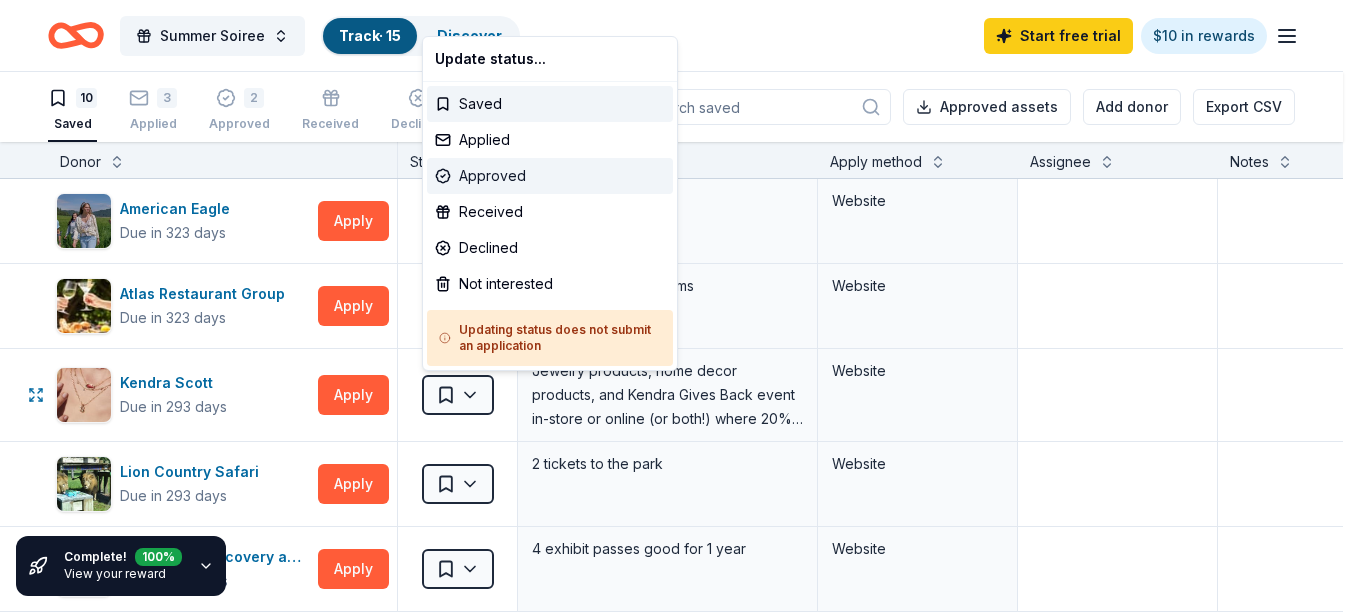 click on "Approved" at bounding box center [550, 176] 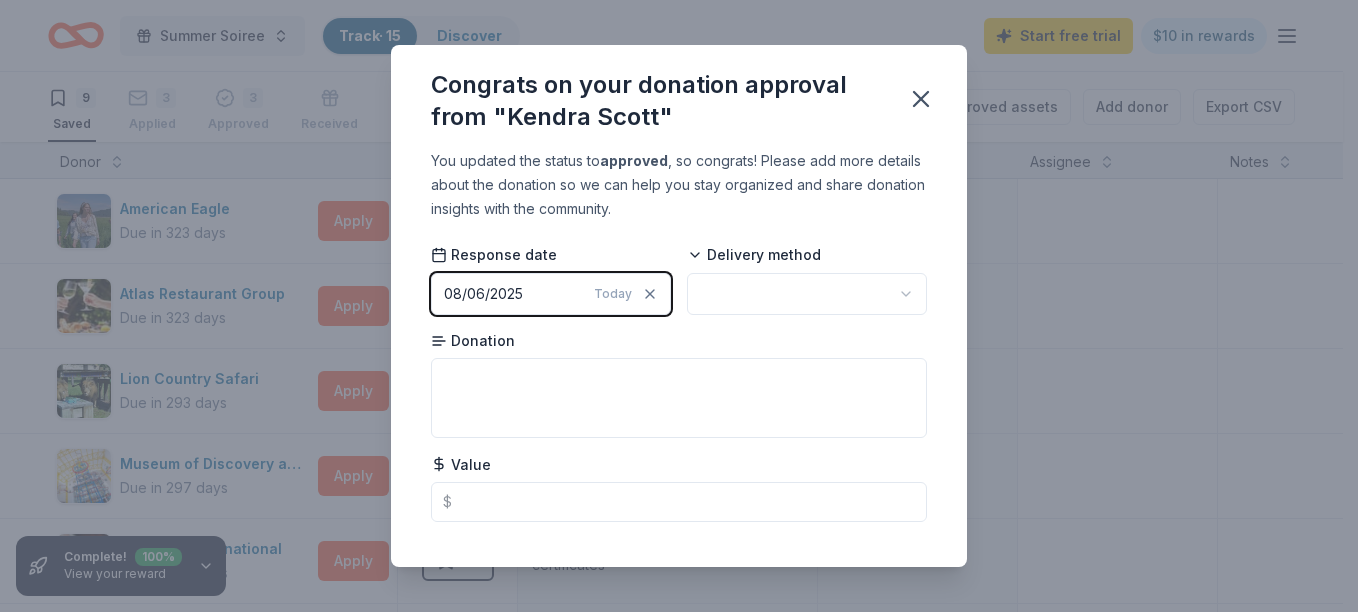click on "Today" at bounding box center [613, 294] 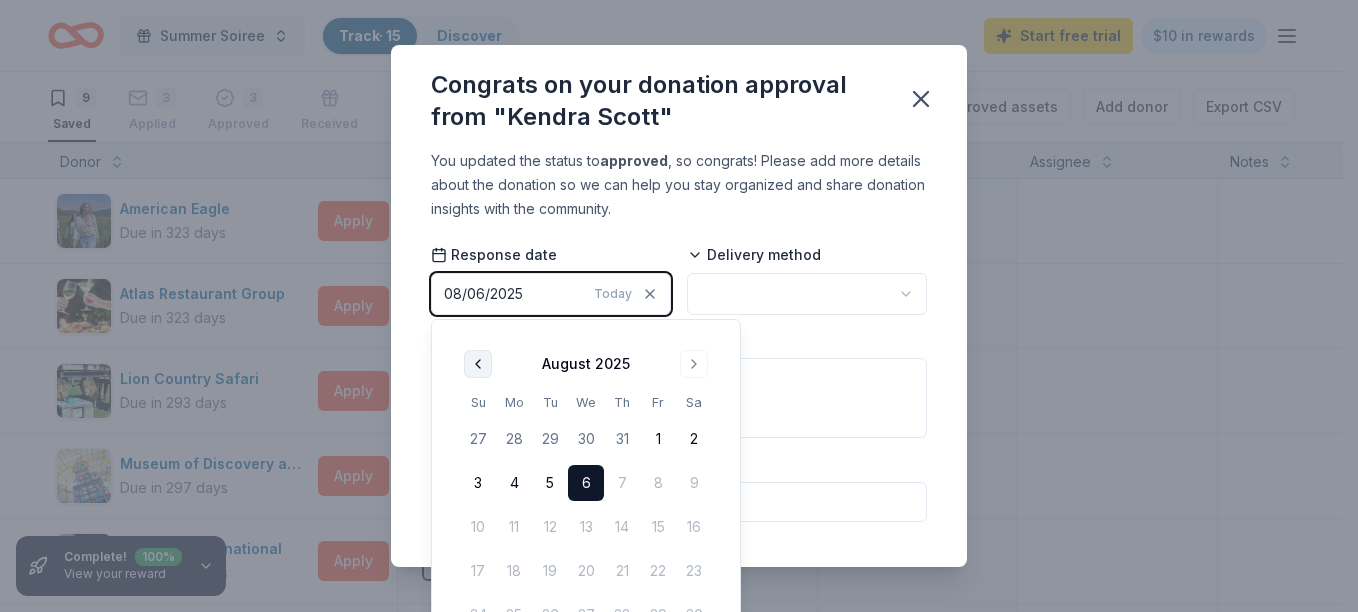 click at bounding box center [478, 364] 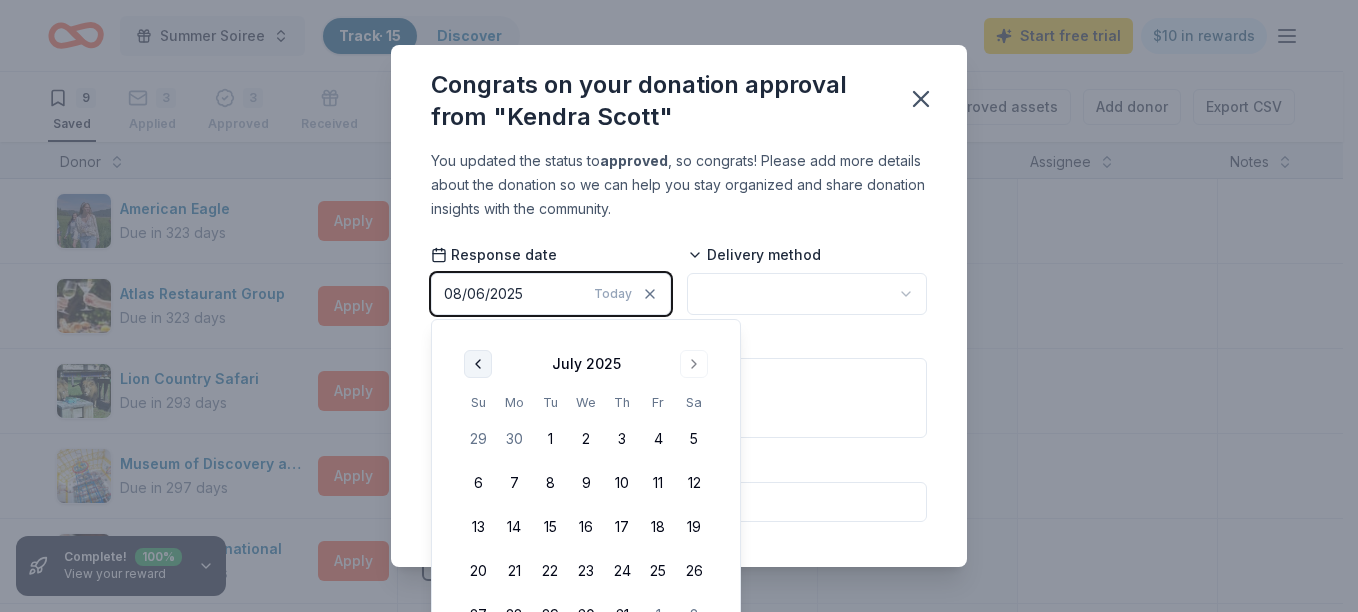 click at bounding box center [478, 364] 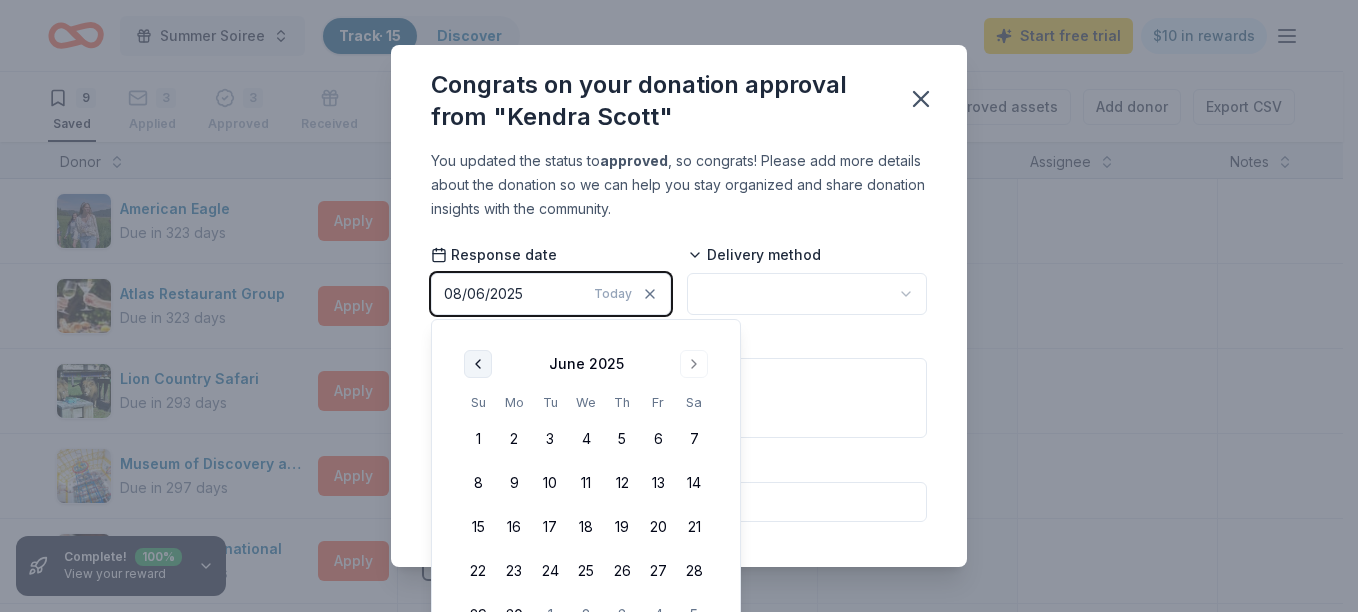 click at bounding box center (478, 364) 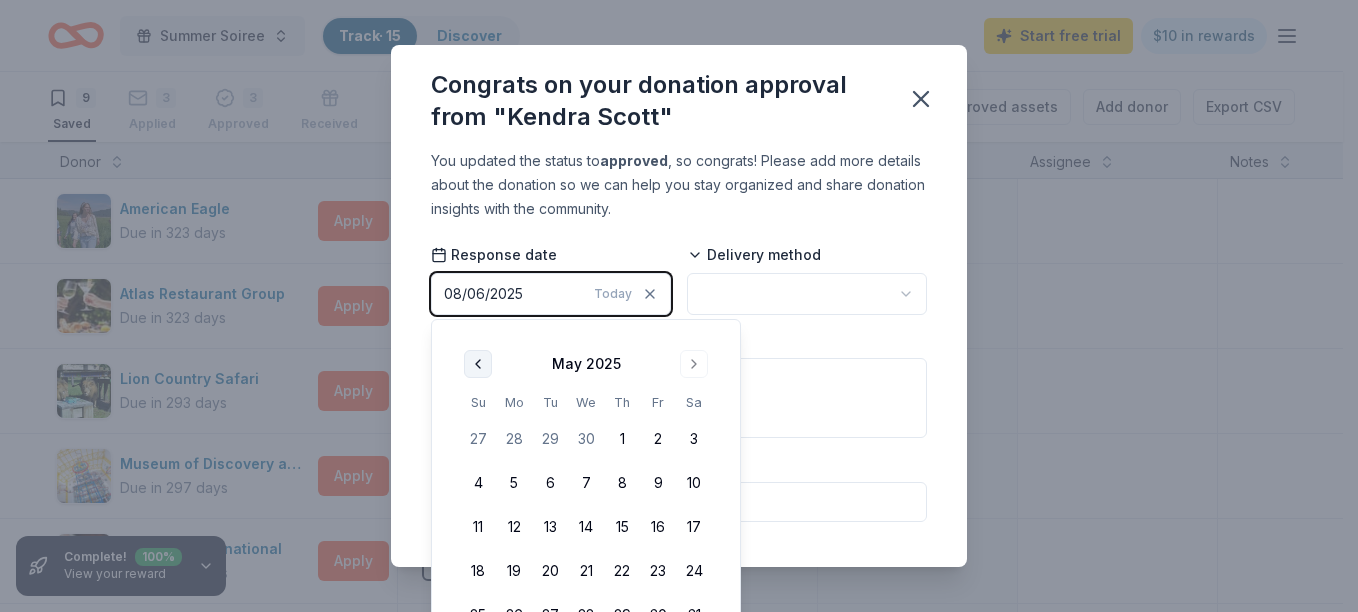 click at bounding box center (478, 364) 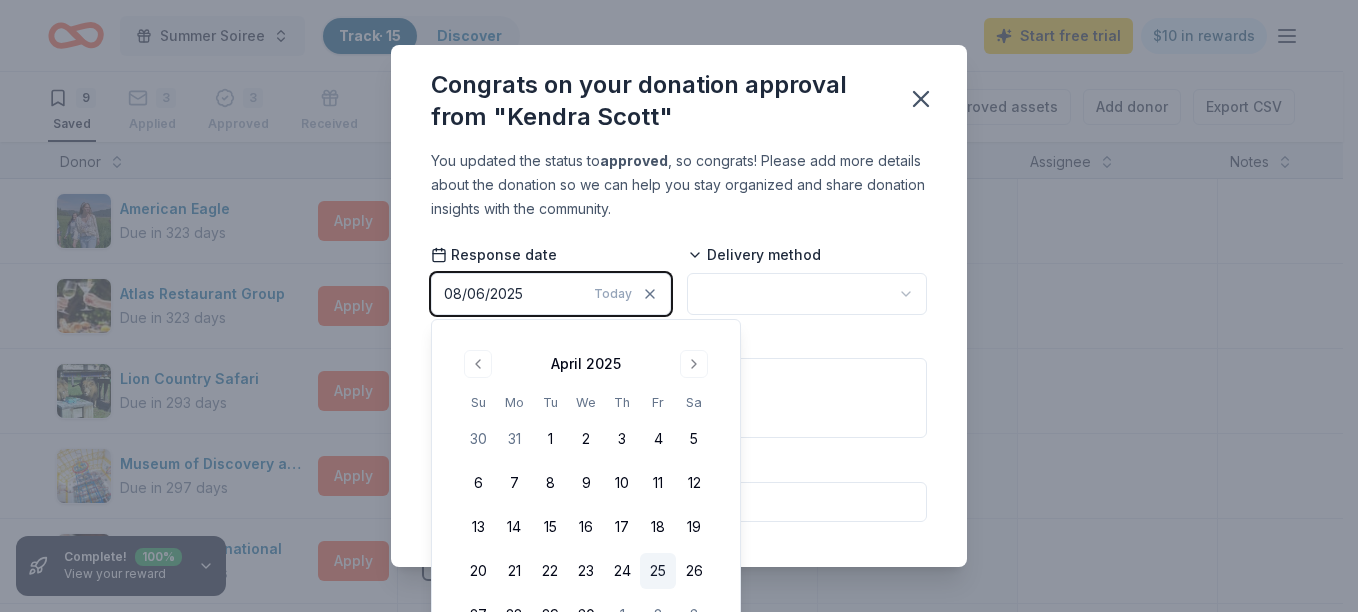 click on "25" at bounding box center [658, 571] 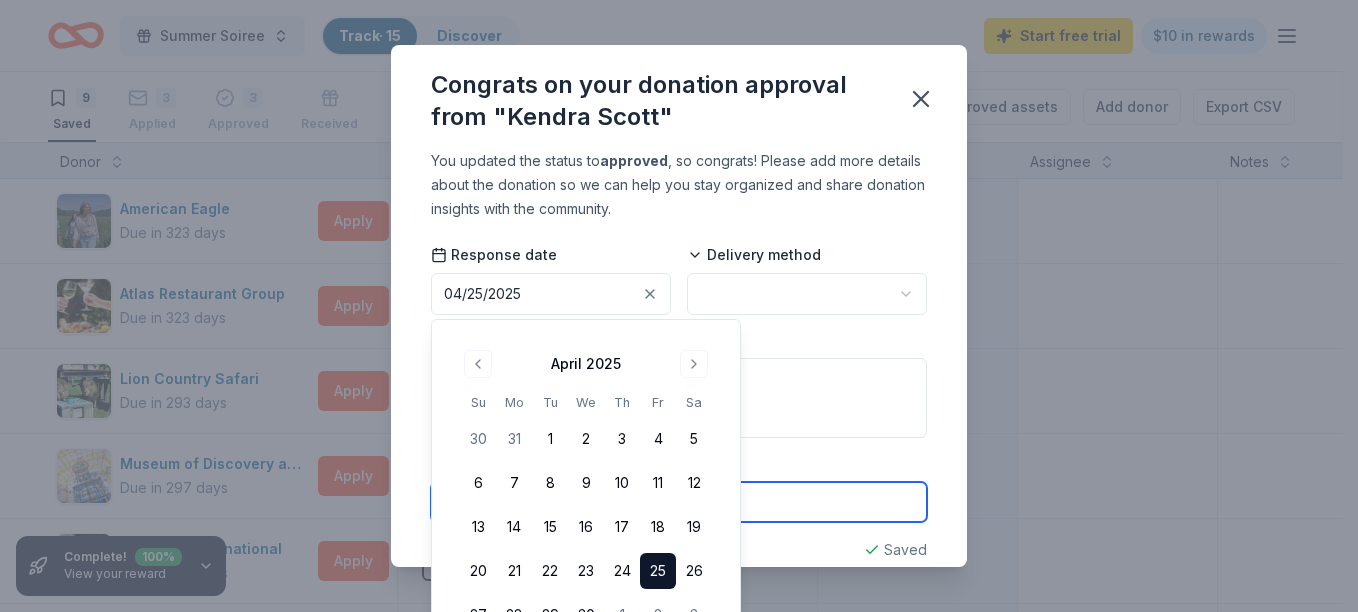 click at bounding box center (679, 502) 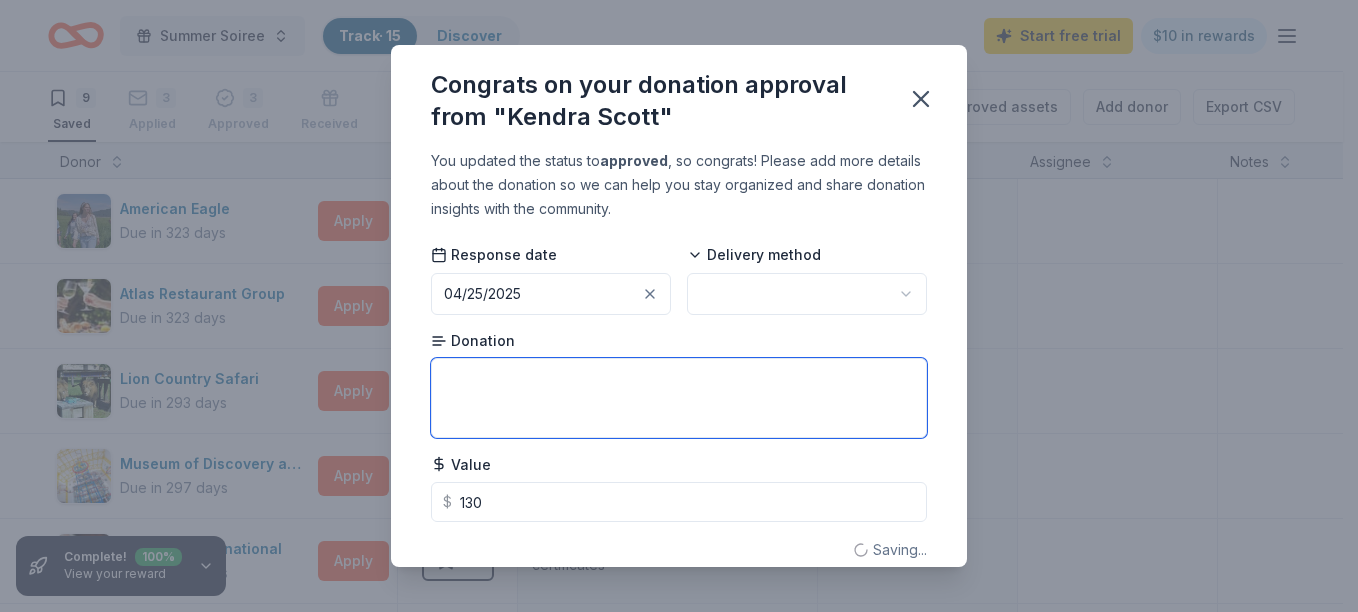 type on "130.00" 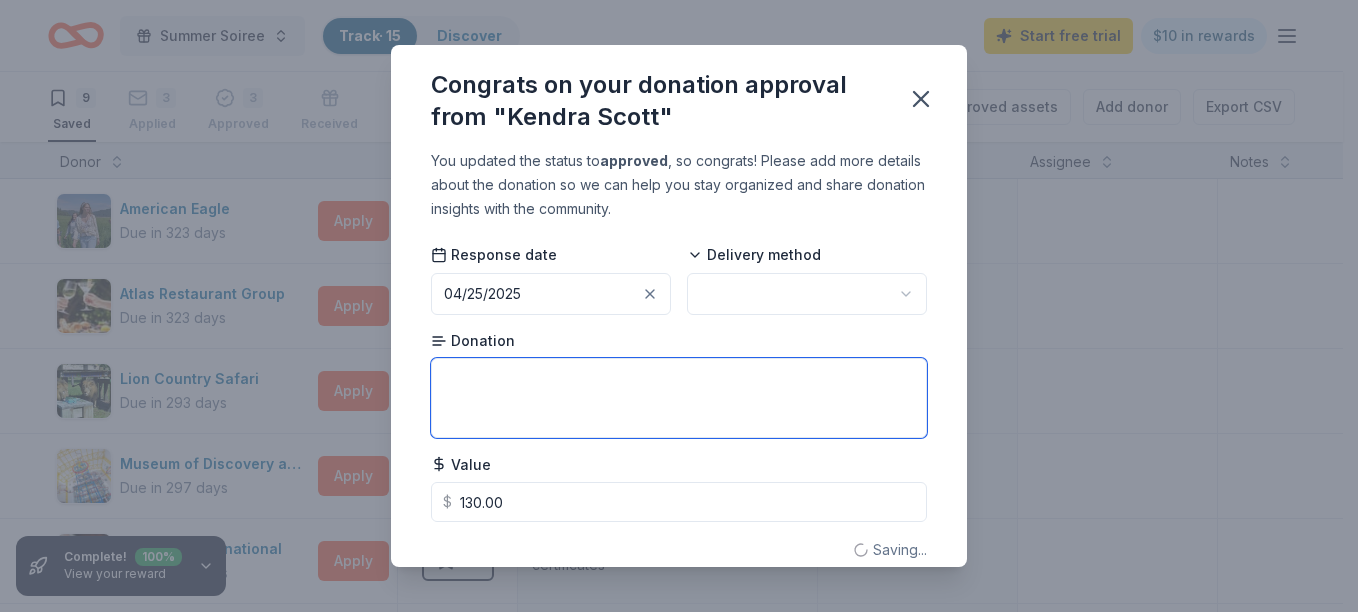click at bounding box center (679, 398) 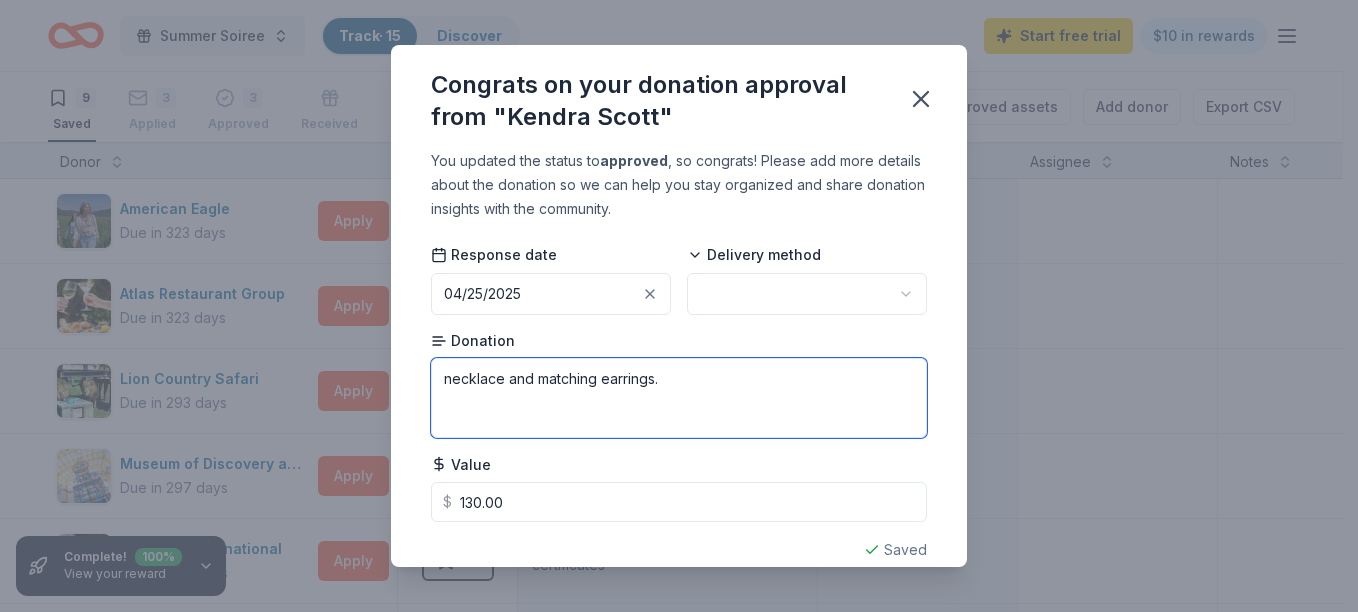 type on "necklace and matching earrings." 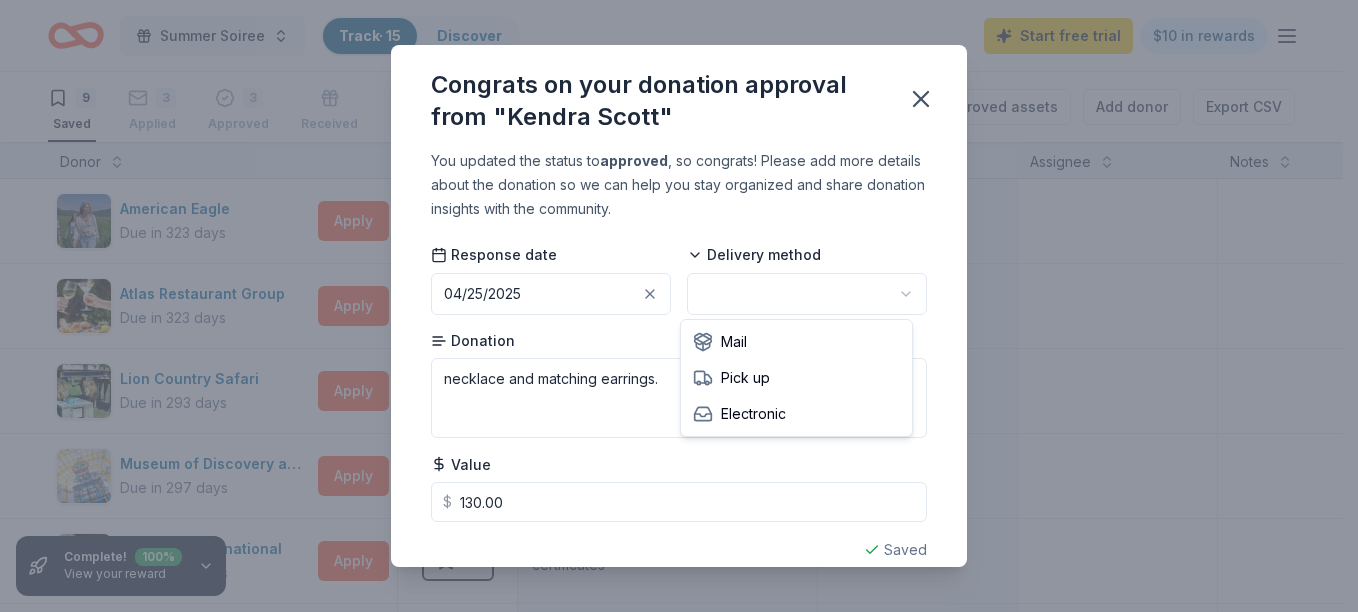click on "Summer Soiree Track  · 15 Discover Start free  trial $10 in rewards 9 Saved 3 Applied 3 Approved Received Declined Not interested  Approved assets Add donor Export CSV Complete! 100 % View your reward Donor Status Donation Apply method Assignee Notes American Eagle Due in 323 days Apply Saved Gift card(s) Website Atlas Restaurant Group Due in 323 days Apply Saved Gift cards, grocery items Website Lion Country Safari Due in 293 days Apply Saved 2 tickets to the park Website Museum of Discovery and Science Due in 297 days Apply Saved 4 exhibit passes good for 1 year Website PRP Wine International Due in 346 days Apply Saved Two in-home wine sampling gift certificates In app Sawgrass Recreation Parks Due in 293 days Apply Saved Gift card(s), merchandise Email Signet Jewelers Due in 263 days Apply Saved Jewelry products Website Wicked Dolphin Rum Due in 173 days Apply Saved Liquors, gift card(s), merchandise Email WonderWorks Orlando Due in 323 days Apply Saved Tickets Website   Discover more donors Saved Value" at bounding box center (679, 306) 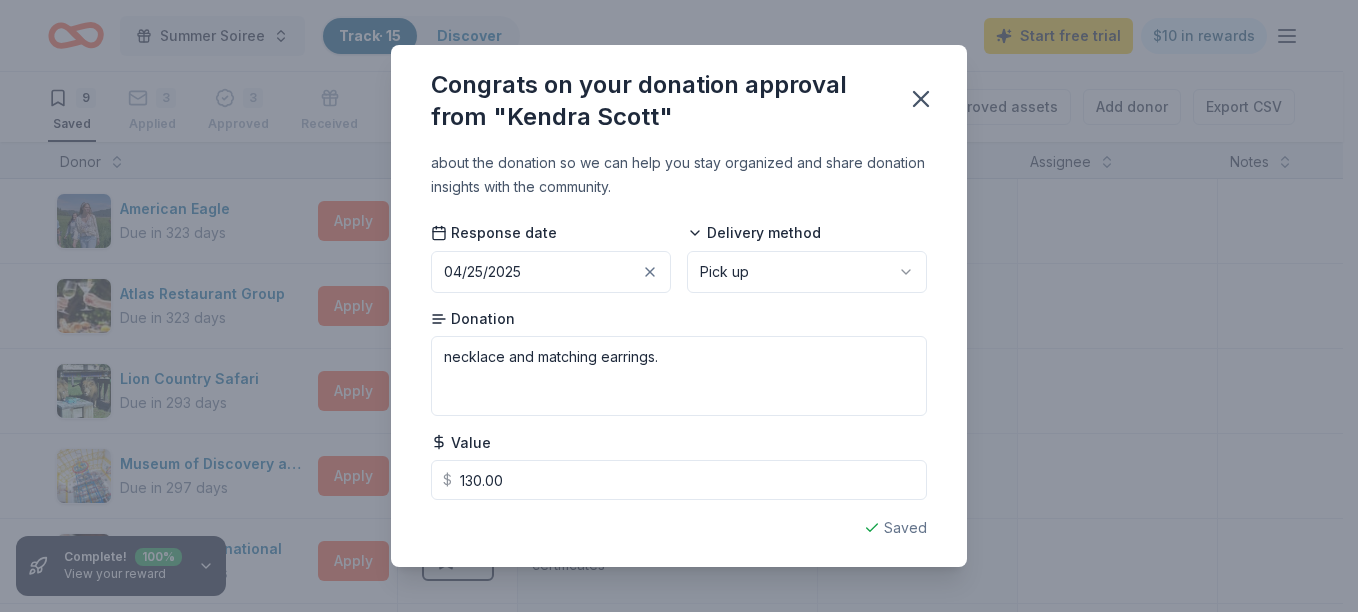 scroll, scrollTop: 27, scrollLeft: 0, axis: vertical 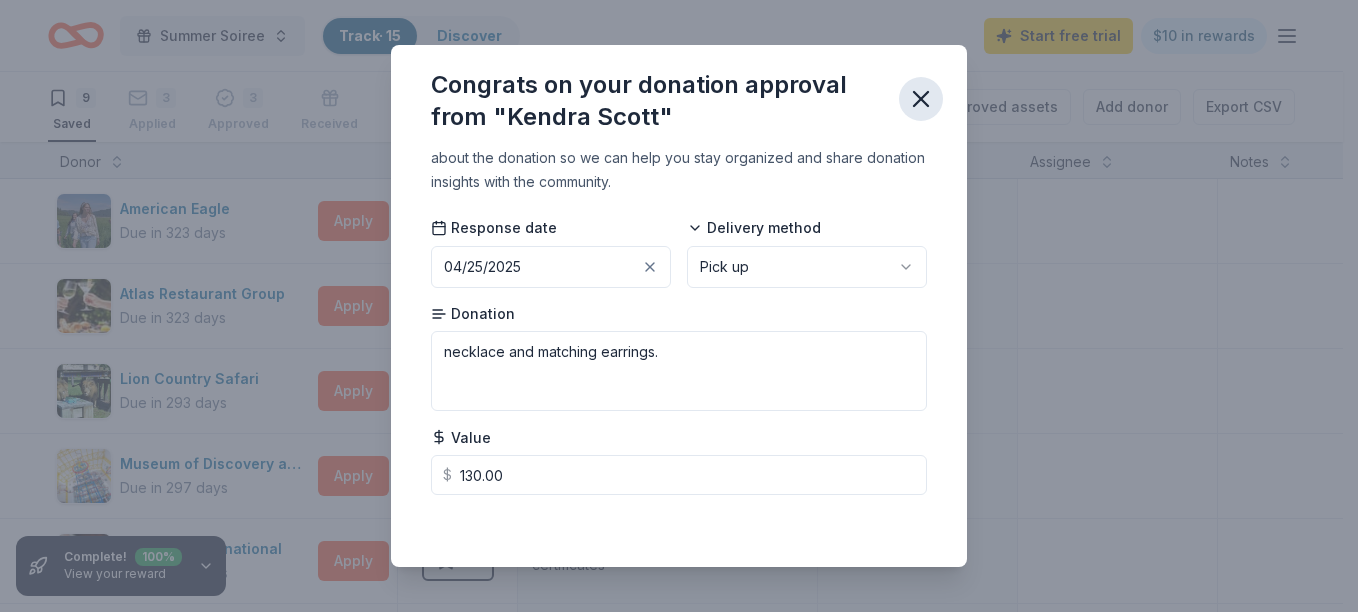 click 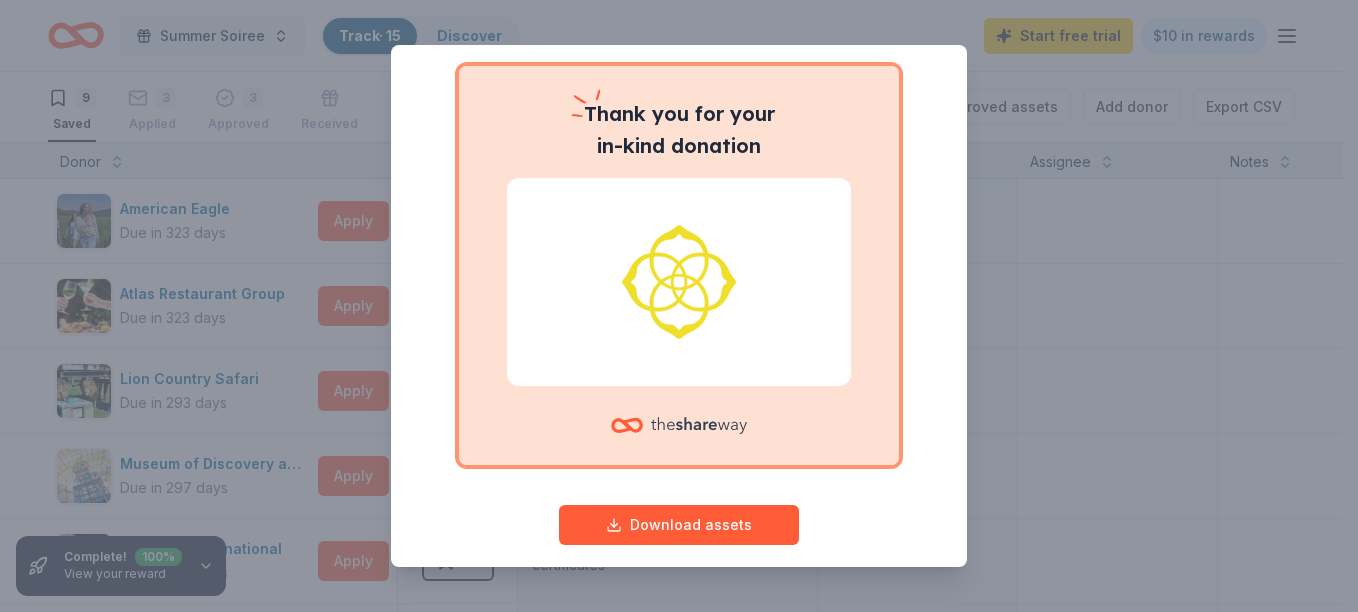 scroll, scrollTop: 162, scrollLeft: 0, axis: vertical 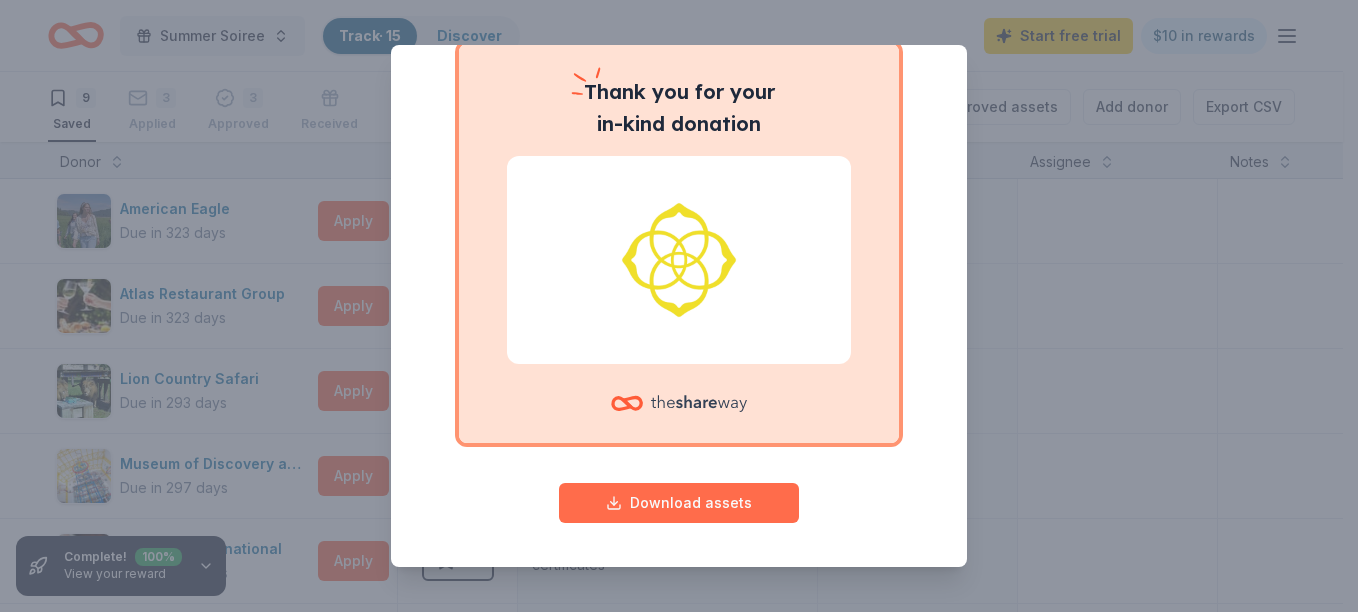 click on "Download assets" at bounding box center (679, 503) 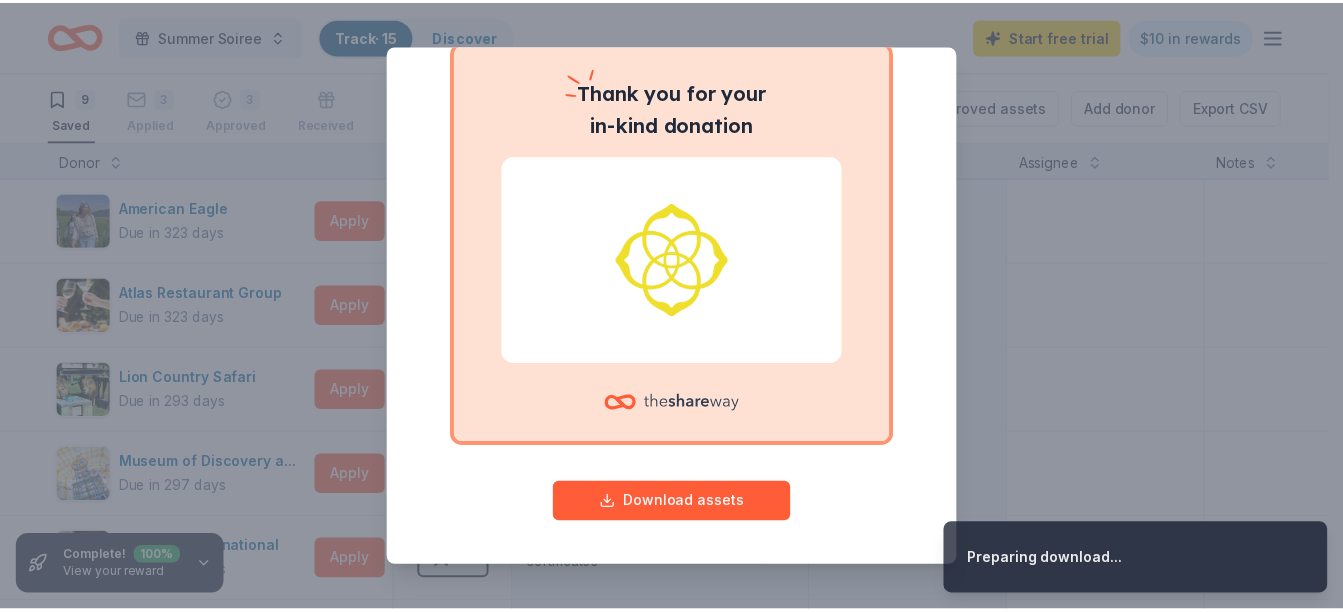 scroll, scrollTop: 0, scrollLeft: 0, axis: both 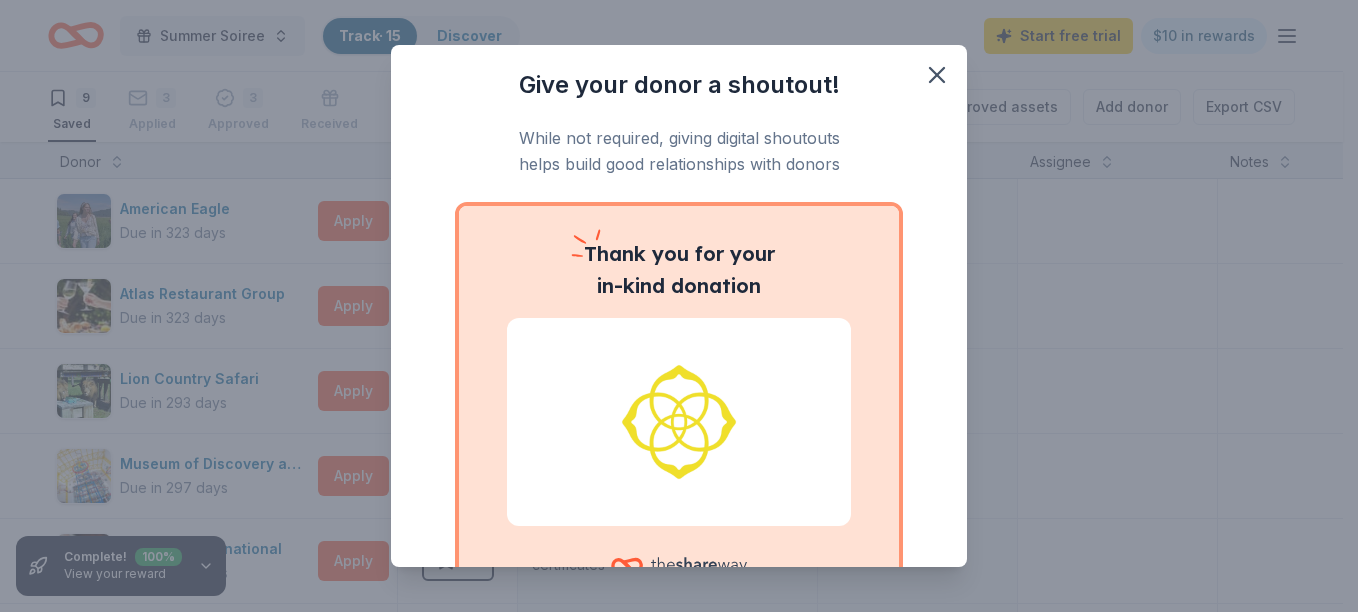 click on "Give your donor a shoutout!" at bounding box center [679, 85] 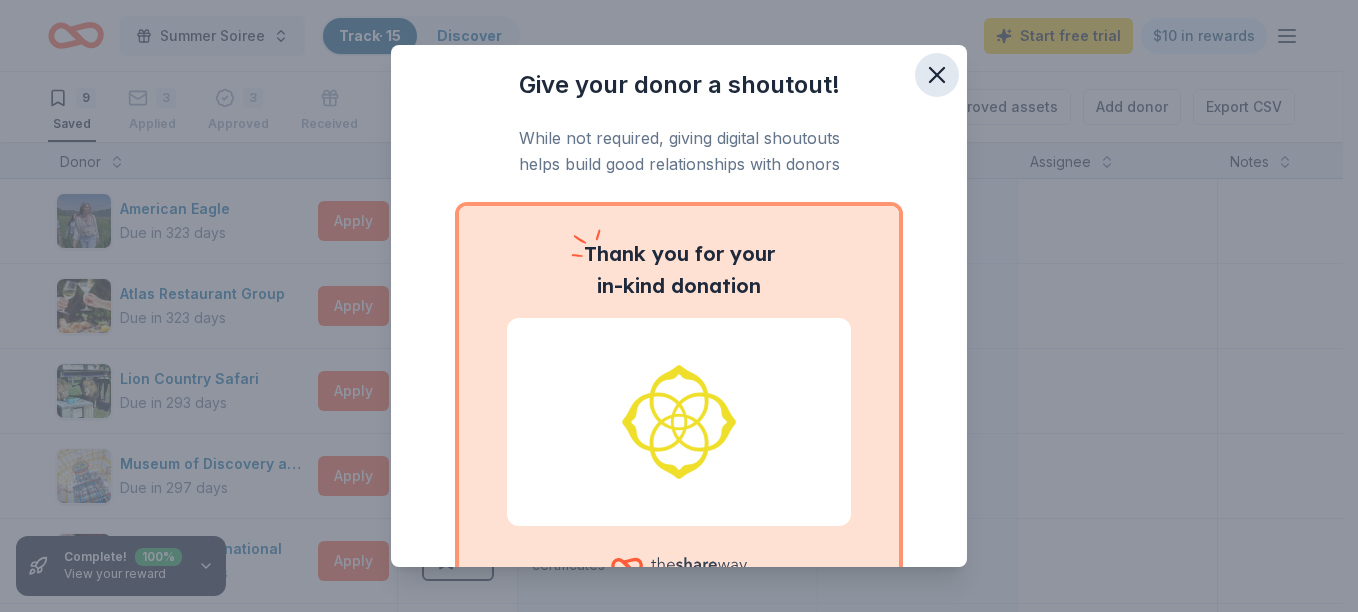 click 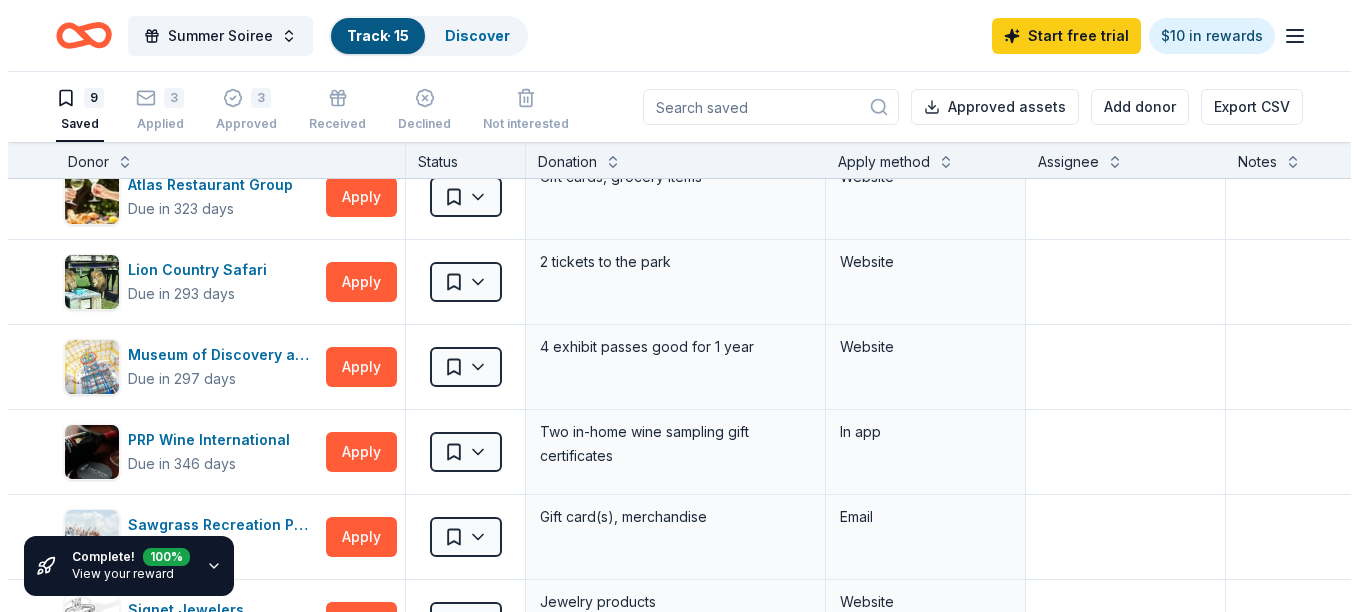 scroll, scrollTop: 115, scrollLeft: 0, axis: vertical 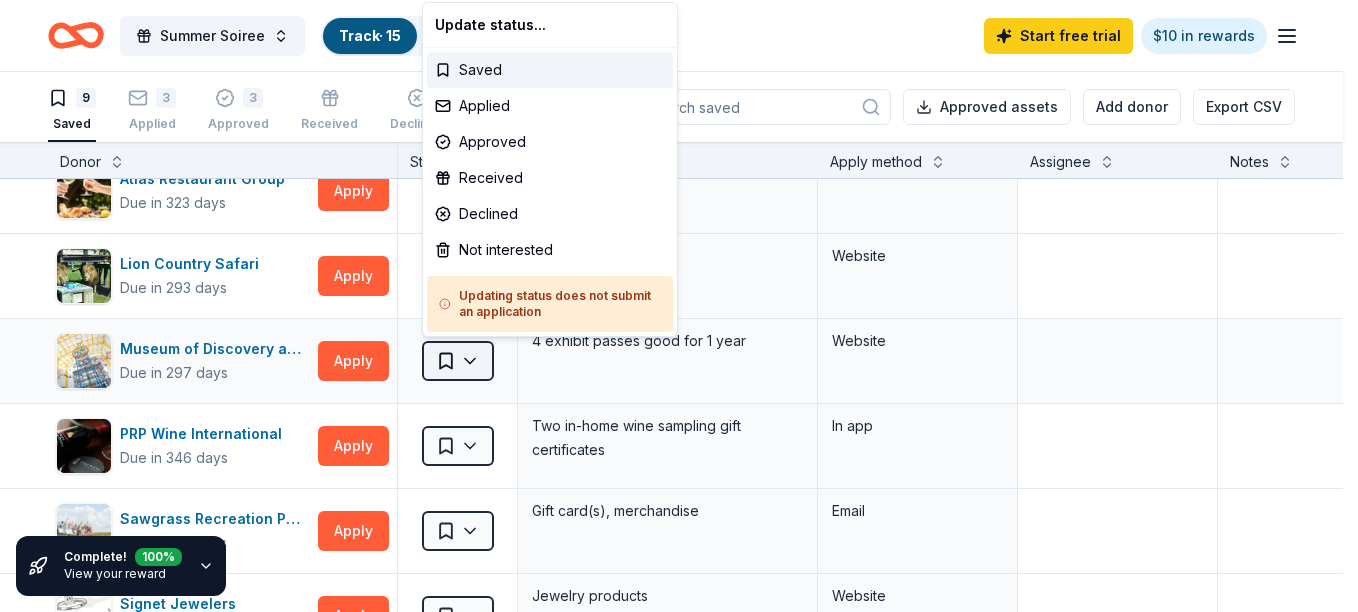 click on "Summer Soiree Track  · 15 Discover Start free  trial $10 in rewards 9 Saved 3 Applied 3 Approved Received Declined Not interested  Approved assets Add donor Export CSV Complete! 100 % View your reward Donor Status Donation Apply method Assignee Notes American Eagle Due in 323 days Apply Saved Gift card(s) Website Atlas Restaurant Group Due in 323 days Apply Saved Gift cards, grocery items Website Lion Country Safari Due in 293 days Apply Saved 2 tickets to the park Website Museum of Discovery and Science Due in 297 days Apply Saved 4 exhibit passes good for 1 year Website PRP Wine International Due in 346 days Apply Saved Two in-home wine sampling gift certificates In app Sawgrass Recreation Parks Due in 293 days Apply Saved Gift card(s), merchandise Email Signet Jewelers Due in 263 days Apply Saved Jewelry products Website Wicked Dolphin Rum Due in 173 days Apply Saved Liquors, gift card(s), merchandise Email WonderWorks Orlando Due in 323 days Apply Saved Tickets Website   Discover more donors Saved Saved" at bounding box center [679, 306] 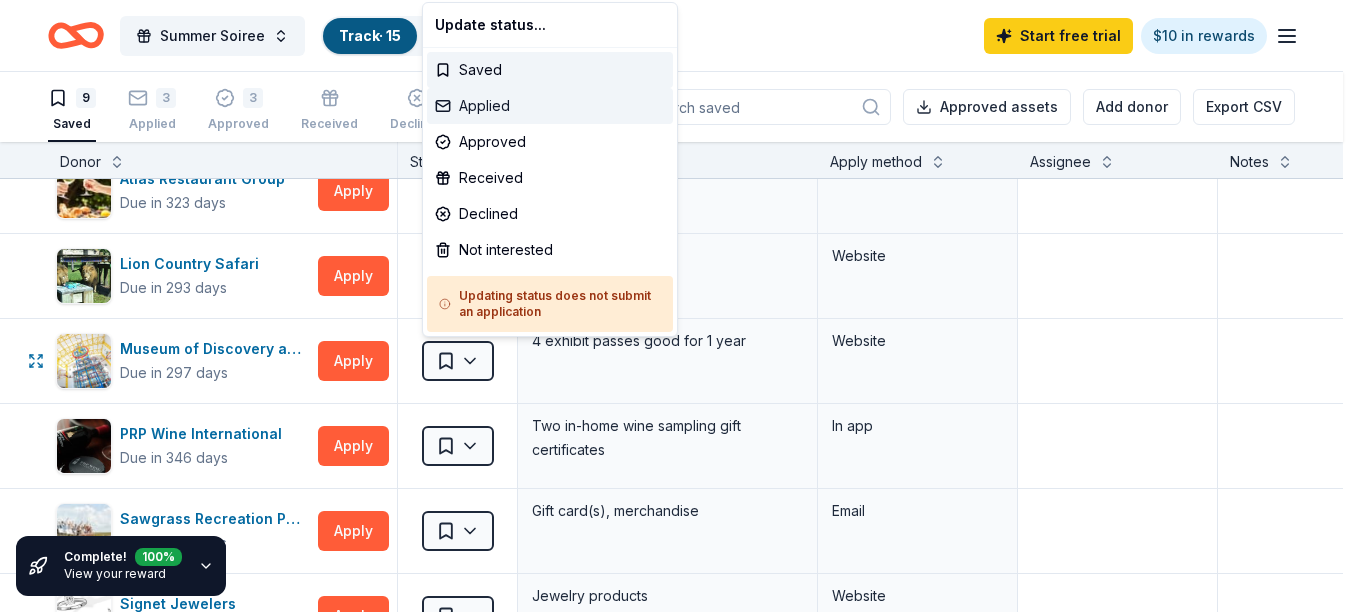 click on "Applied" at bounding box center (550, 106) 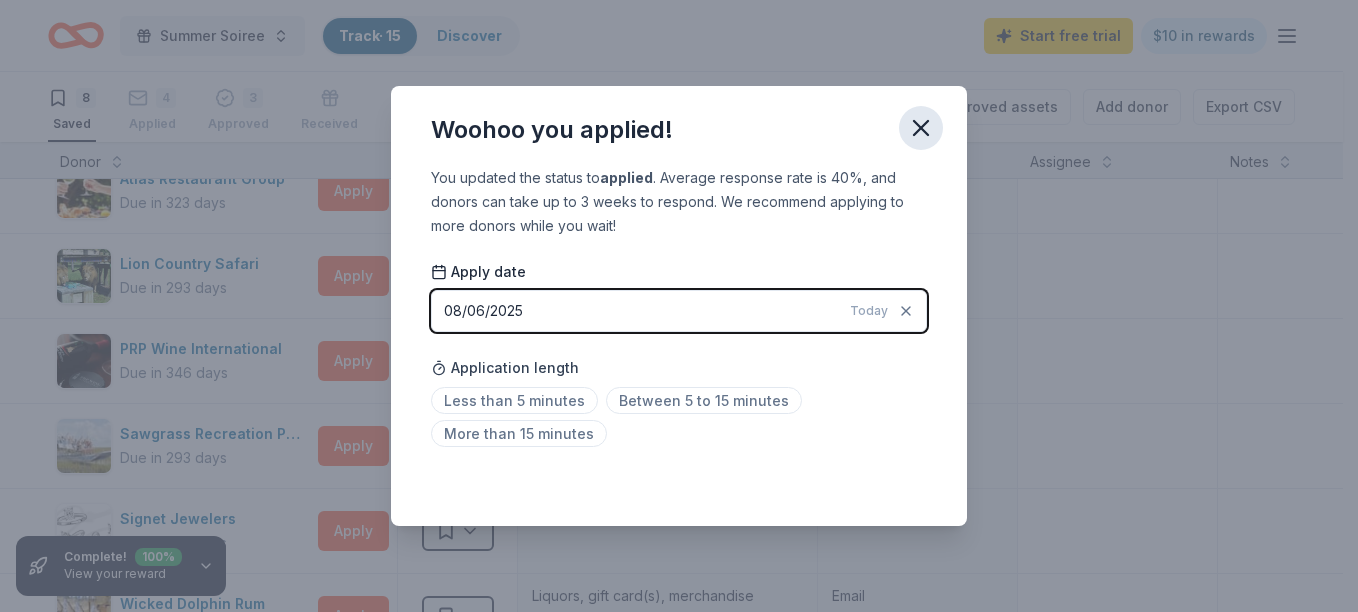 click 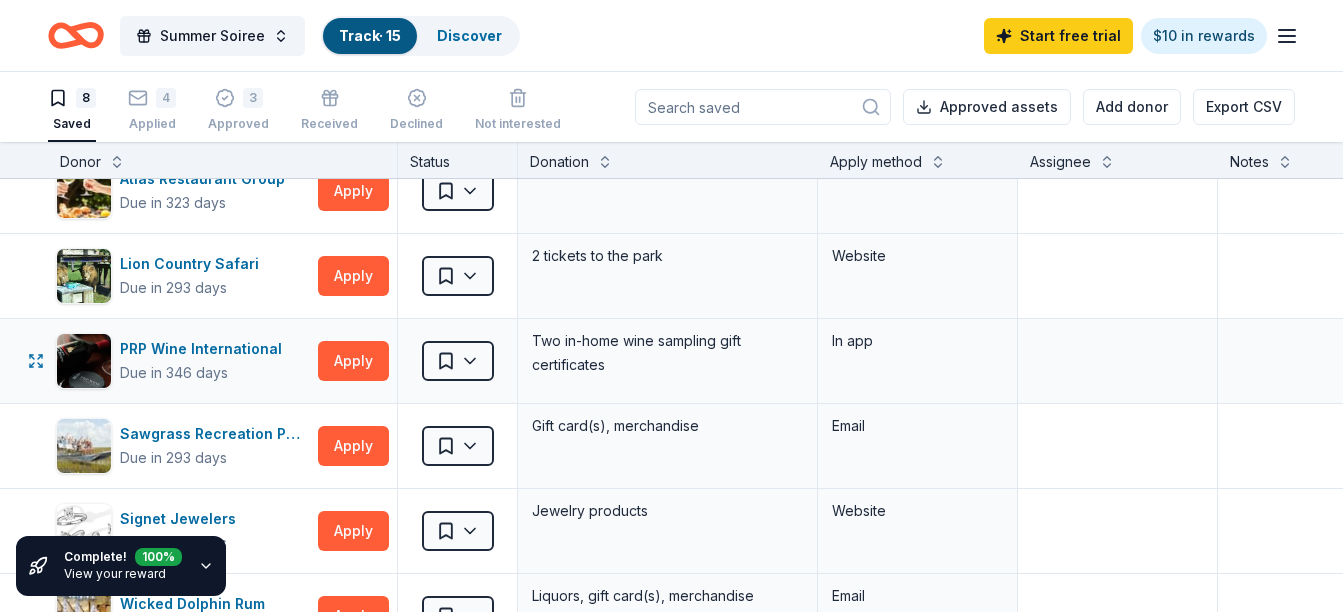 click on "Saved" at bounding box center [457, 361] 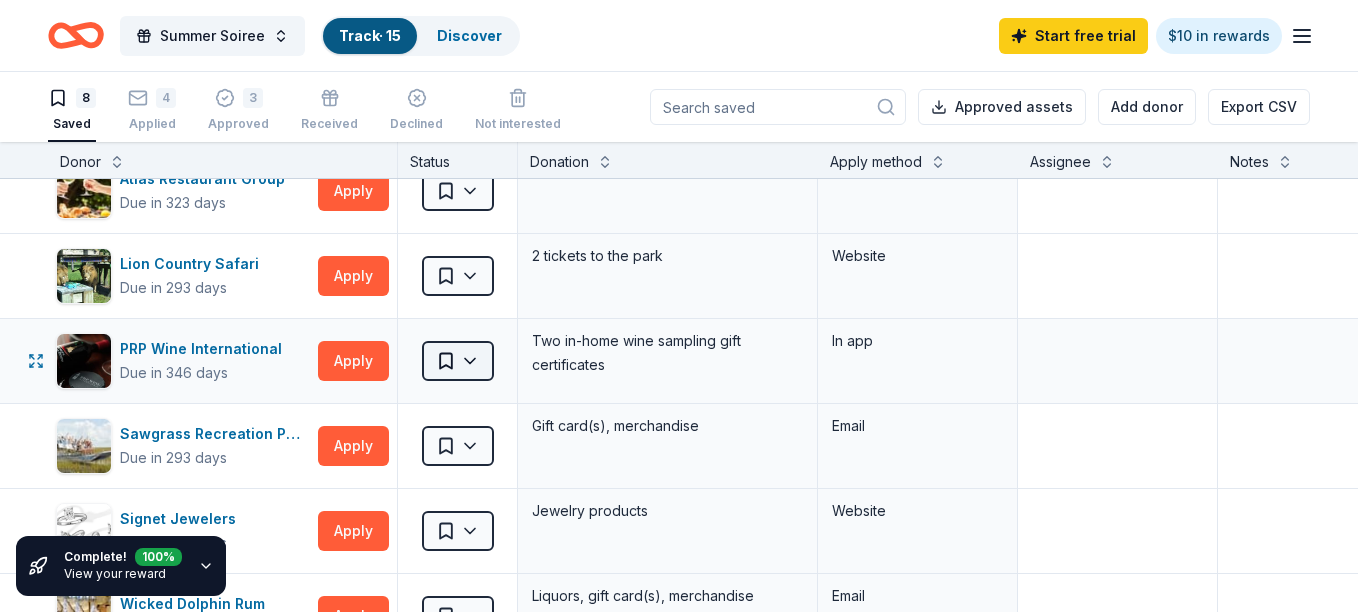 click on "Summer Soiree Track  · 15 Discover Start free  trial $10 in rewards 8 Saved 4 Applied 3 Approved Received Declined Not interested  Approved assets Add donor Export CSV Complete! 100 % View your reward Donor Status Donation Apply method Assignee Notes American Eagle Due in 323 days Apply Saved Gift card(s) Website Atlas Restaurant Group Due in 323 days Apply Saved Gift cards, grocery items Website Lion Country Safari Due in 293 days Apply Saved 2 tickets to the park Website PRP Wine International Due in 346 days Apply Saved Two in-home wine sampling gift certificates In app Sawgrass Recreation Parks Due in 293 days Apply Saved Gift card(s), merchandise Email Signet Jewelers Due in 263 days Apply Saved Jewelry products Website Wicked Dolphin Rum Due in 173 days Apply Saved Liquors, gift card(s), merchandise Email WonderWorks Orlando Due in 323 days Apply Saved Tickets Website   Discover more donors Saved" at bounding box center [679, 306] 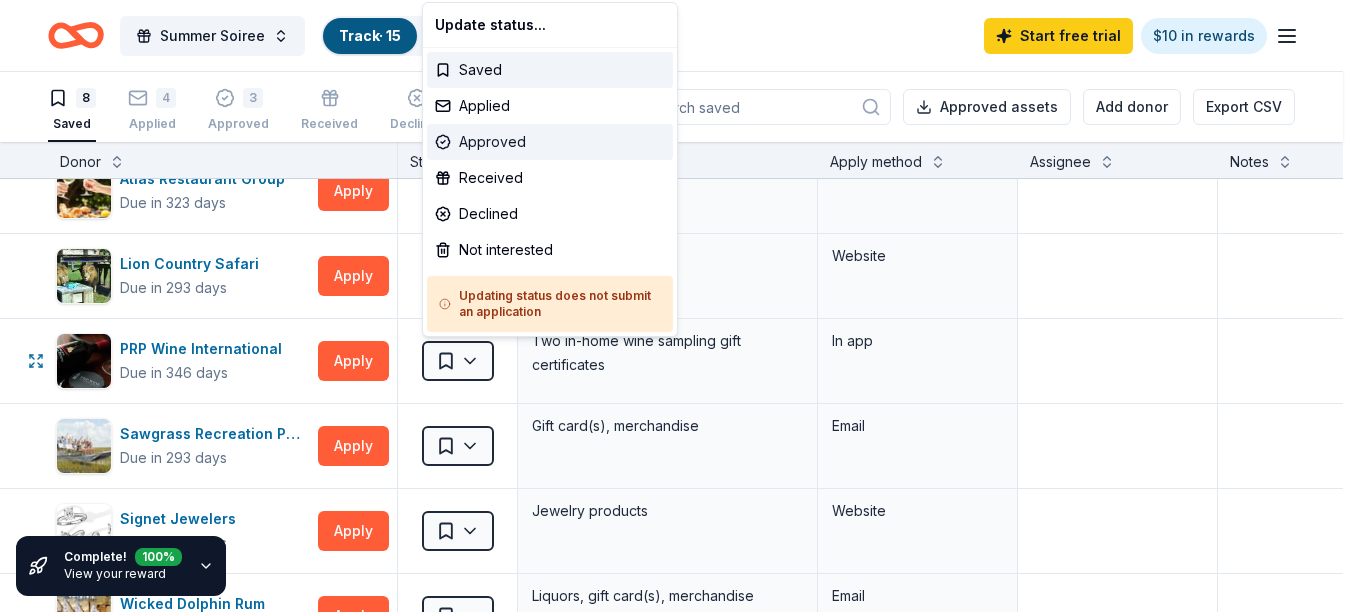 click on "Approved" at bounding box center [550, 142] 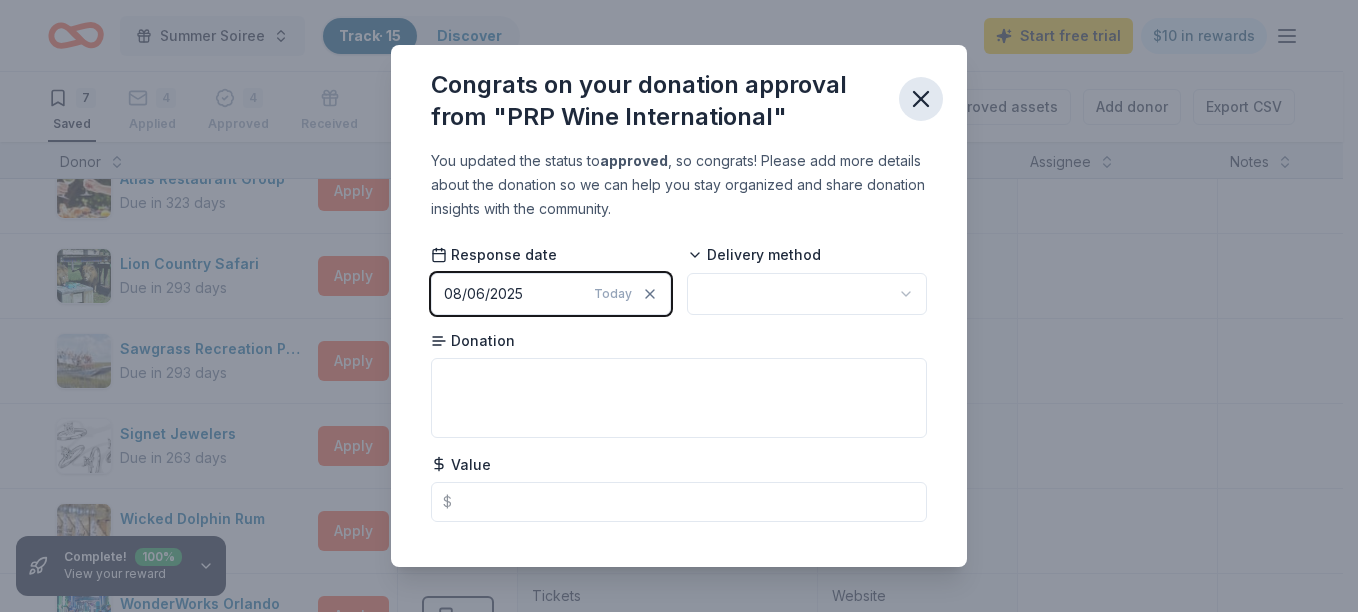 click 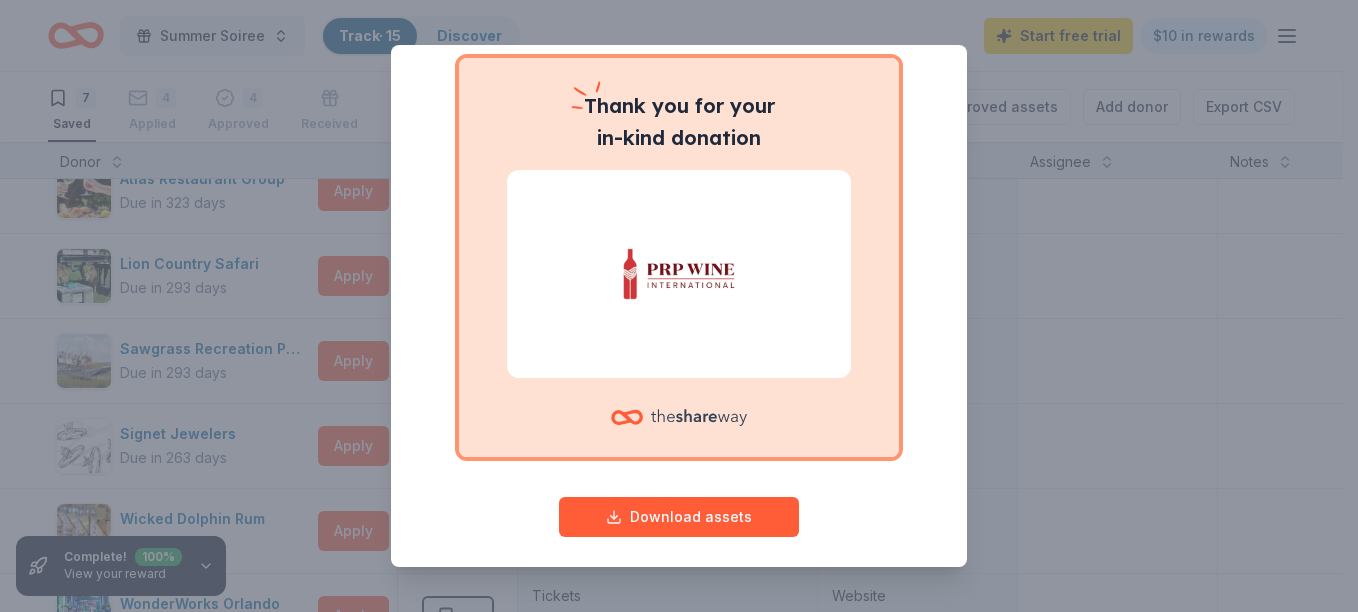 scroll, scrollTop: 162, scrollLeft: 0, axis: vertical 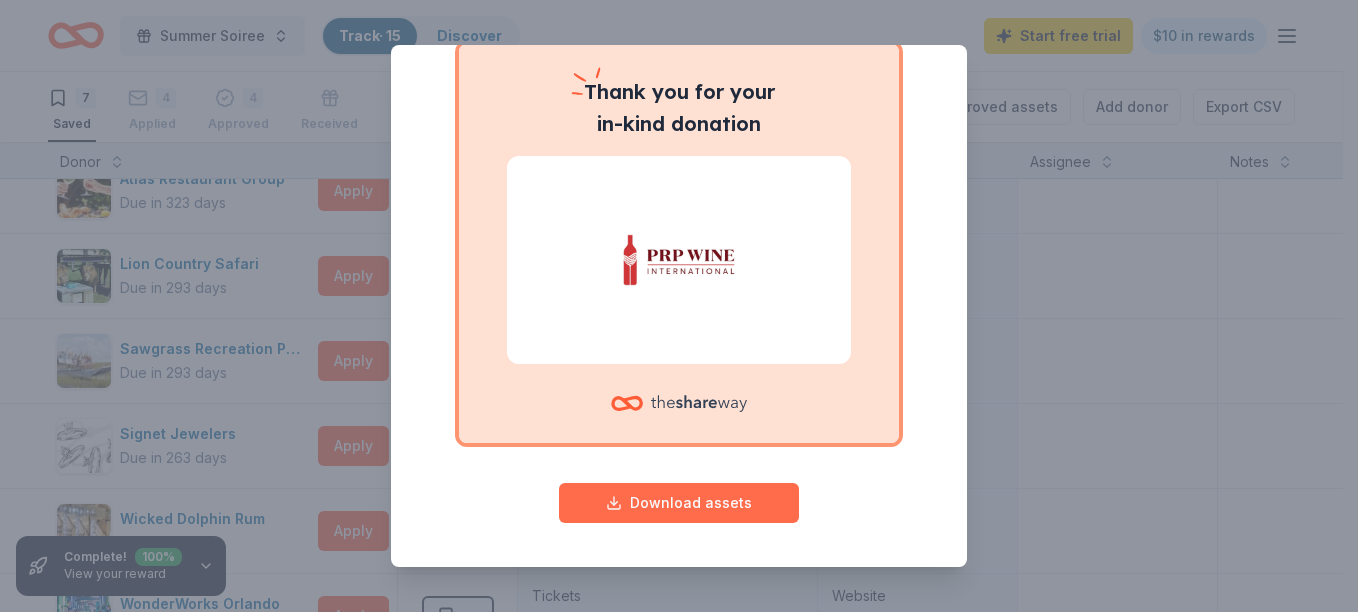 click on "Download assets" at bounding box center [679, 503] 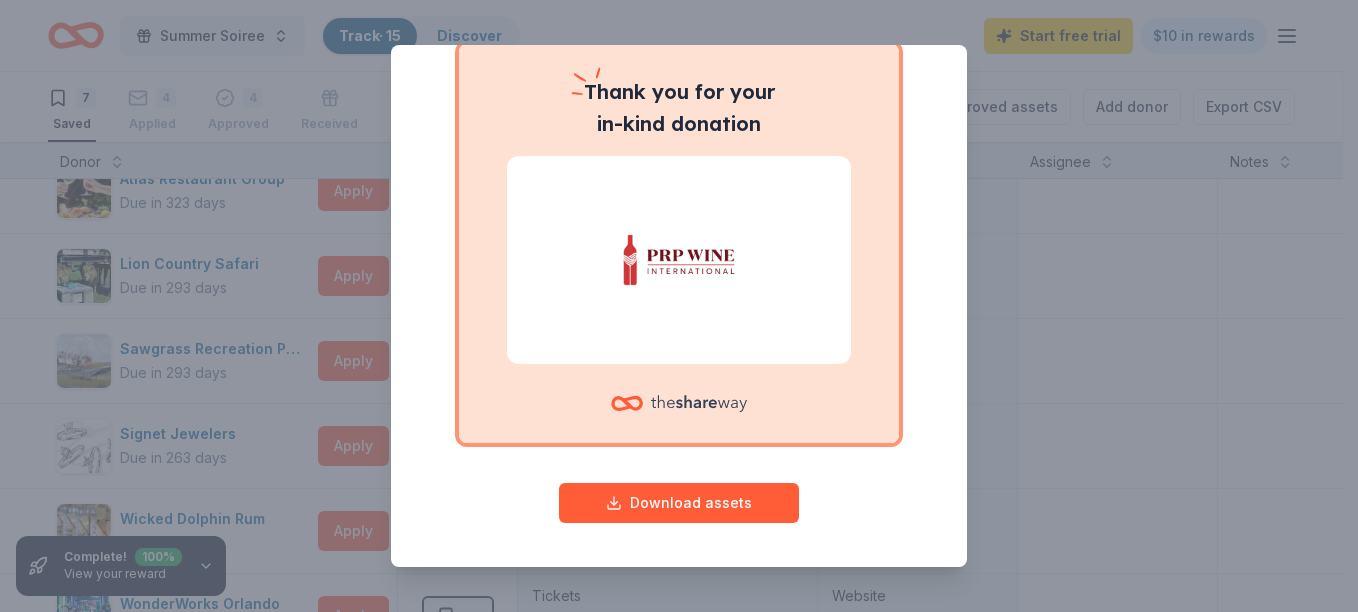 click on "Give your donor a shoutout! While not required, giving digital shoutouts helps build good relationships with donors Thank   you for your in-kind donation  Download assets" at bounding box center (679, 306) 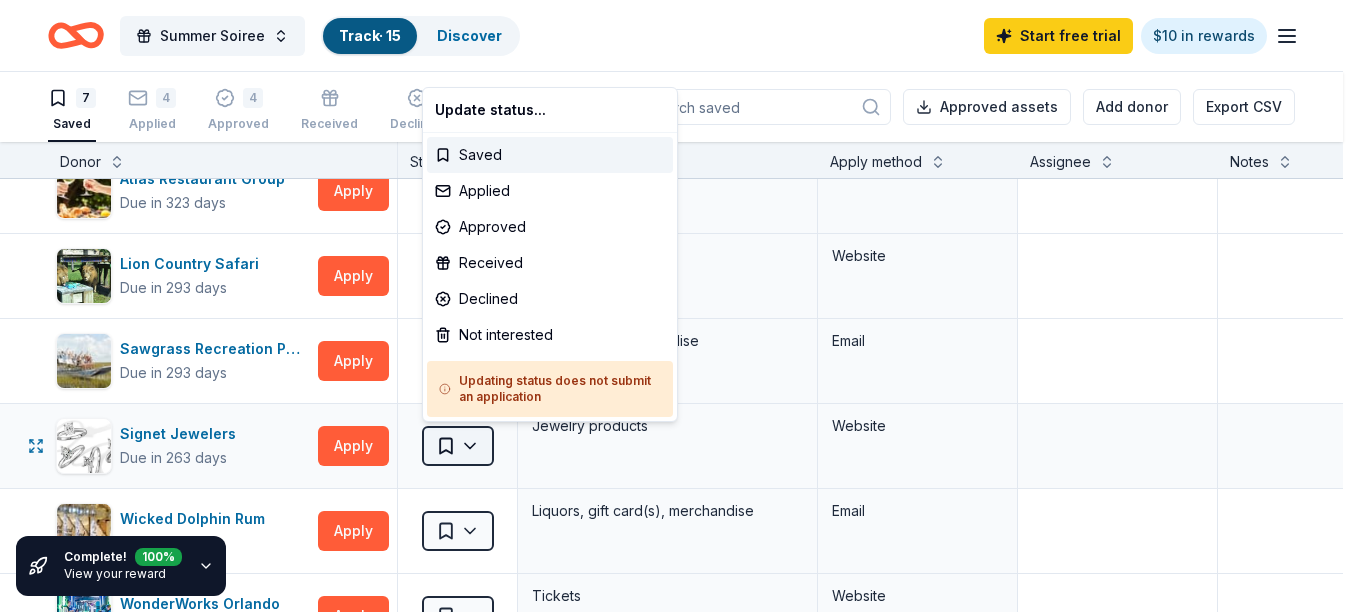 click on "Summer Soiree Track  · 15 Discover Start free  trial $10 in rewards 7 Saved 4 Applied 4 Approved Received Declined Not interested  Approved assets Add donor Export CSV Complete! 100 % View your reward Donor Status Donation Apply method Assignee Notes American Eagle Due in 323 days Apply Saved Gift card(s) Website Atlas Restaurant Group Due in 323 days Apply Saved Gift cards, grocery items Website Lion Country Safari Due in 293 days Apply Saved 2 tickets to the park Website Sawgrass Recreation Parks Due in 293 days Apply Saved Gift card(s), merchandise Email Signet Jewelers Due in 263 days Apply Saved Jewelry products Website Wicked Dolphin Rum Due in 173 days Apply Saved Liquors, gift card(s), merchandise Email WonderWorks Orlando Due in 323 days Apply Saved Tickets Website   Discover more donors Saved Update status... Saved Applied Approved Received Declined Not interested Updating status does not submit an application" at bounding box center (679, 306) 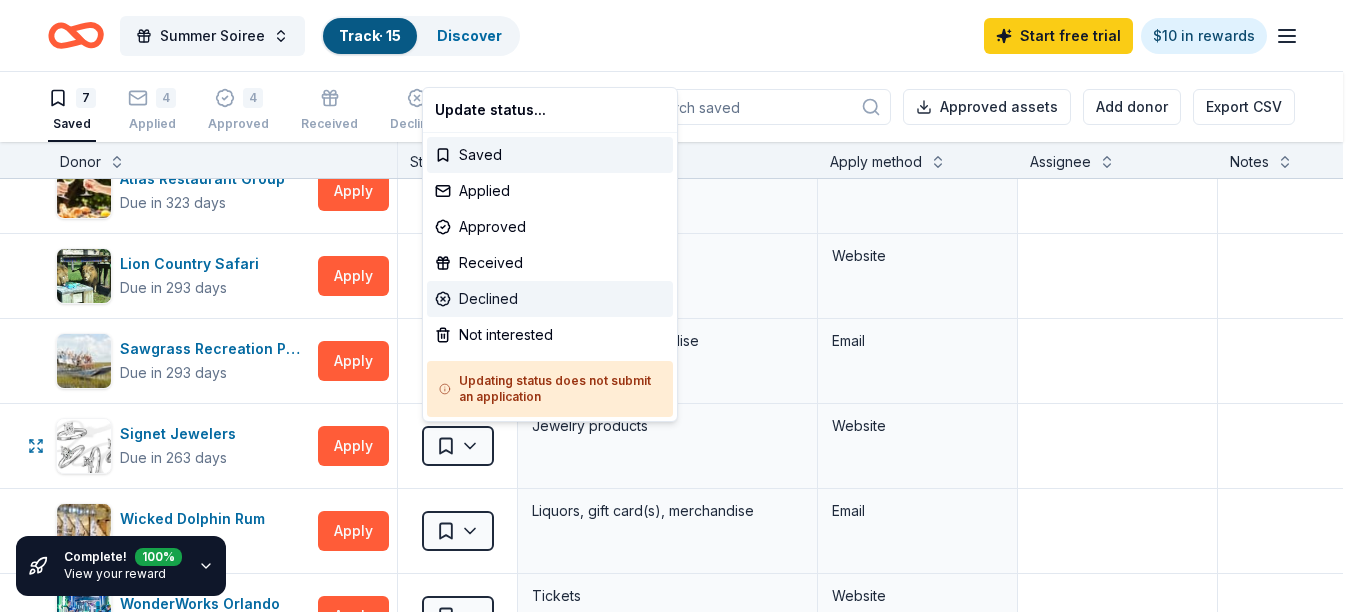 click on "Declined" at bounding box center (550, 299) 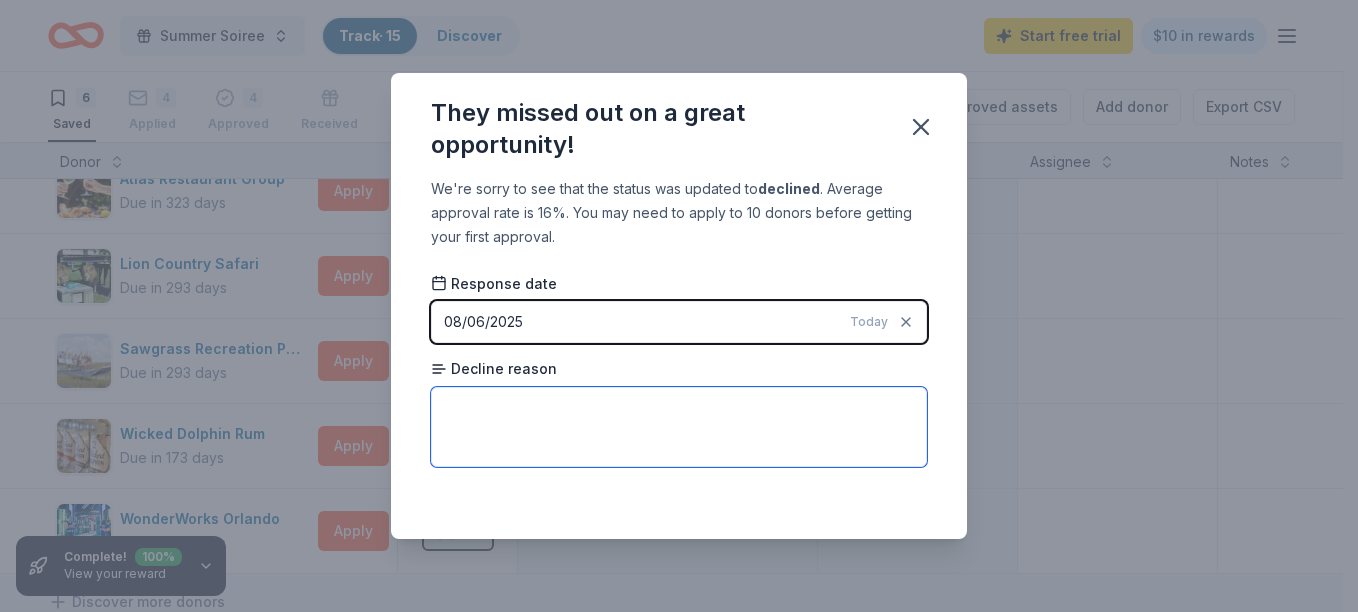 click at bounding box center [679, 427] 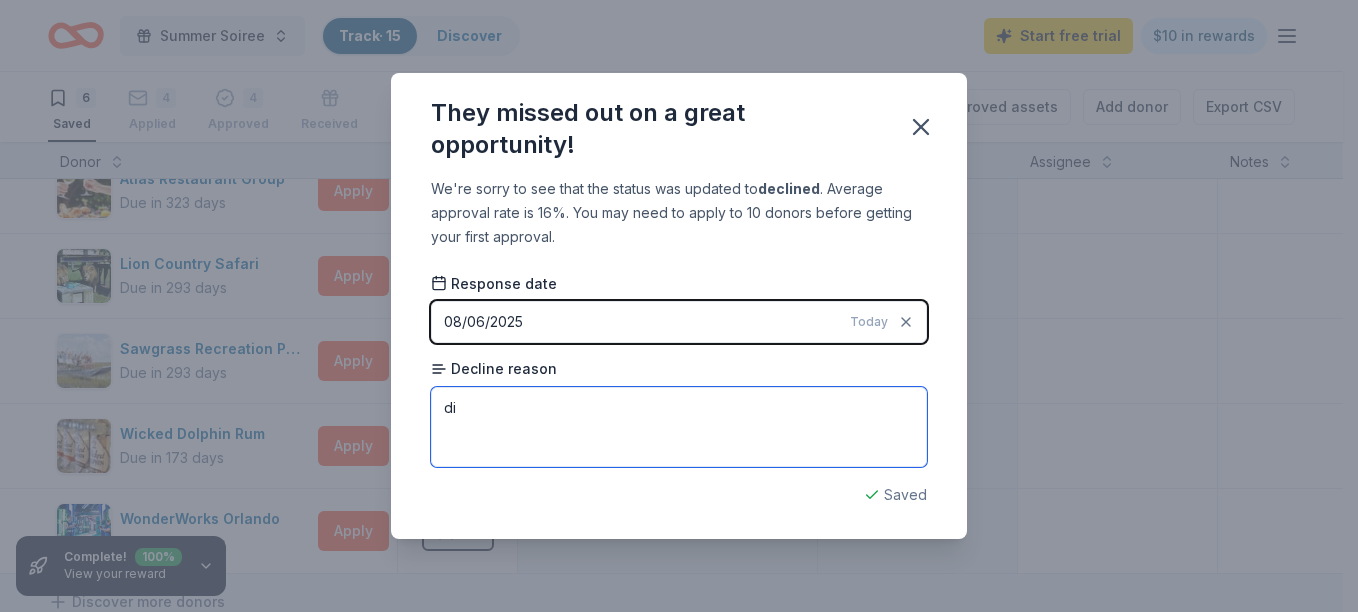 type on "d" 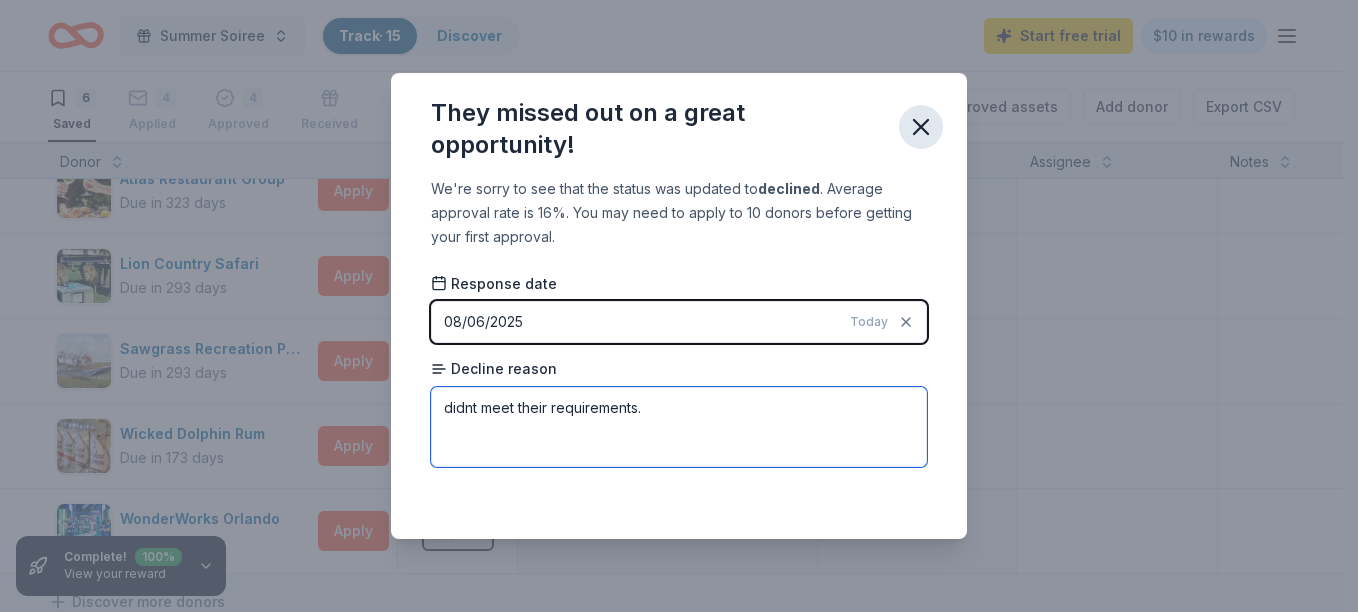 type on "didnt meet their requirements." 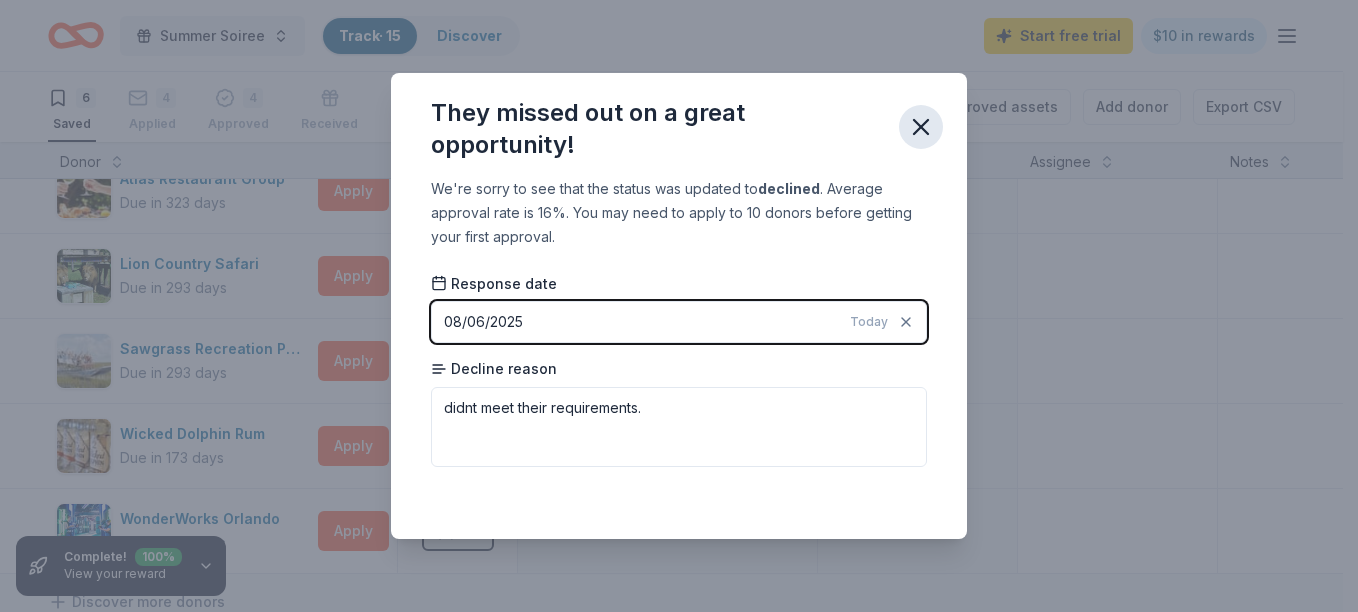 click 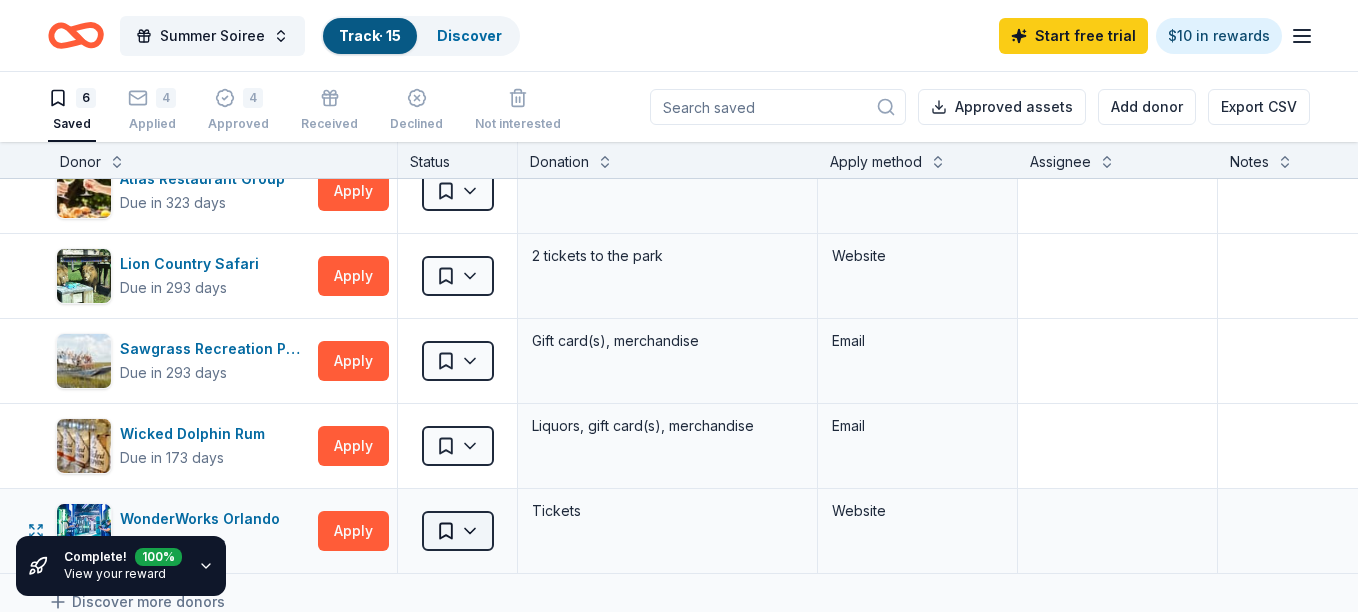 click on "Summer Soiree Track  · 15 Discover Start free  trial $10 in rewards 6 Saved 4 Applied 4 Approved Received Declined Not interested  Approved assets Add donor Export CSV Complete! 100 % View your reward Donor Status Donation Apply method Assignee Notes American Eagle Due in 323 days Apply Saved Gift card(s) Website Atlas Restaurant Group Due in 323 days Apply Saved Gift cards, grocery items Website Lion Country Safari Due in 293 days Apply Saved 2 tickets to the park Website Sawgrass Recreation Parks Due in 293 days Apply Saved Gift card(s), merchandise Email Wicked Dolphin Rum Due in 173 days Apply Saved Liquors, gift card(s), merchandise Email WonderWorks Orlando Due in 323 days Apply Saved Tickets Website   Discover more donors Saved" at bounding box center [679, 306] 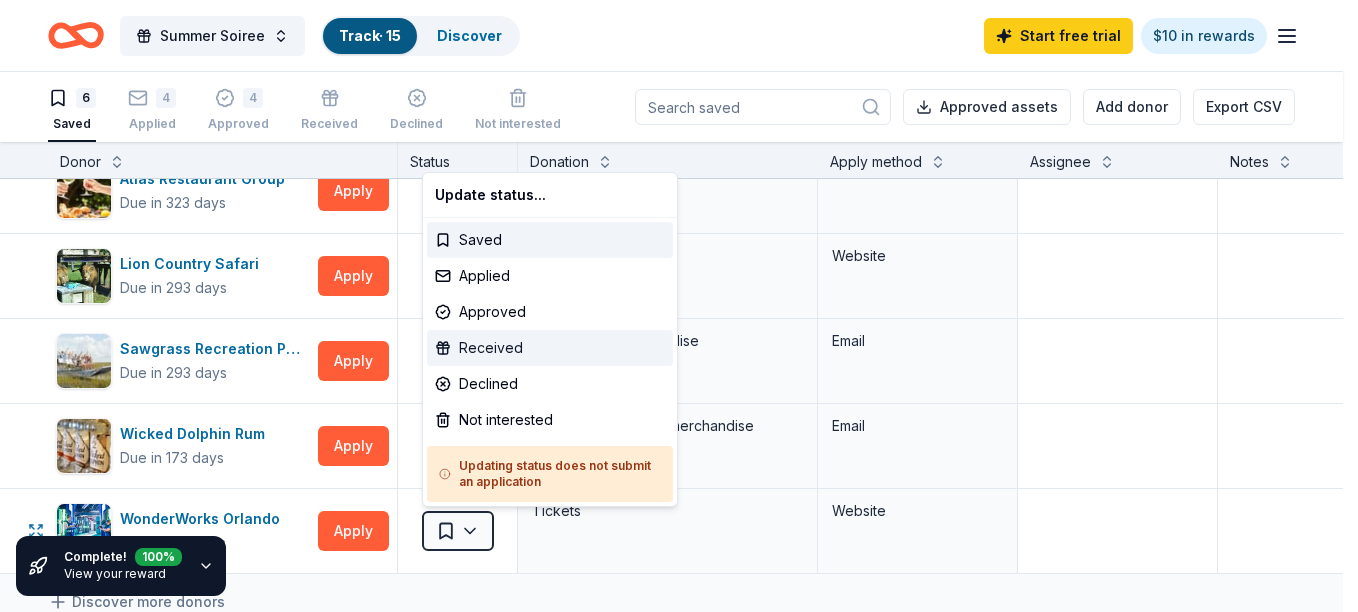 click on "Received" at bounding box center [550, 348] 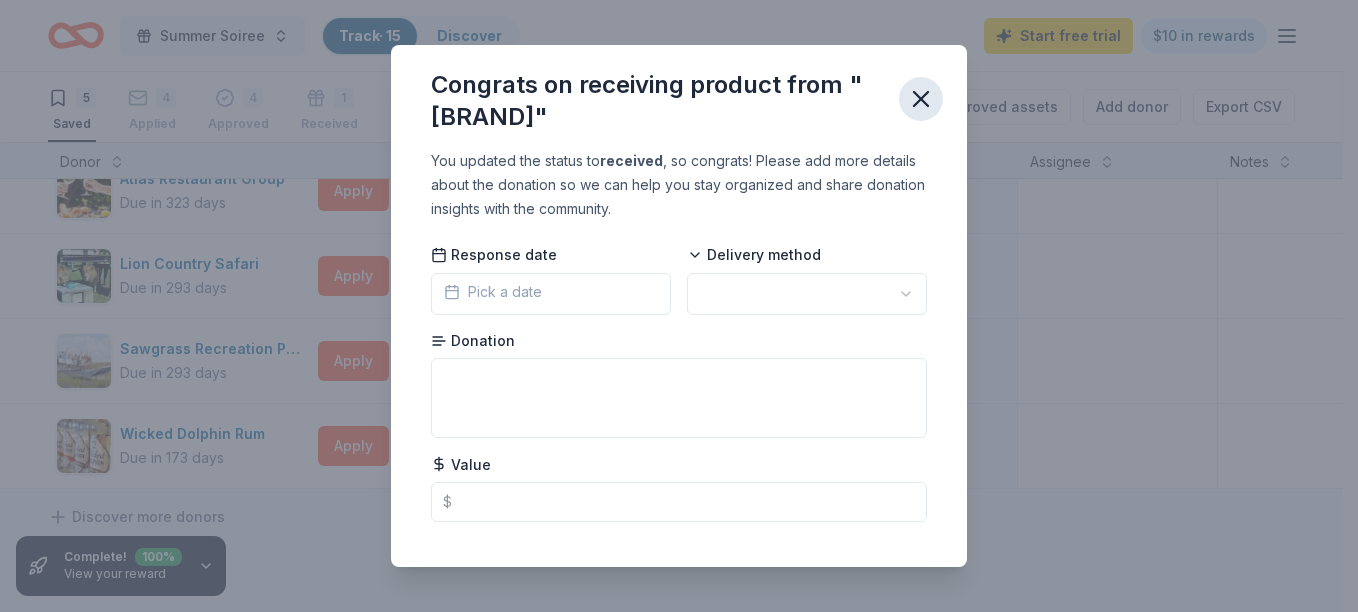 click 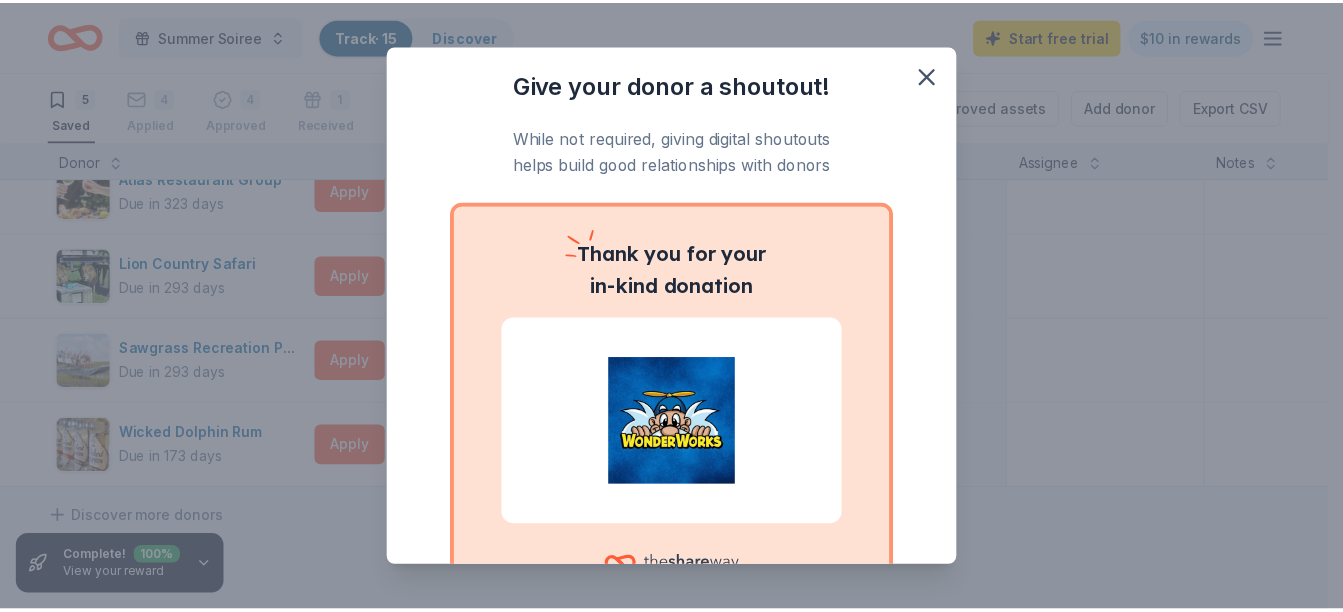 scroll, scrollTop: 162, scrollLeft: 0, axis: vertical 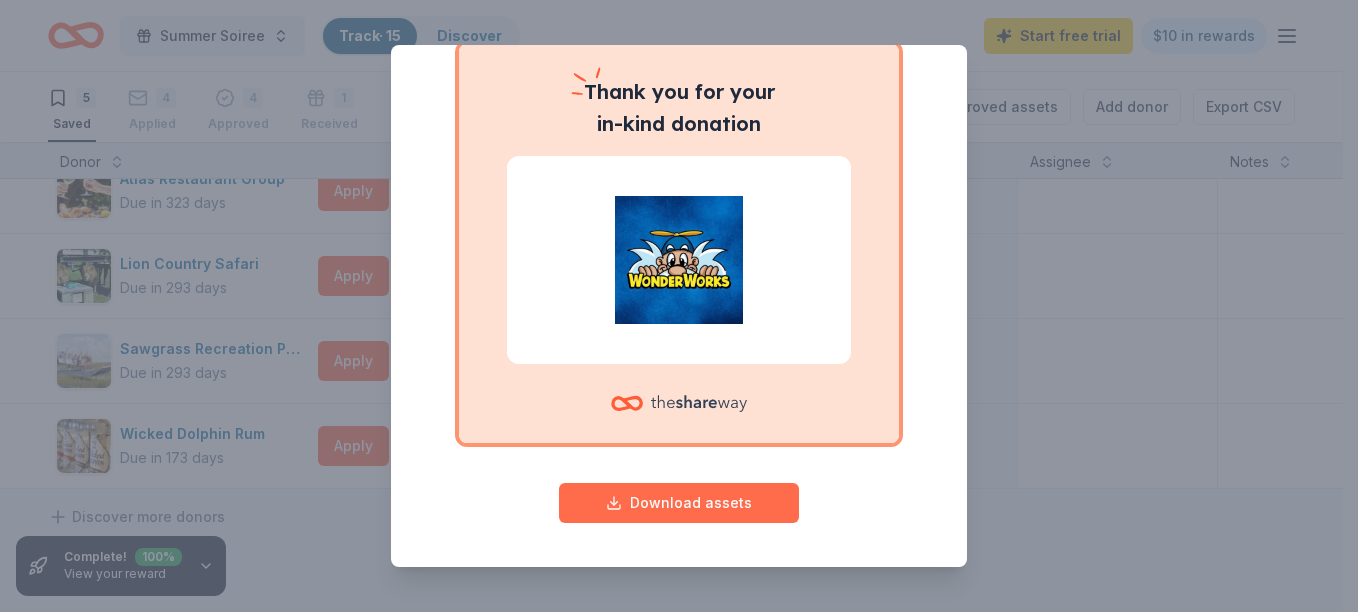 click on "Download assets" at bounding box center [679, 503] 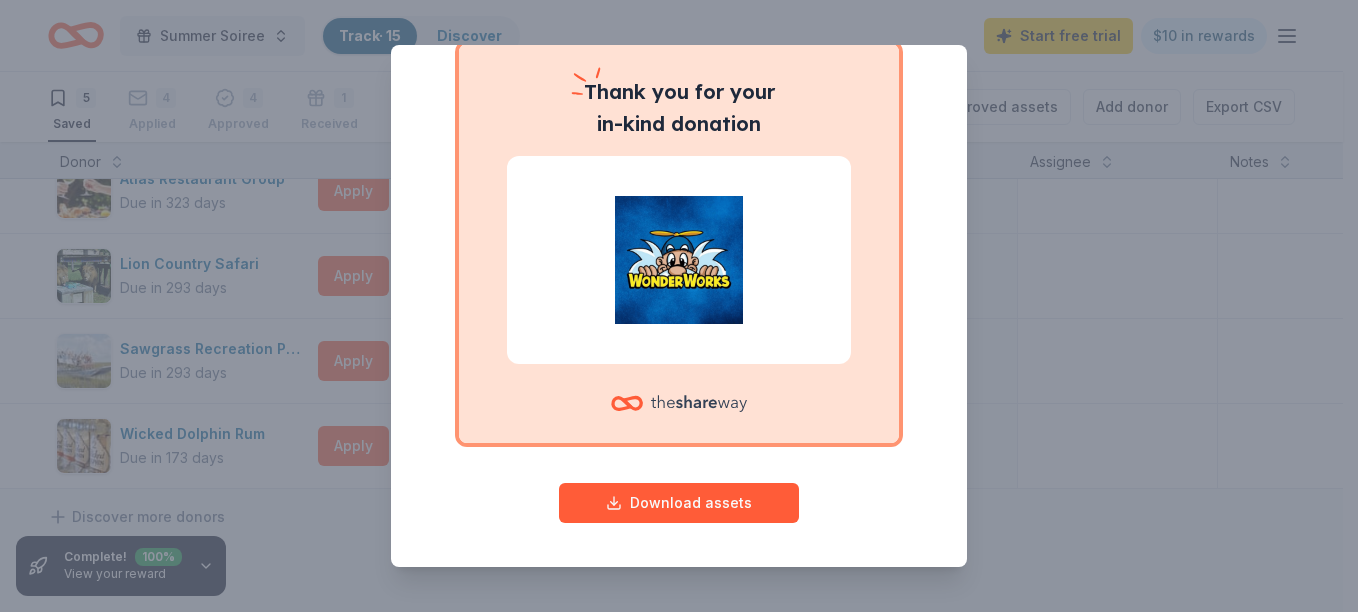 click on "Give your donor a shoutout! While not required, giving digital shoutouts helps build good relationships with donors Thank   you for your in-kind donation  Download assets" at bounding box center [679, 306] 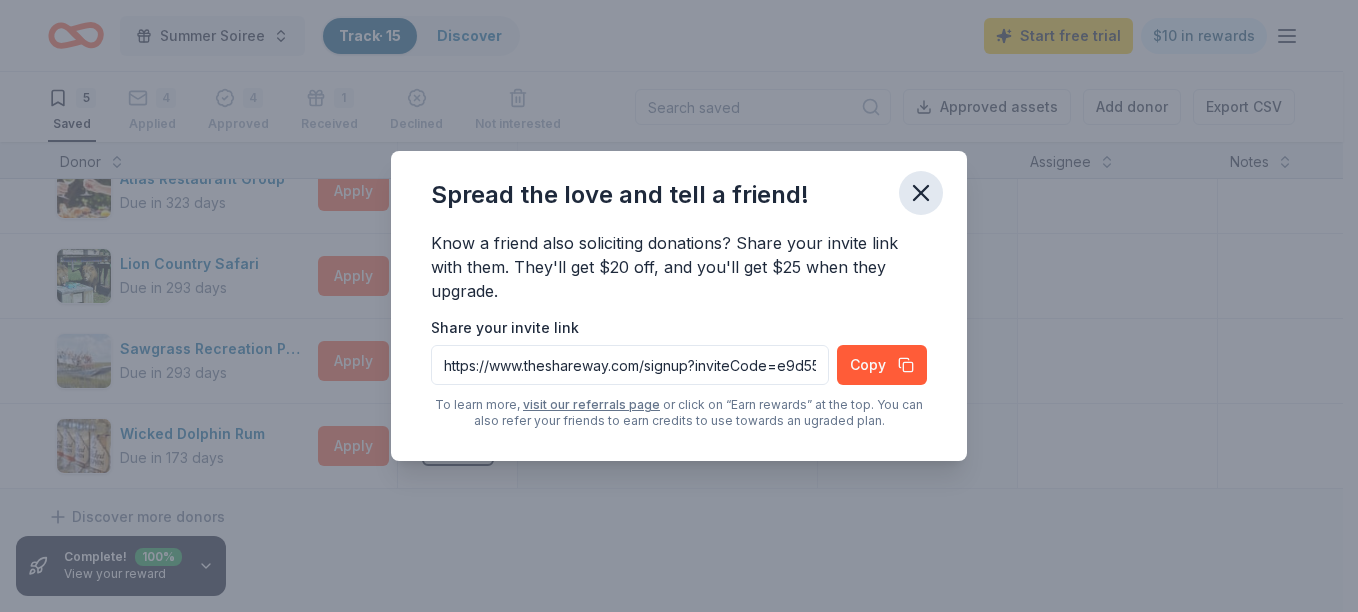 click 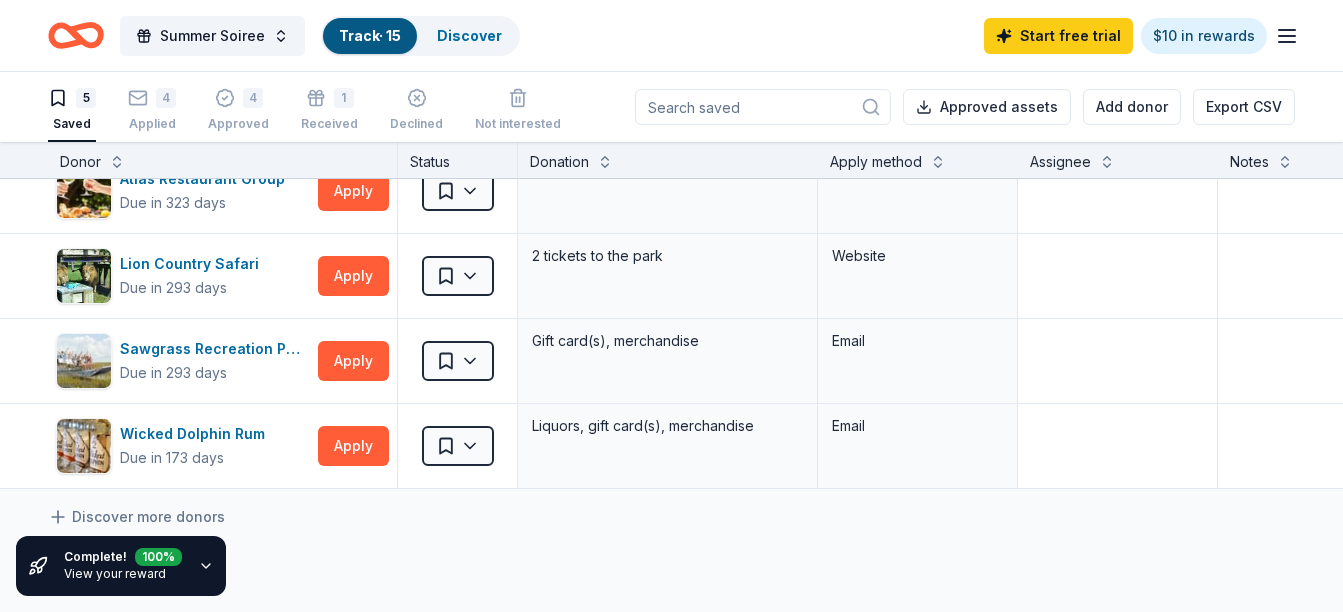 scroll, scrollTop: 0, scrollLeft: 0, axis: both 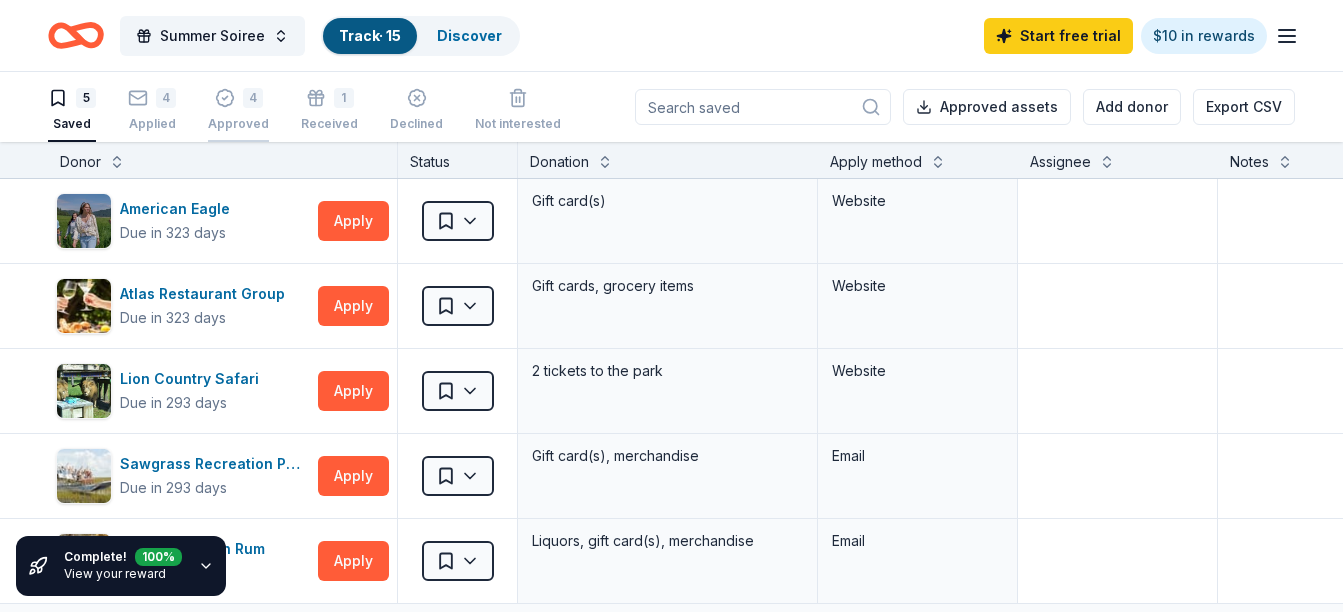 click on "Approved" at bounding box center [238, 113] 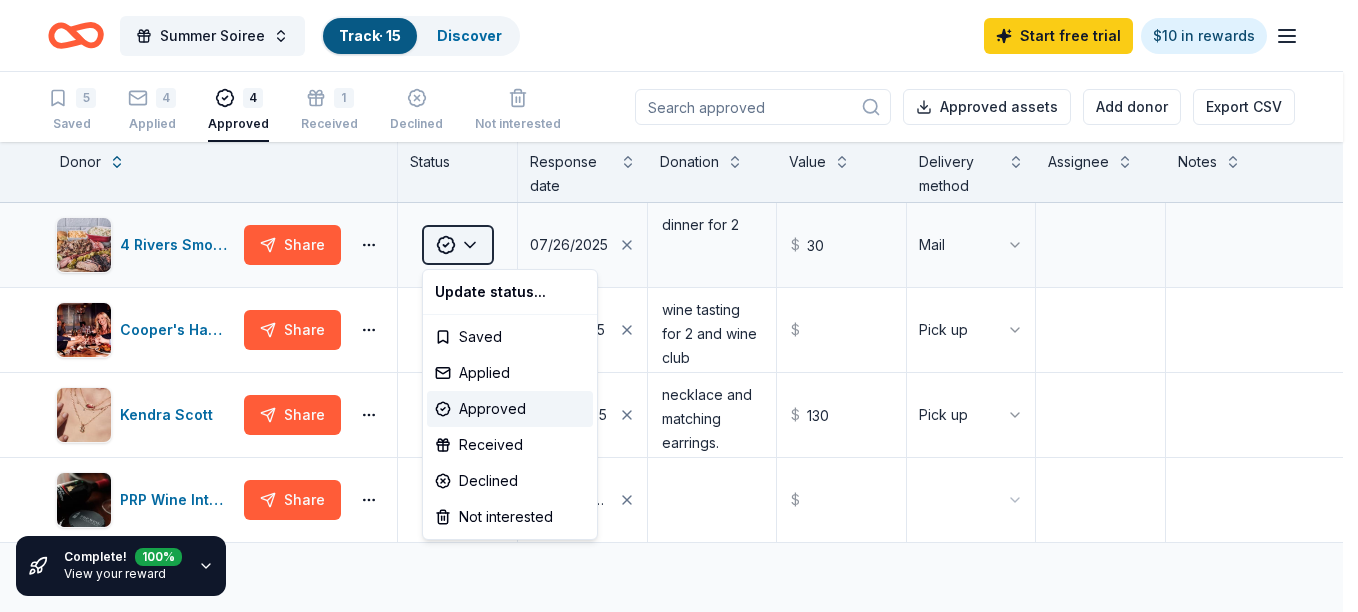click on "Summer Soiree Track  · 15 Discover Start free  trial $10 in rewards 5 Saved 4 Applied 4 Approved 1 Received Declined Not interested  Approved assets Add donor Export CSV Complete! 100 % View your reward Donor Status Response date Donation Value Delivery method Assignee Notes 4 Rivers Smokehouse  Share Approved 07/26/2025 dinner for 2 $ 30 Mail Cooper's Hawk Winery and Restaurants  Share Approved 04/19/2025 wine tasting for 2 and wine club membership $ Pick up Kendra Scott  Share Approved 04/25/2025 necklace and matching earrings. $ 130 Pick up PRP Wine International  Share Approved 08/06/2025 $   Discover more donors Saved Update status... Saved Applied Approved Received Declined Not interested" at bounding box center (679, 306) 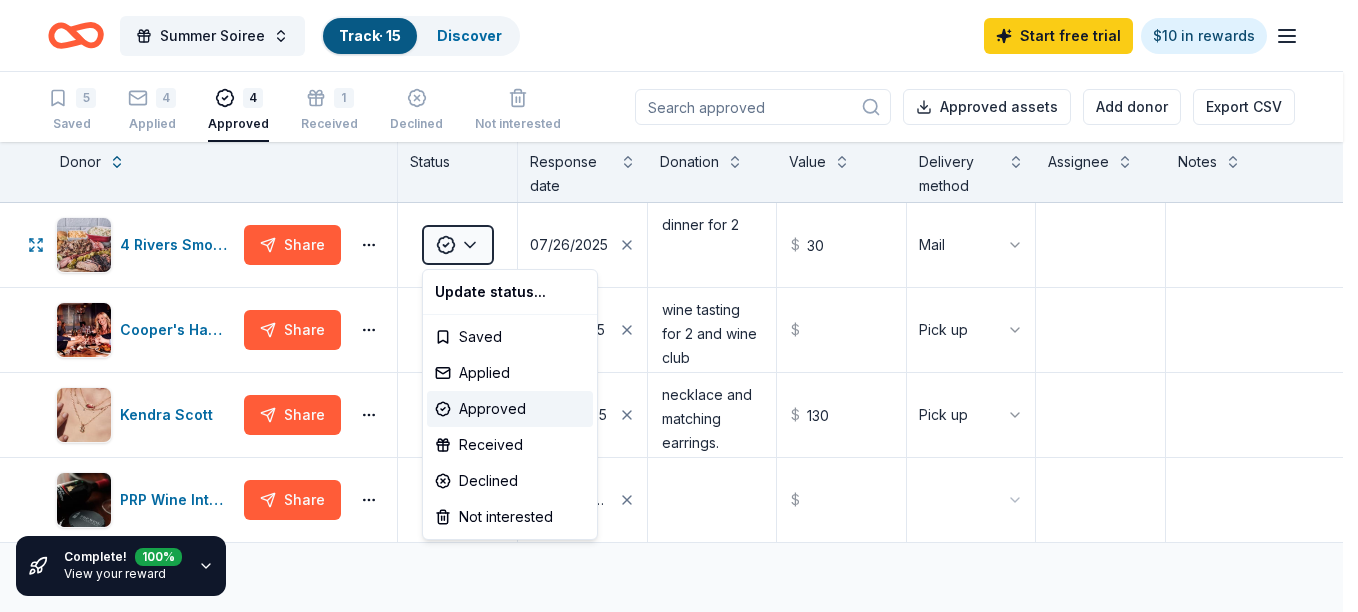 click on "Summer Soiree Track  · 15 Discover Start free  trial $10 in rewards 5 Saved 4 Applied 4 Approved 1 Received Declined Not interested  Approved assets Add donor Export CSV Complete! 100 % View your reward Donor Status Response date Donation Value Delivery method Assignee Notes 4 Rivers Smokehouse  Share Approved 07/26/2025 dinner for 2 $ 30 Mail Cooper's Hawk Winery and Restaurants  Share Approved 04/19/2025 wine tasting for 2 and wine club membership $ Pick up Kendra Scott  Share Approved 04/25/2025 necklace and matching earrings. $ 130 Pick up PRP Wine International  Share Approved 08/06/2025 $   Discover more donors Saved Update status... Saved Applied Approved Received Declined Not interested" at bounding box center [679, 306] 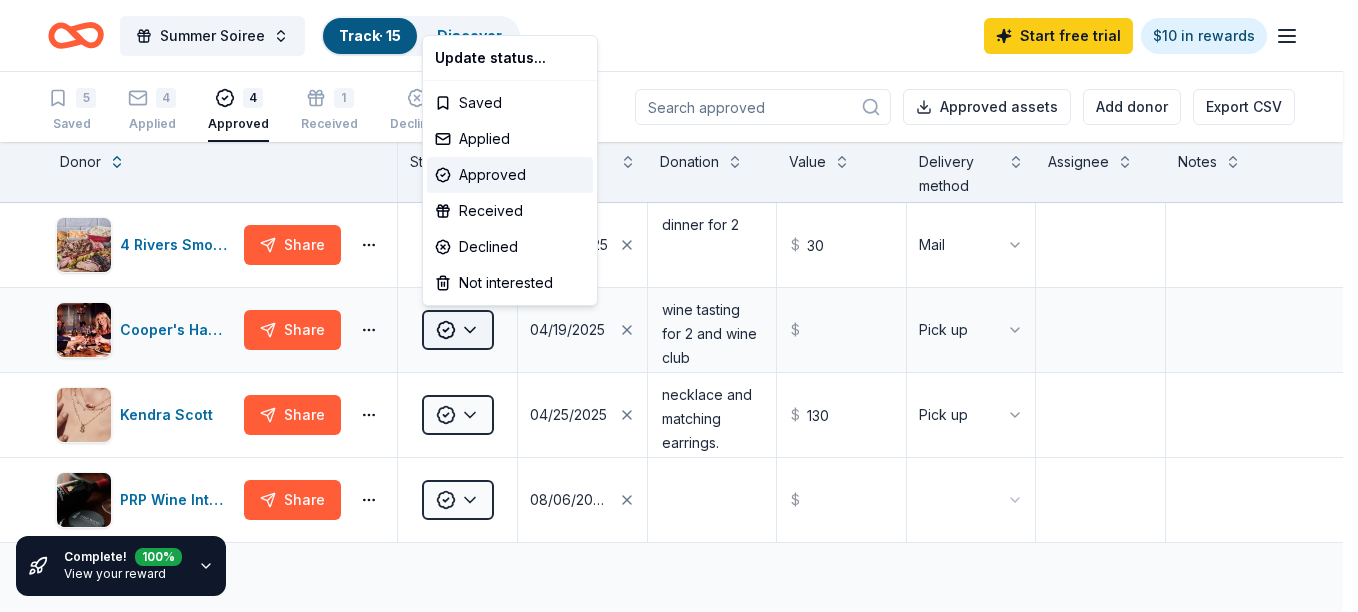 click on "Summer Soiree Track  · 15 Discover Start free  trial $10 in rewards 5 Saved 4 Applied 4 Approved 1 Received Declined Not interested  Approved assets Add donor Export CSV Complete! 100 % View your reward Donor Status Response date Donation Value Delivery method Assignee Notes 4 Rivers Smokehouse  Share Approved 07/26/2025 dinner for 2 $ 30 Mail Cooper's Hawk Winery and Restaurants  Share Approved 04/19/2025 wine tasting for 2 and wine club membership $ Pick up Kendra Scott  Share Approved 04/25/2025 necklace and matching earrings. $ 130 Pick up PRP Wine International  Share Approved 08/06/2025 $   Discover more donors Saved Update status... Saved Applied Approved Received Declined Not interested" at bounding box center [679, 306] 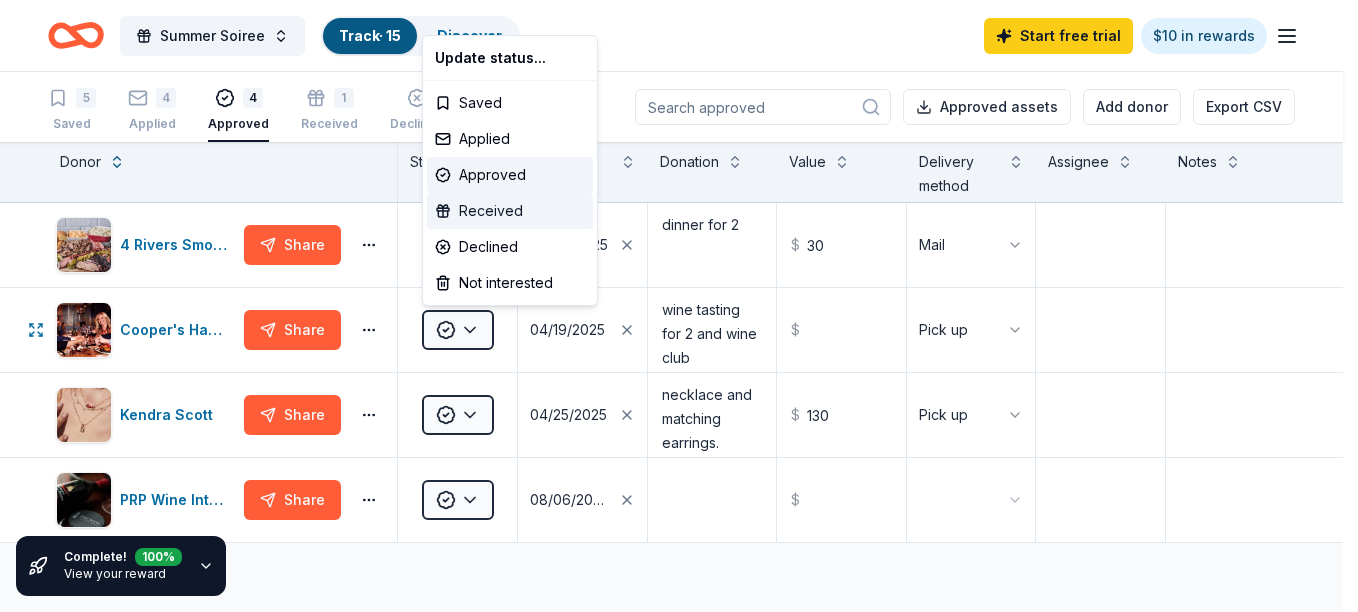 click on "Received" at bounding box center (510, 211) 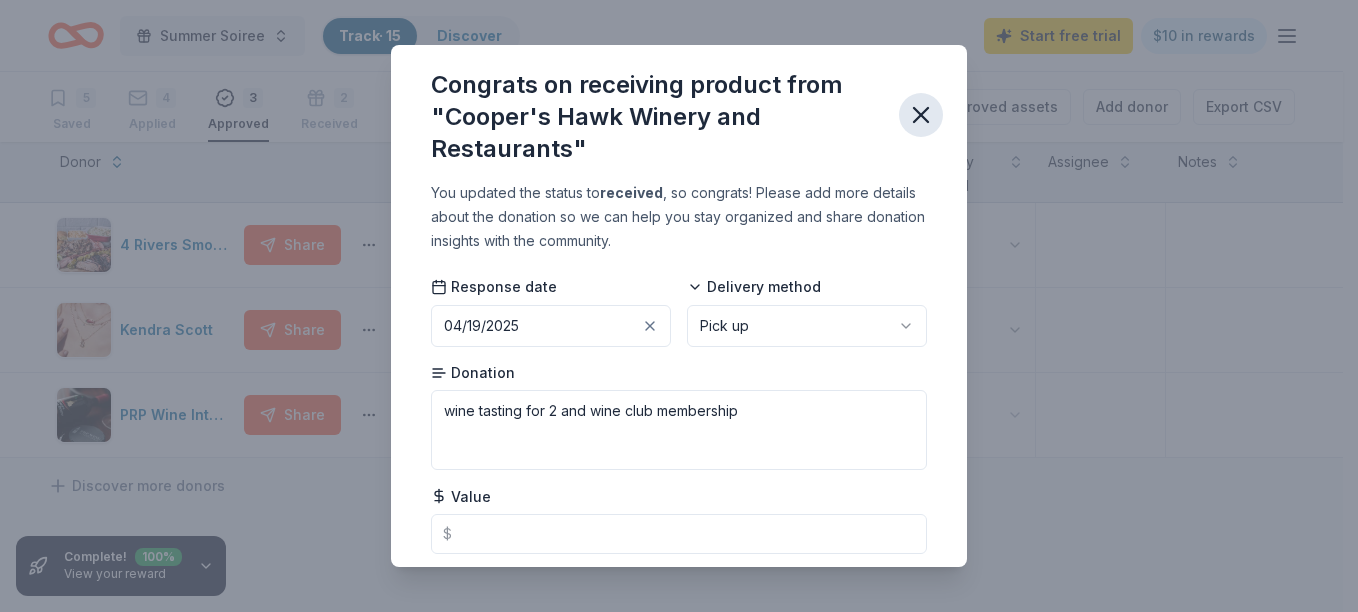 click 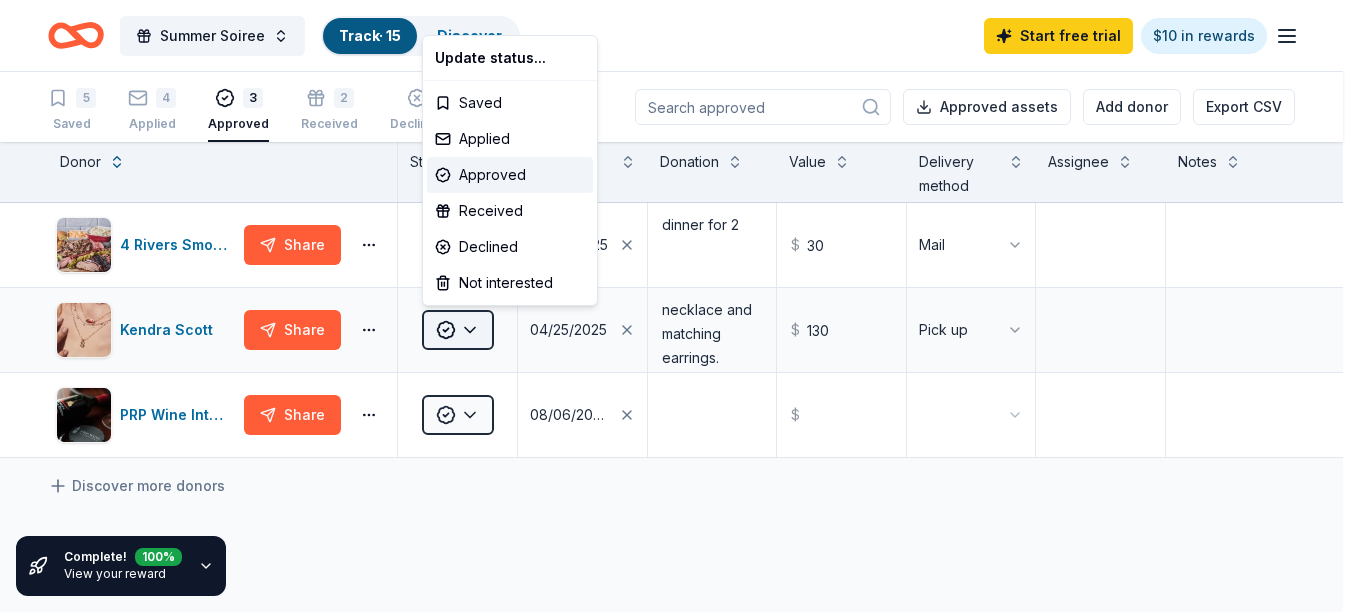 click on "Summer Soiree Track  · 15 Discover Start free  trial $10 in rewards 5 Saved 4 Applied 3 Approved 2 Received Declined Not interested  Approved assets Add donor Export CSV Complete! 100 % View your reward Donor Status Response date Donation Value Delivery method Assignee Notes 4 Rivers Smokehouse  Share Approved 07/26/2025 dinner for 2 $ 30 Mail Kendra Scott  Share Approved 04/25/2025 necklace and matching earrings. $ 130 Pick up PRP Wine International  Share Approved 08/06/2025 $   Discover more donors Saved Update status... Saved Applied Approved Received Declined Not interested" at bounding box center (679, 306) 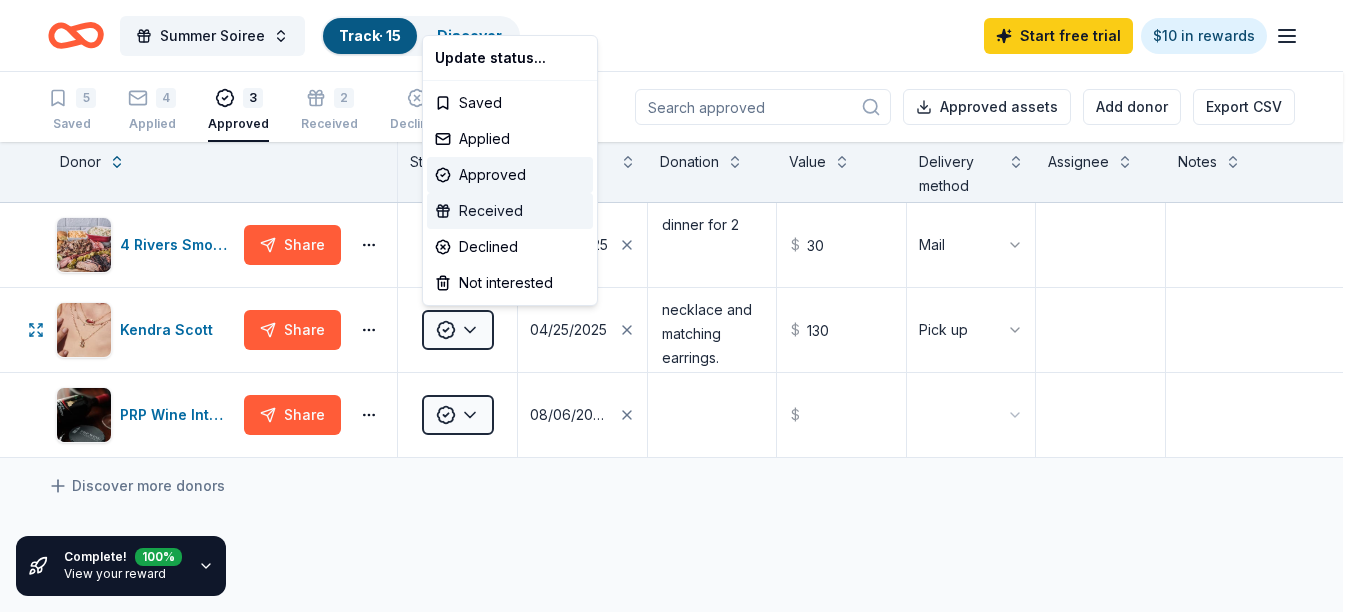 click on "Received" at bounding box center [510, 211] 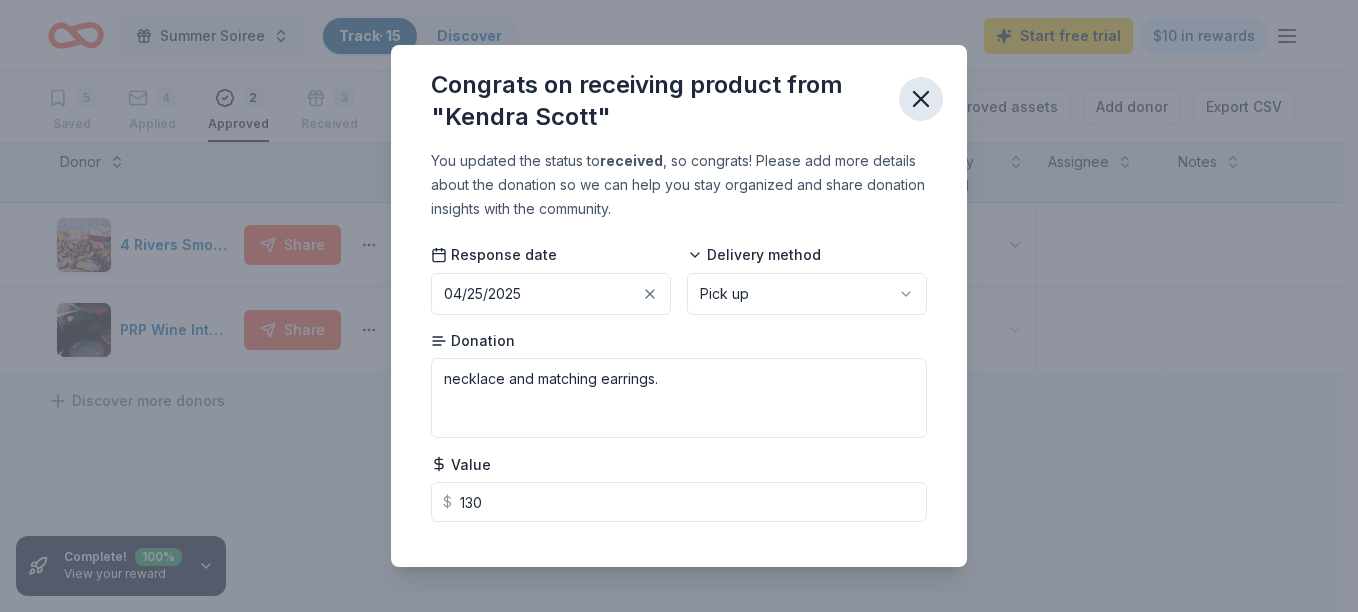 click at bounding box center [921, 99] 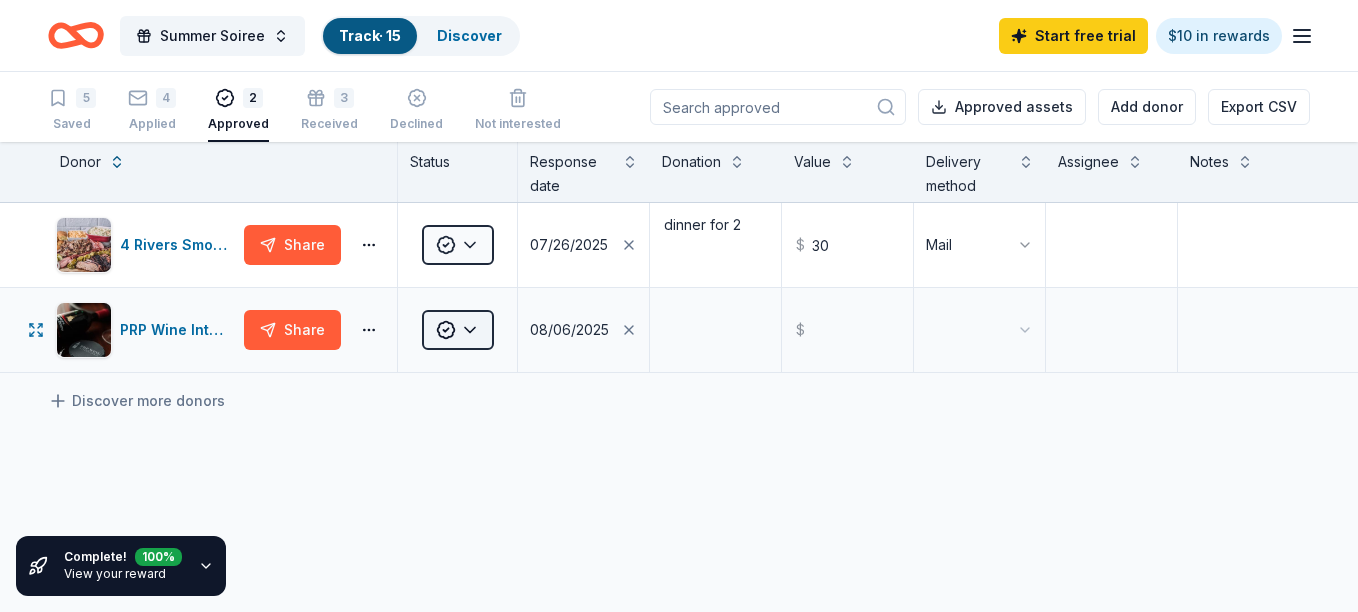 click on "Summer Soiree Track  · 15 Discover Start free  trial $10 in rewards 5 Saved 4 Applied 2 Approved 3 Received Declined Not interested  Approved assets Add donor Export CSV Complete! 100 % View your reward Donor Status Response date Donation Value Delivery method Assignee Notes 4 Rivers Smokehouse  Share Approved 07/26/2025 dinner for 2 $ 30 Mail PRP Wine International  Share Approved 08/06/2025 $   Discover more donors Saved" at bounding box center (679, 306) 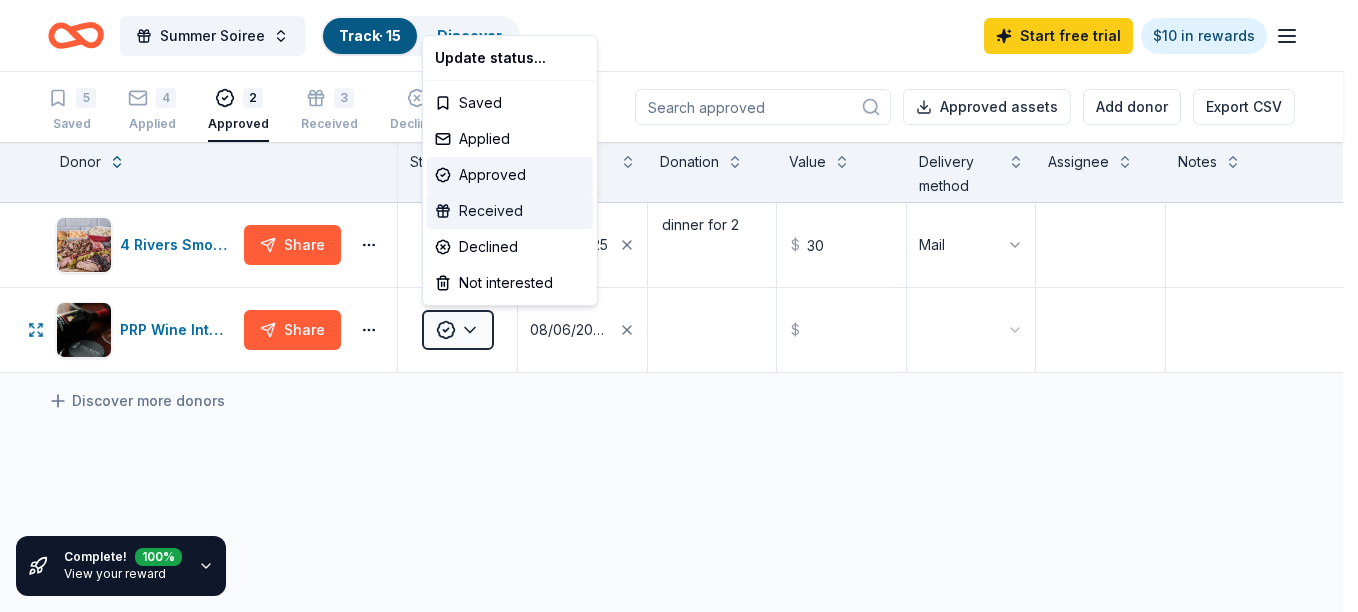 click on "Received" at bounding box center (510, 211) 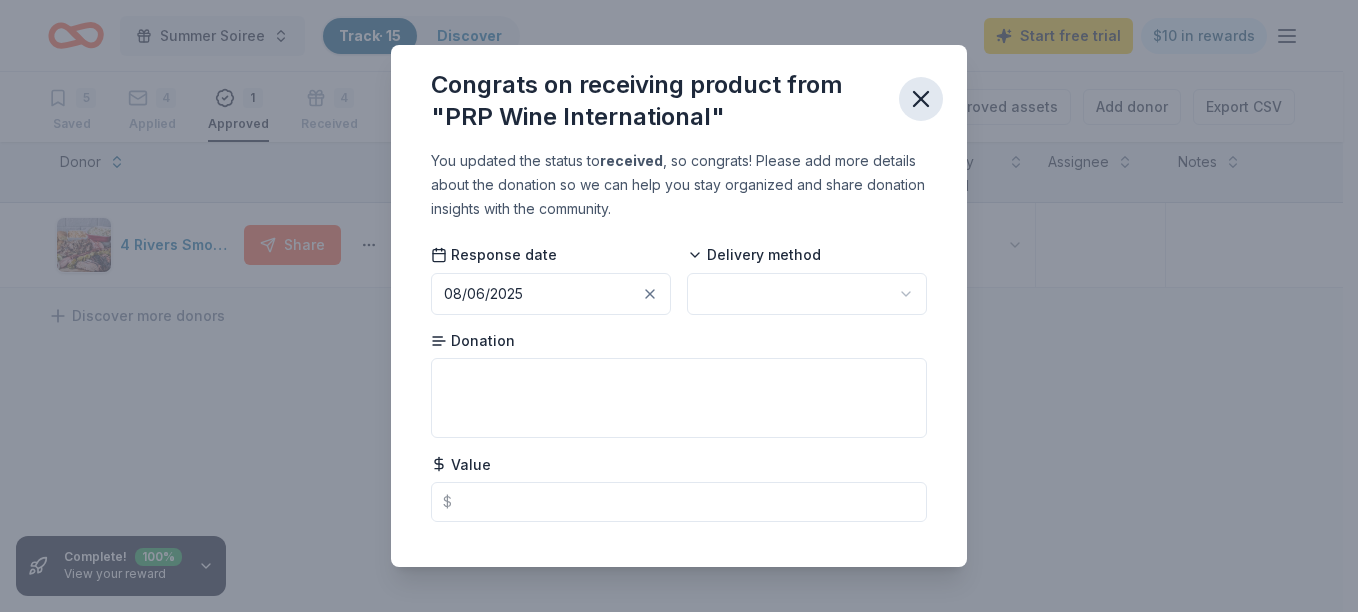 click at bounding box center [921, 99] 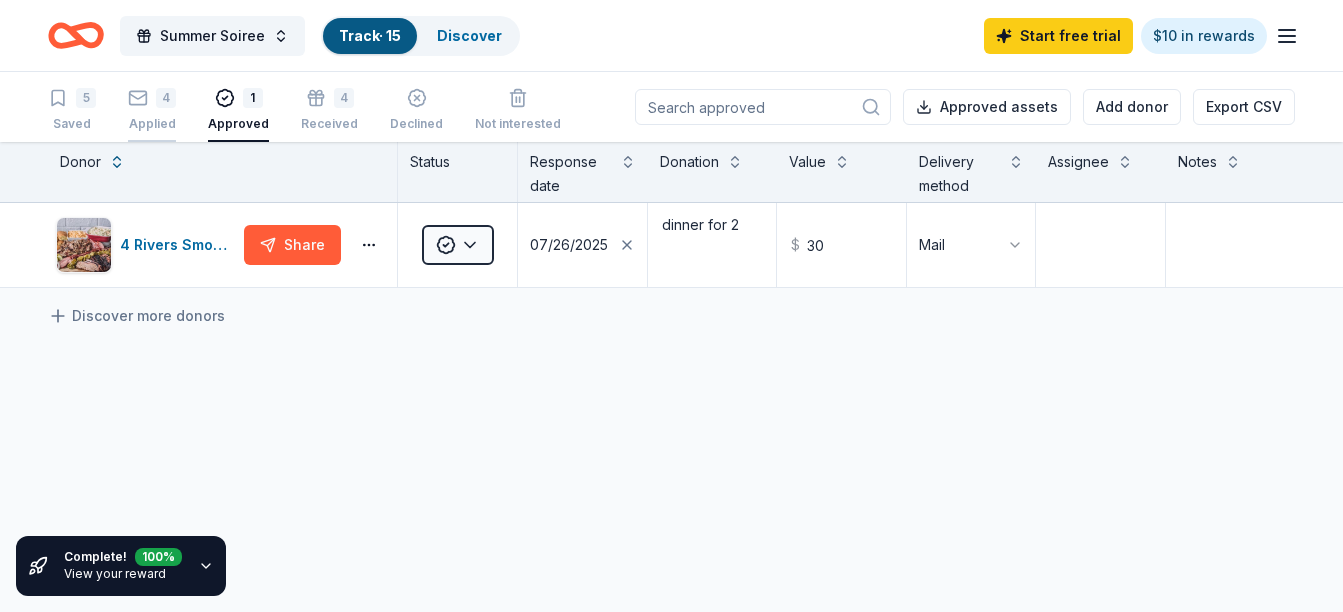 click on "4" at bounding box center (152, 87) 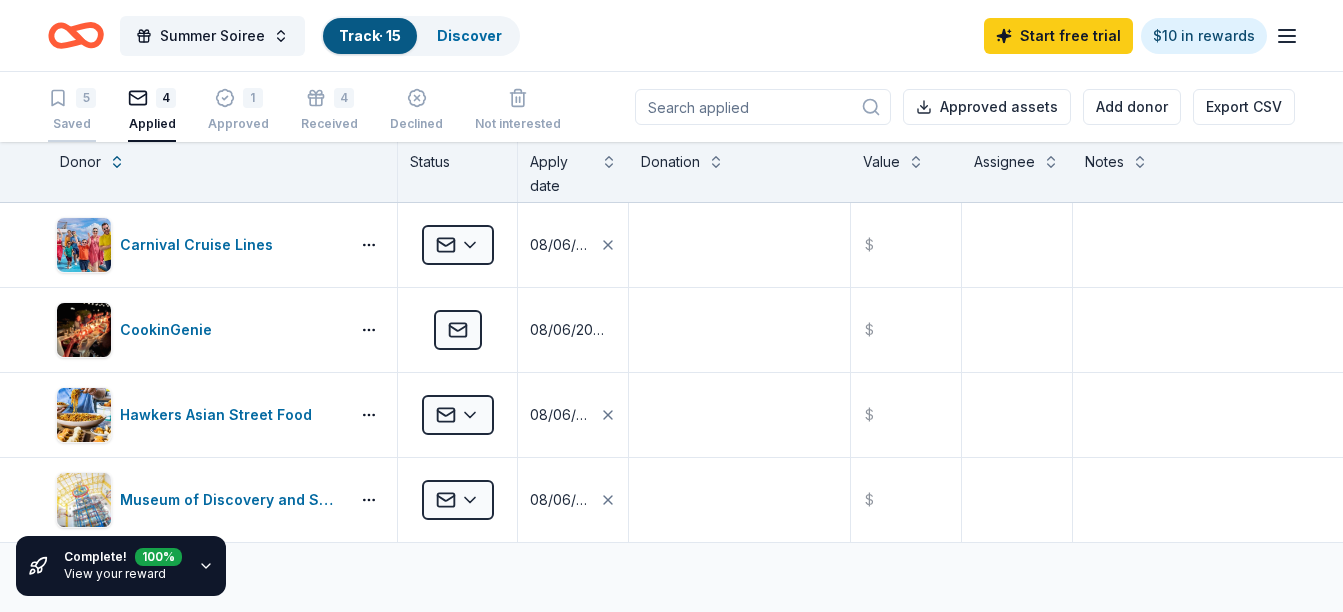 click on "5 Saved" at bounding box center [72, 110] 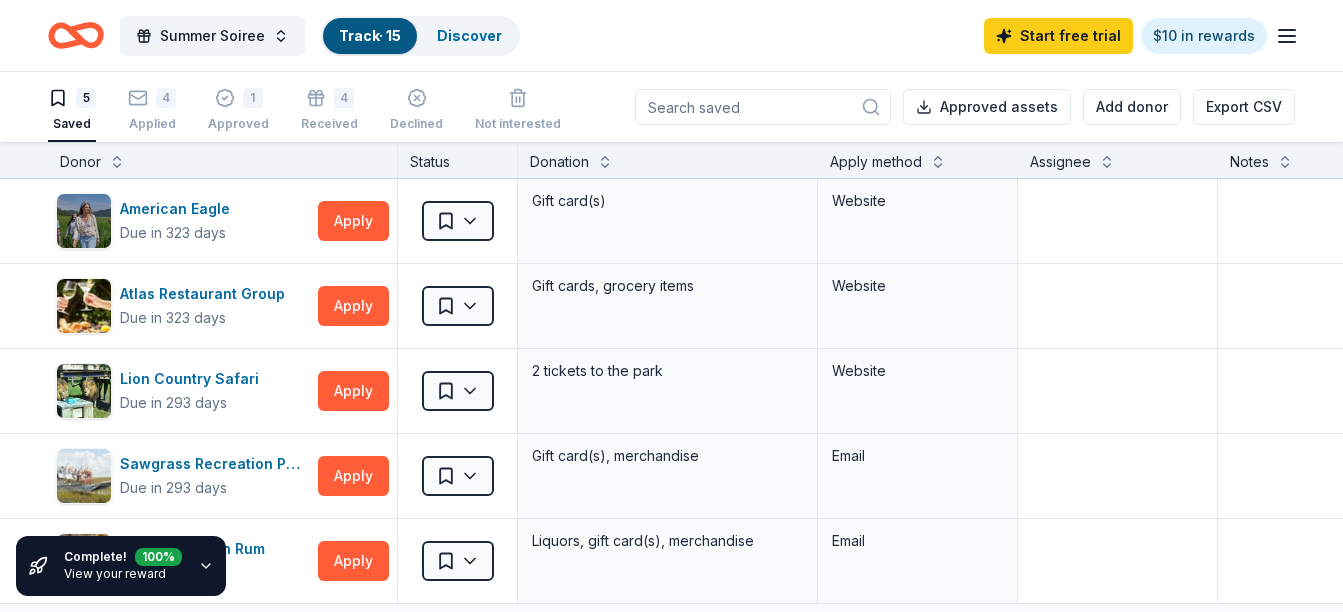 click 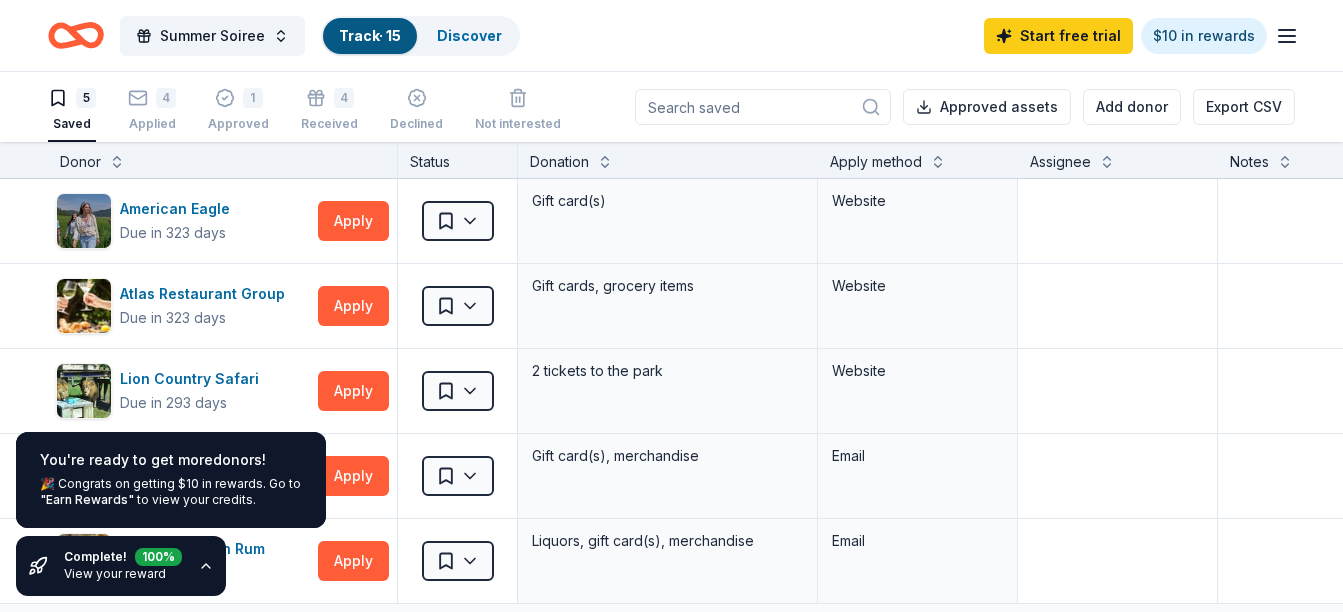 click 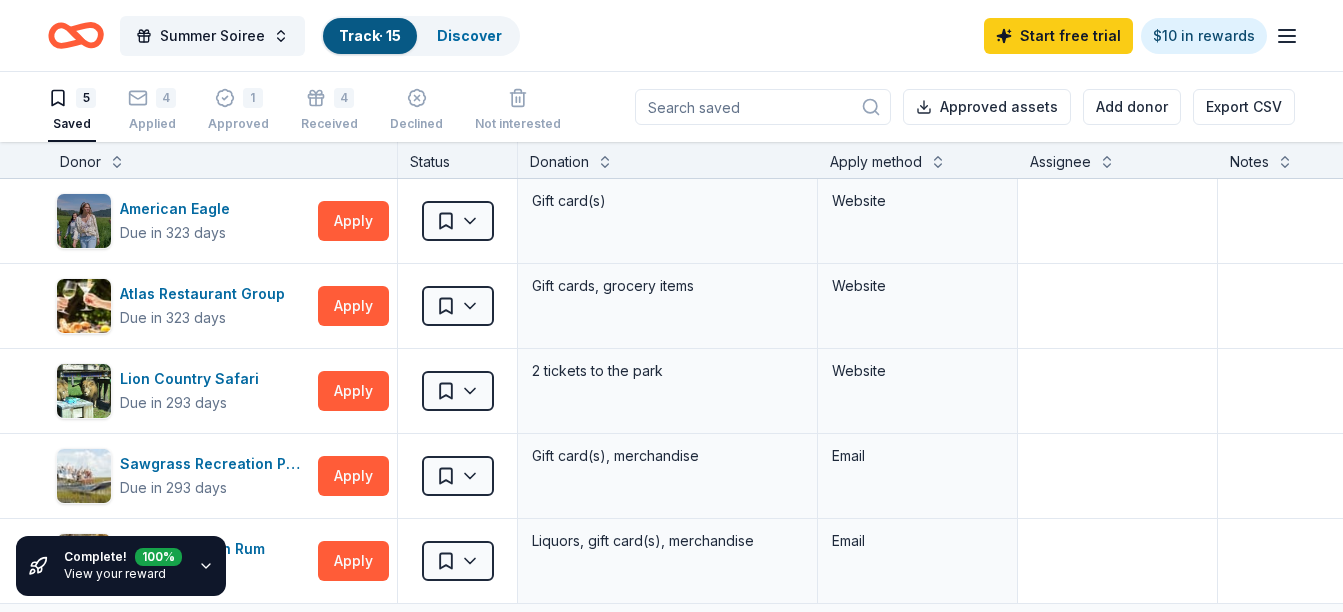 click 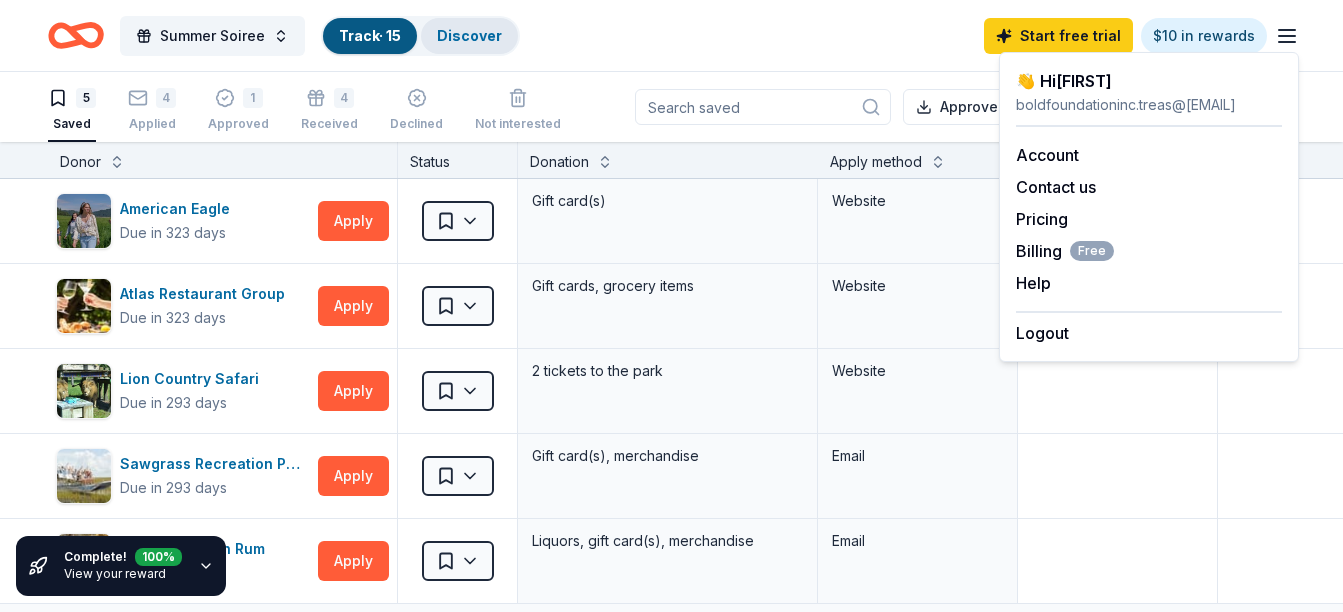 click on "Discover" at bounding box center (469, 35) 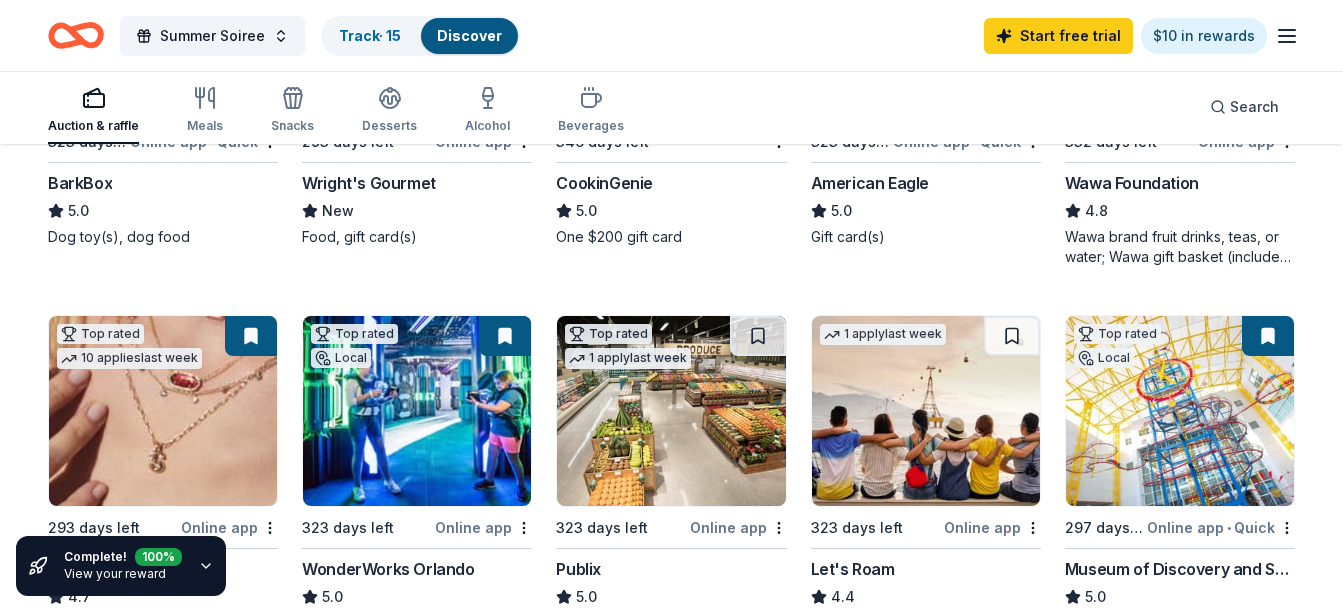 scroll, scrollTop: 821, scrollLeft: 0, axis: vertical 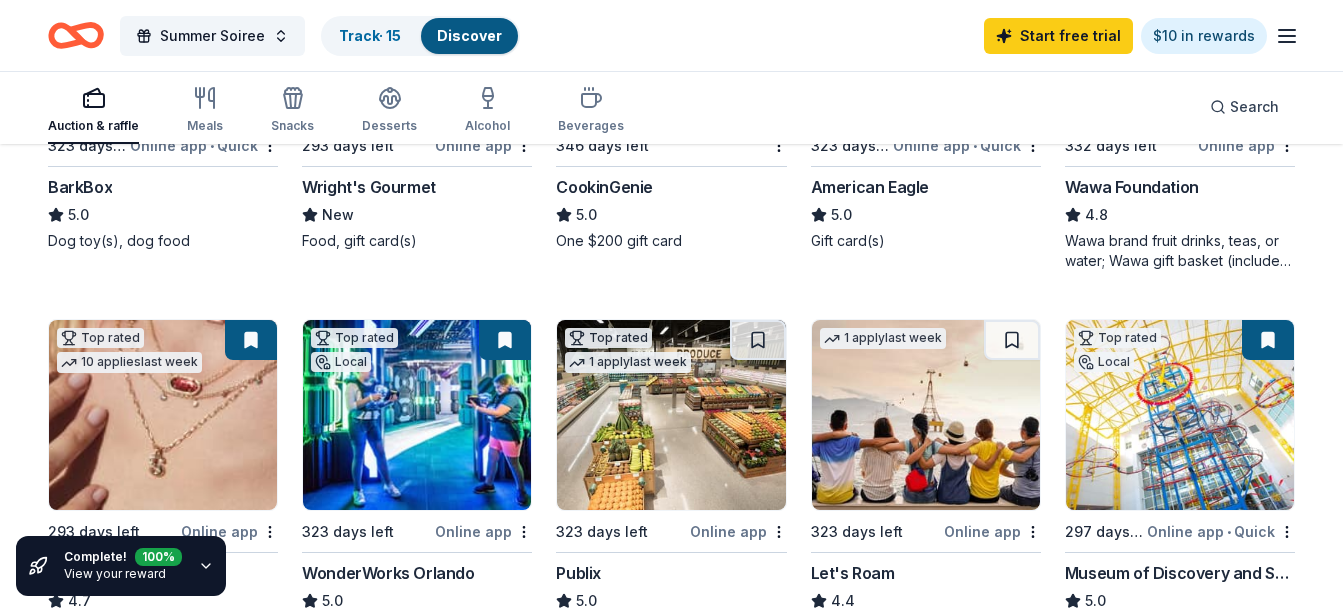 click on "Wright's Gourmet" at bounding box center [369, 187] 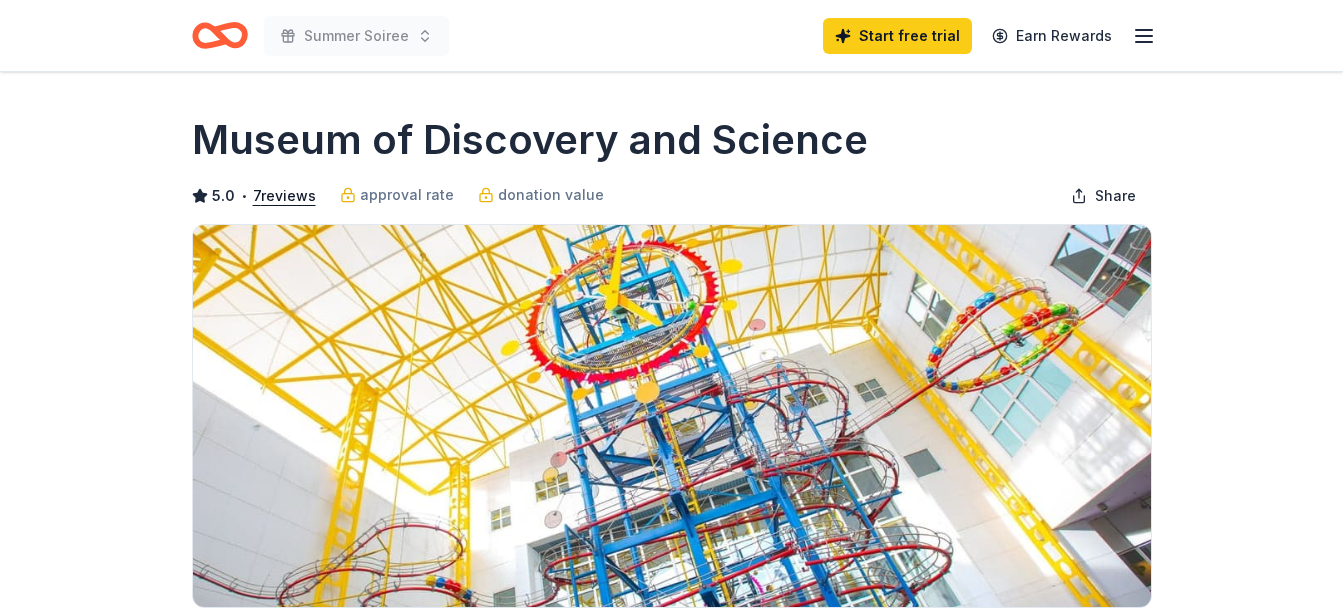 scroll, scrollTop: 0, scrollLeft: 0, axis: both 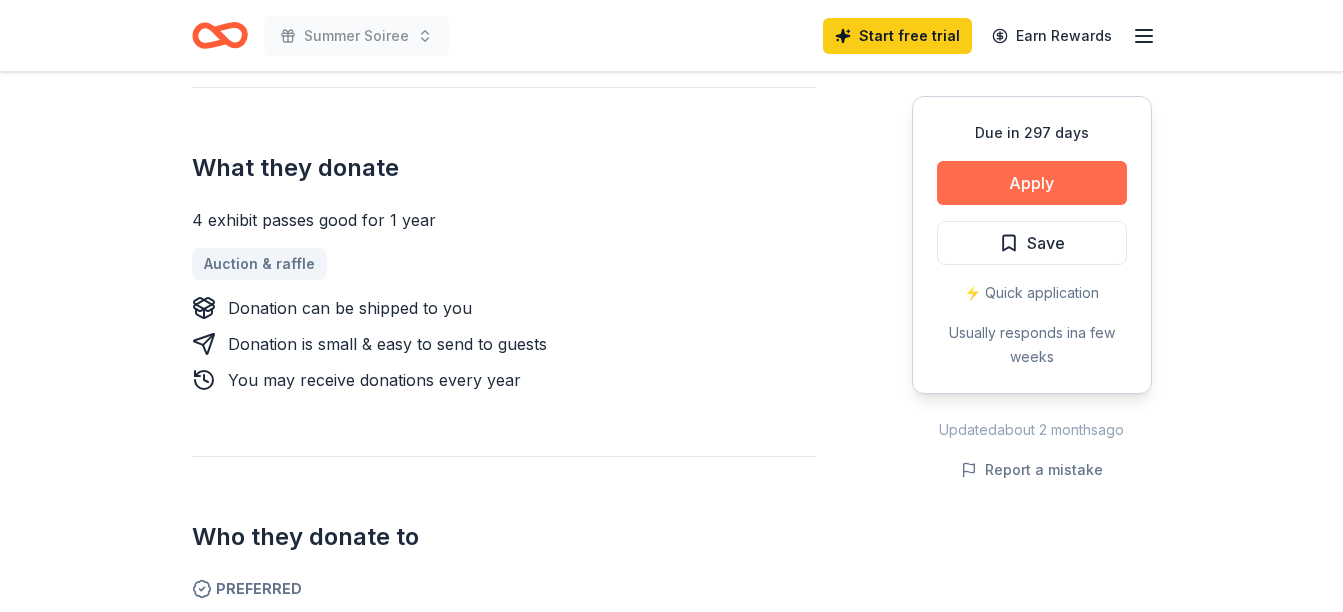 click on "Apply" at bounding box center [1032, 183] 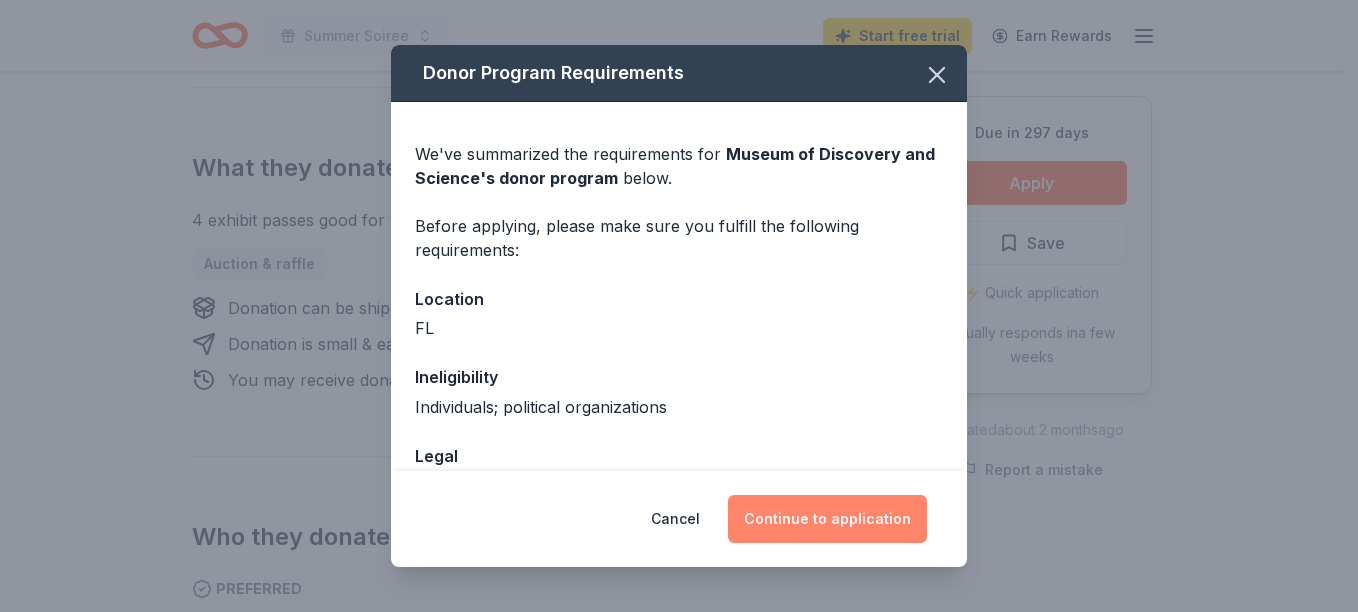 click on "Continue to application" at bounding box center (827, 519) 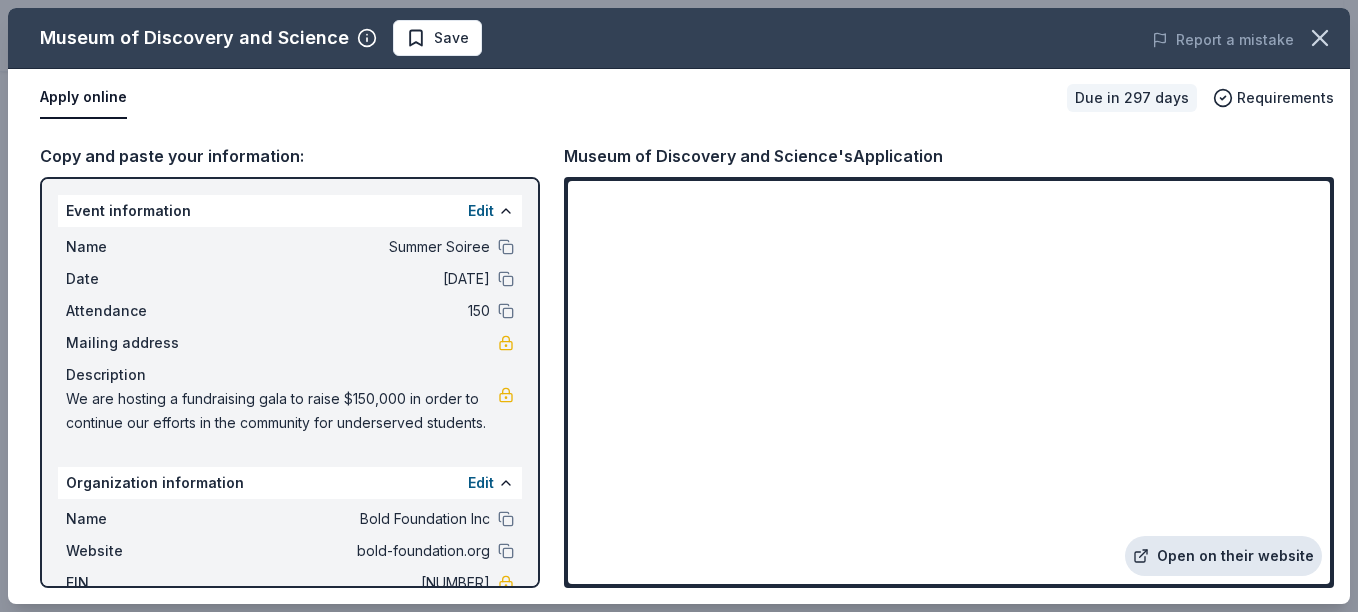 click on "Open on their website" at bounding box center [1223, 556] 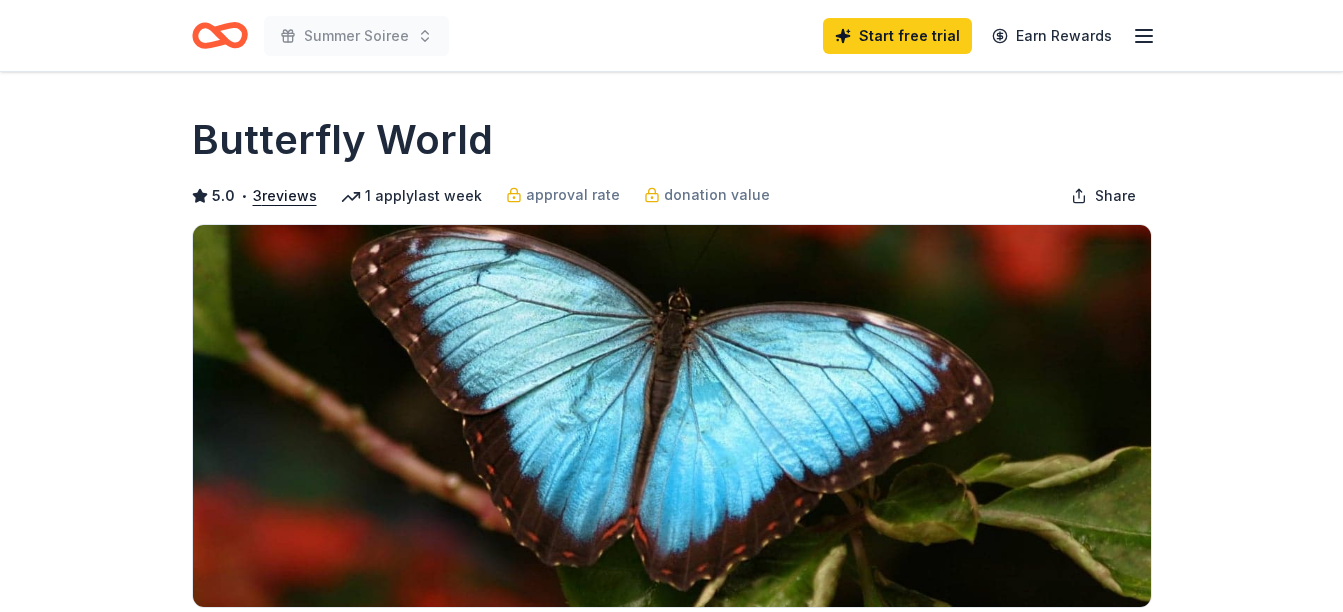 scroll, scrollTop: 0, scrollLeft: 0, axis: both 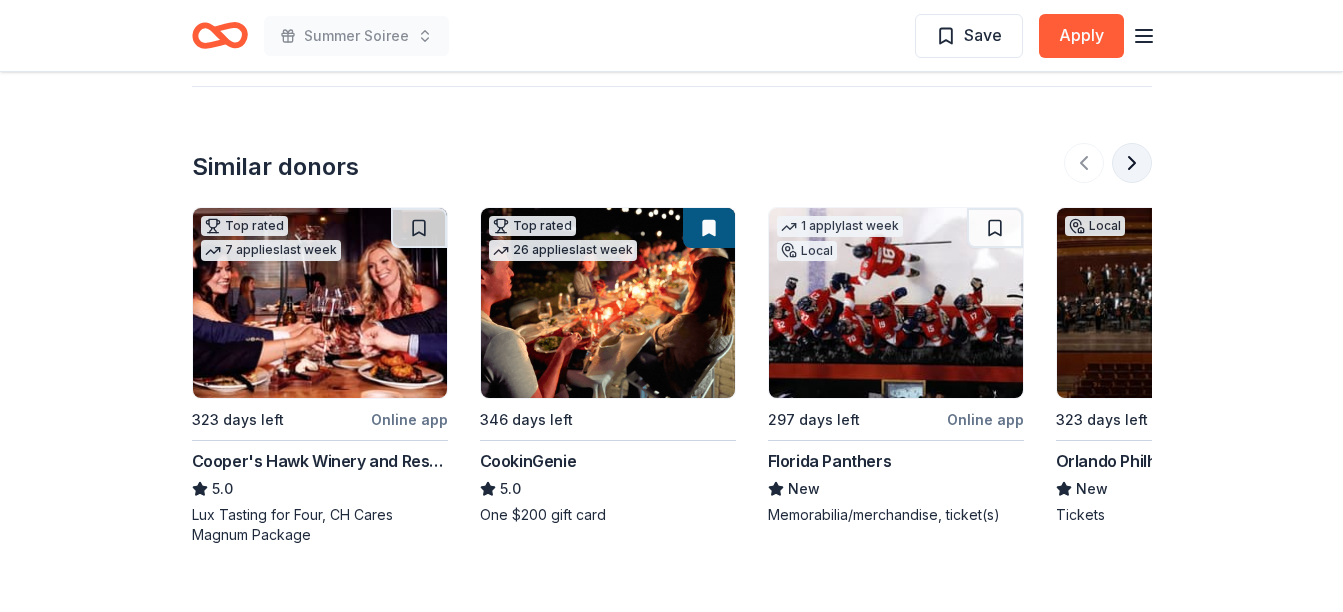 click at bounding box center (1132, 163) 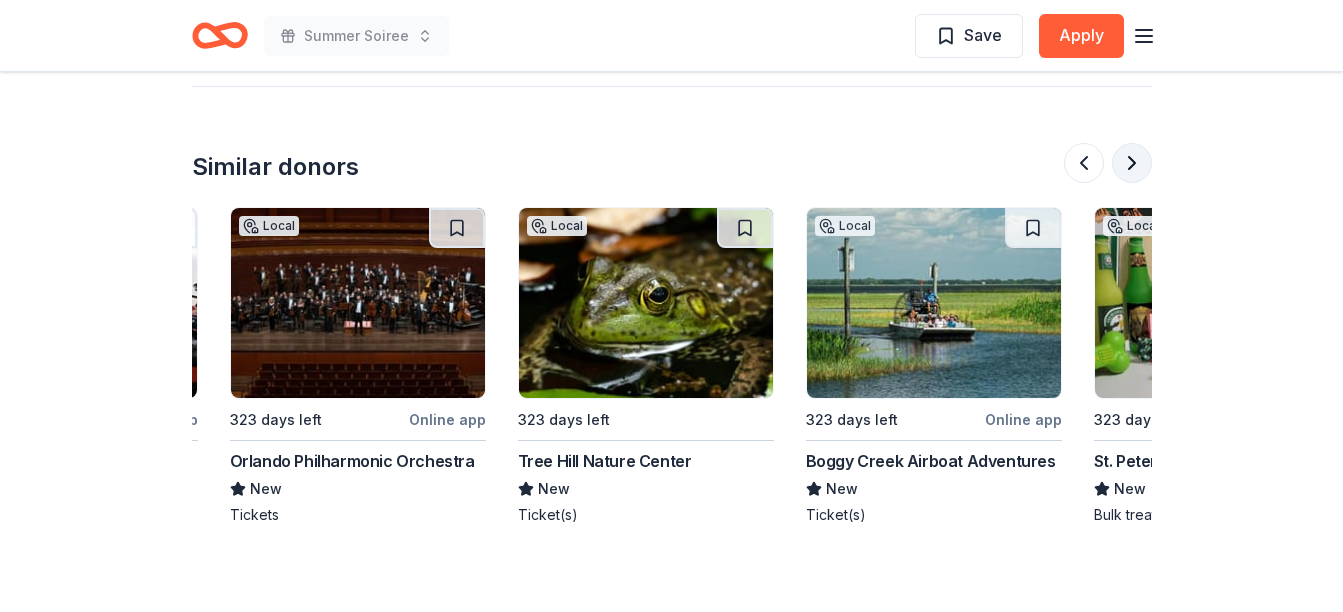 scroll, scrollTop: 0, scrollLeft: 864, axis: horizontal 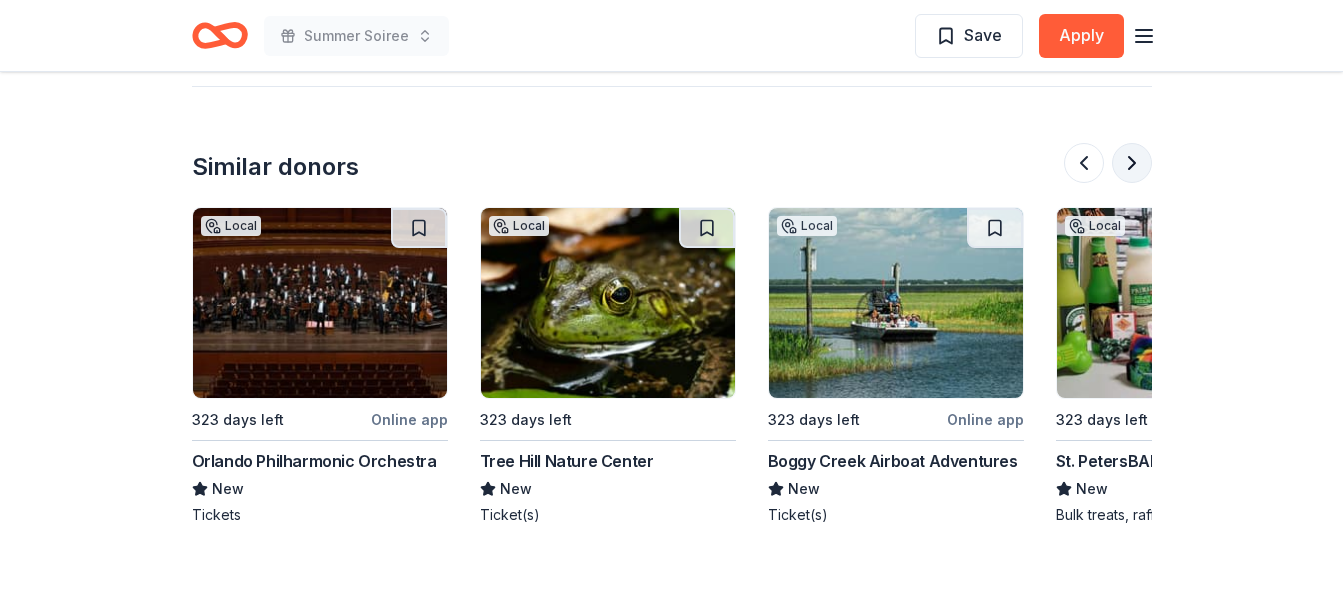 click at bounding box center (1132, 163) 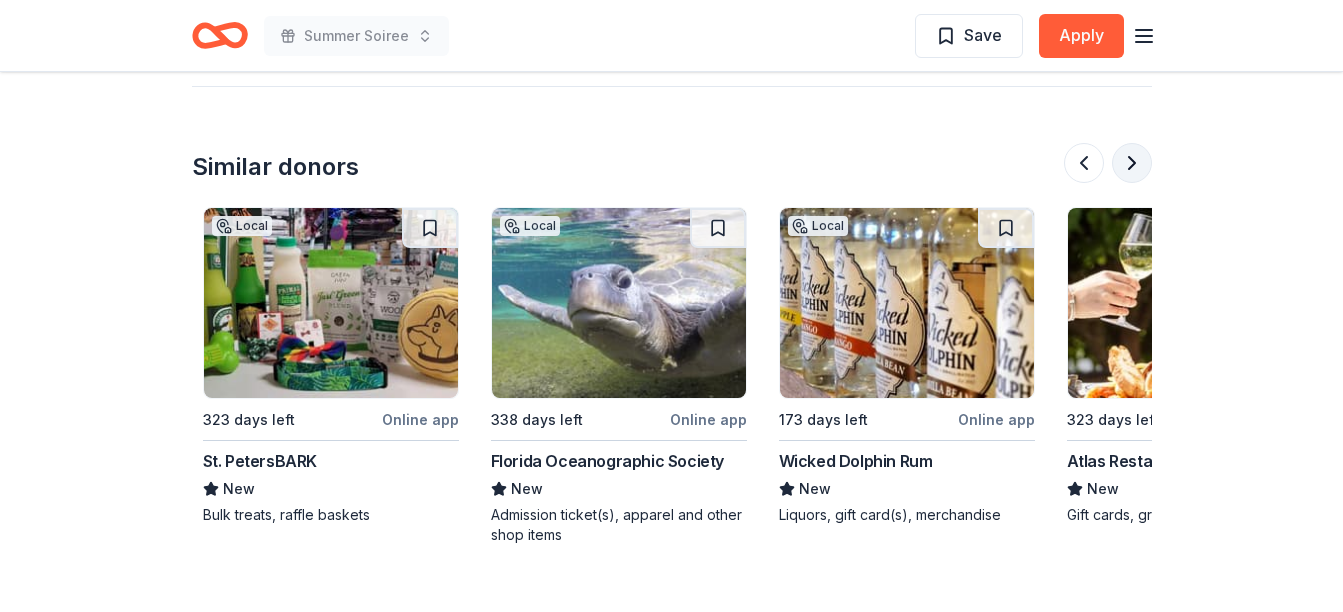 scroll, scrollTop: 0, scrollLeft: 1728, axis: horizontal 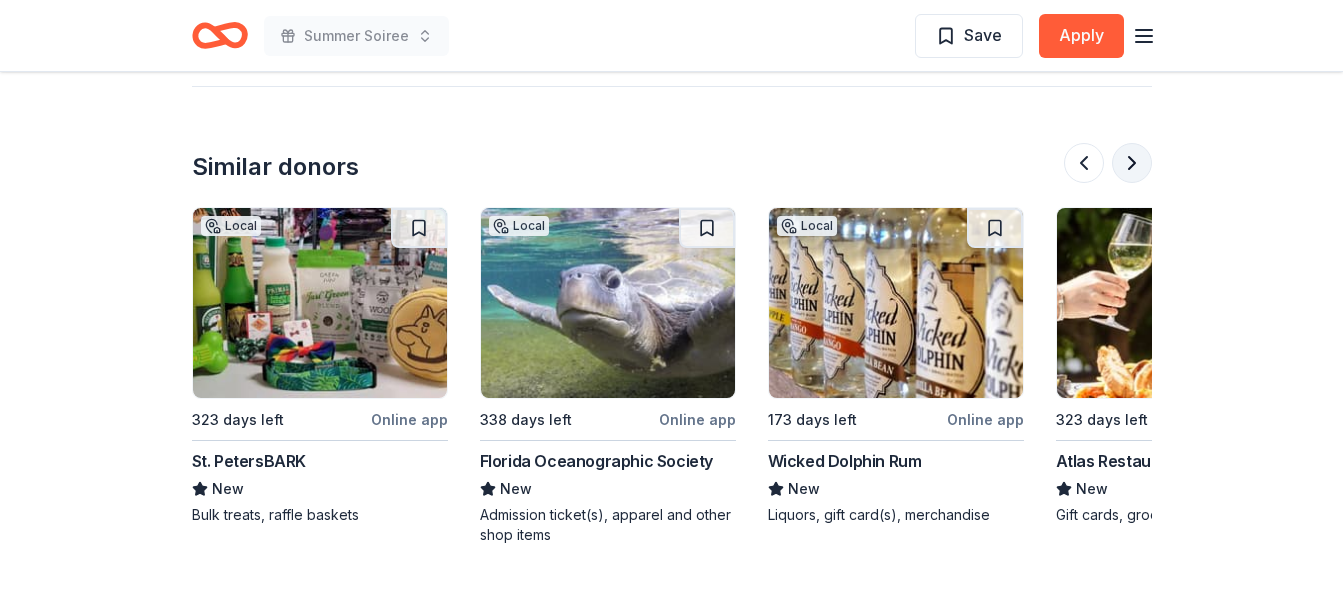 click at bounding box center (1132, 163) 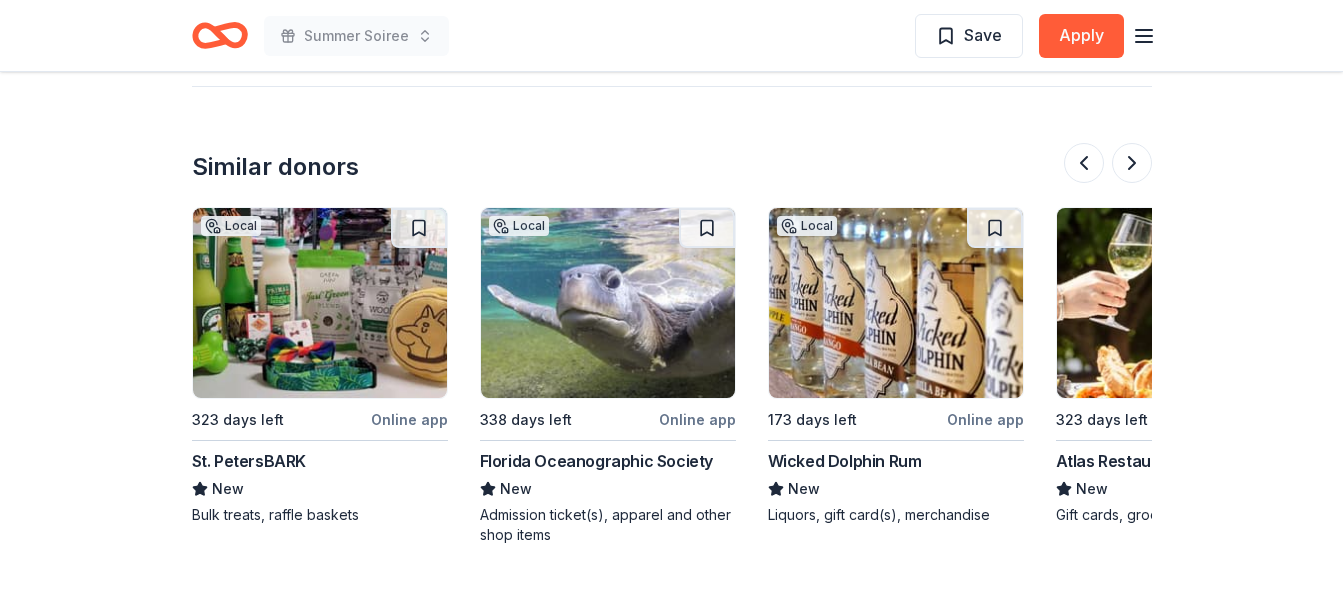 scroll, scrollTop: 0, scrollLeft: 1888, axis: horizontal 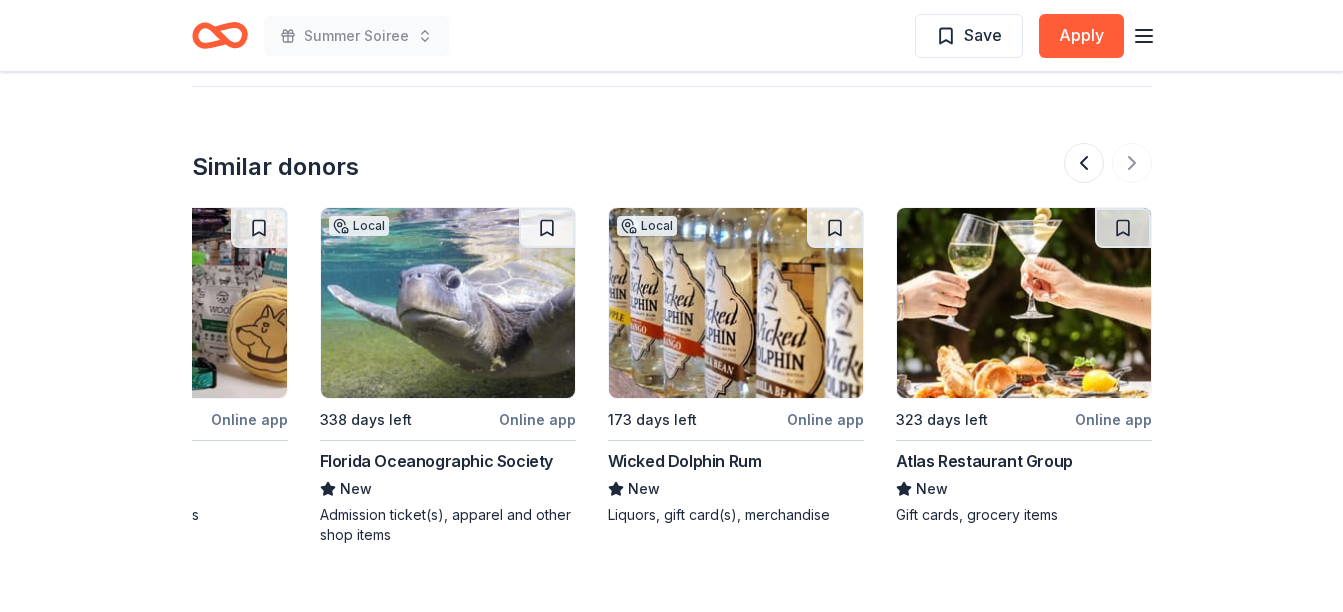 click on "Wicked Dolphin Rum" at bounding box center [685, 461] 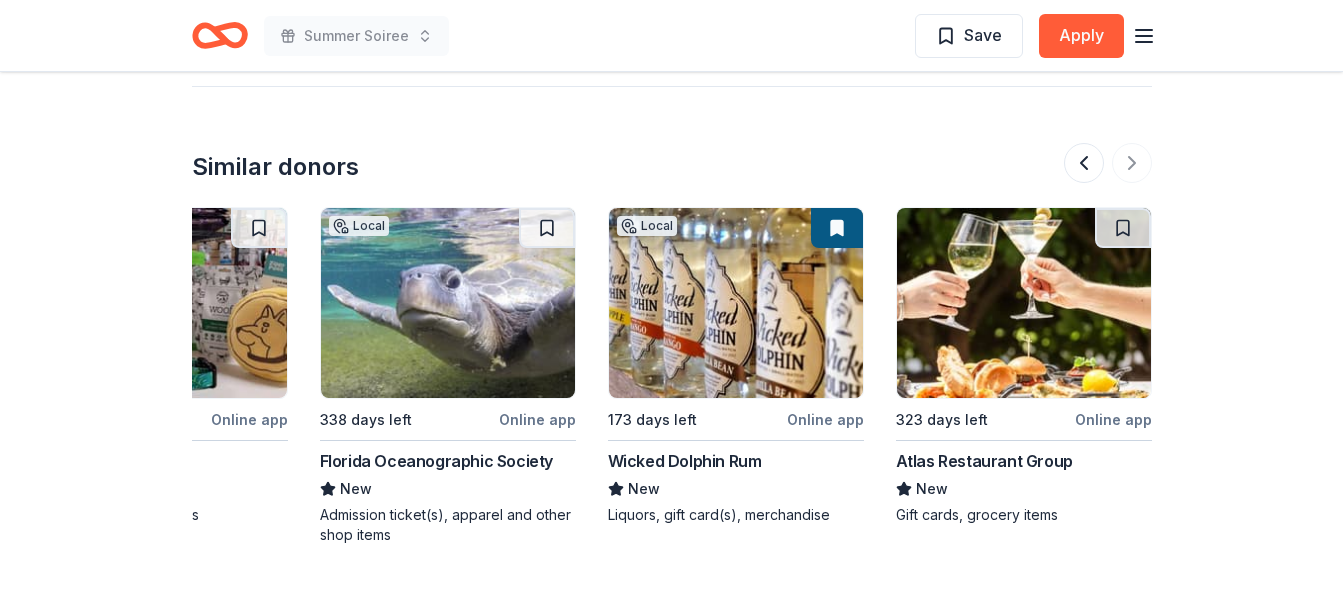 click at bounding box center [1123, 228] 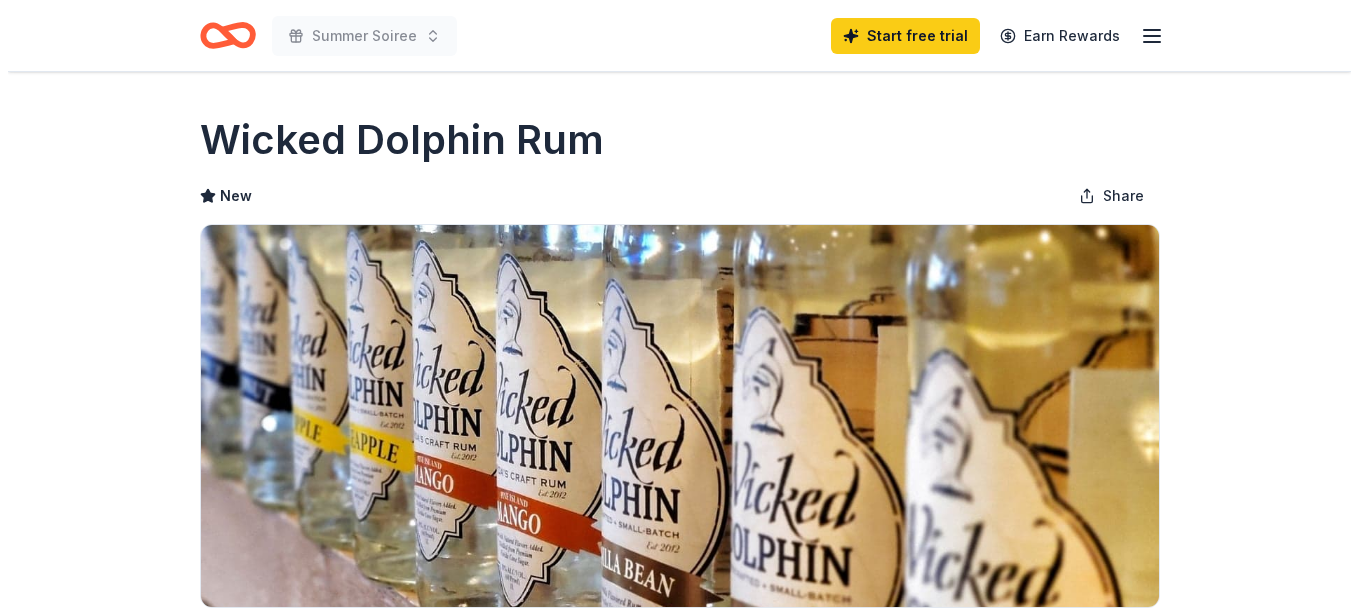 scroll, scrollTop: 0, scrollLeft: 0, axis: both 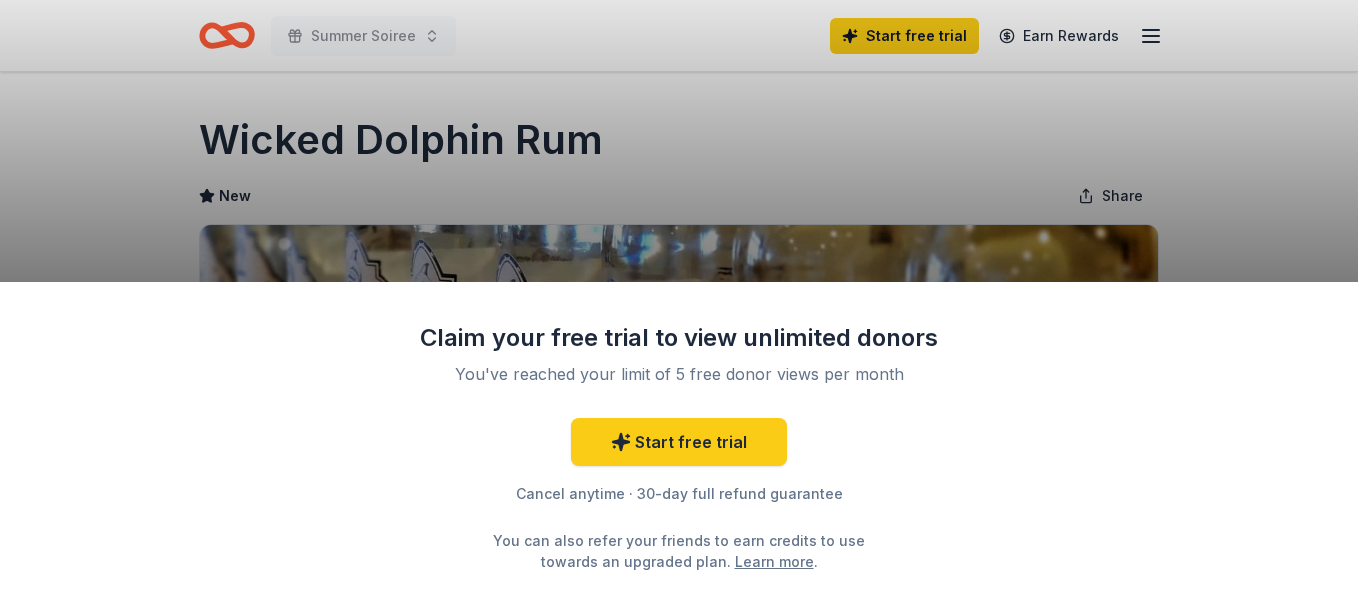 click on "Claim your free trial to view unlimited donors You've reached your limit of 5 free donor views per month Start free  trial Cancel anytime · 30-day full refund guarantee You can also refer your friends to earn credits to use towards an upgraded plan.   Learn more ." at bounding box center (679, 306) 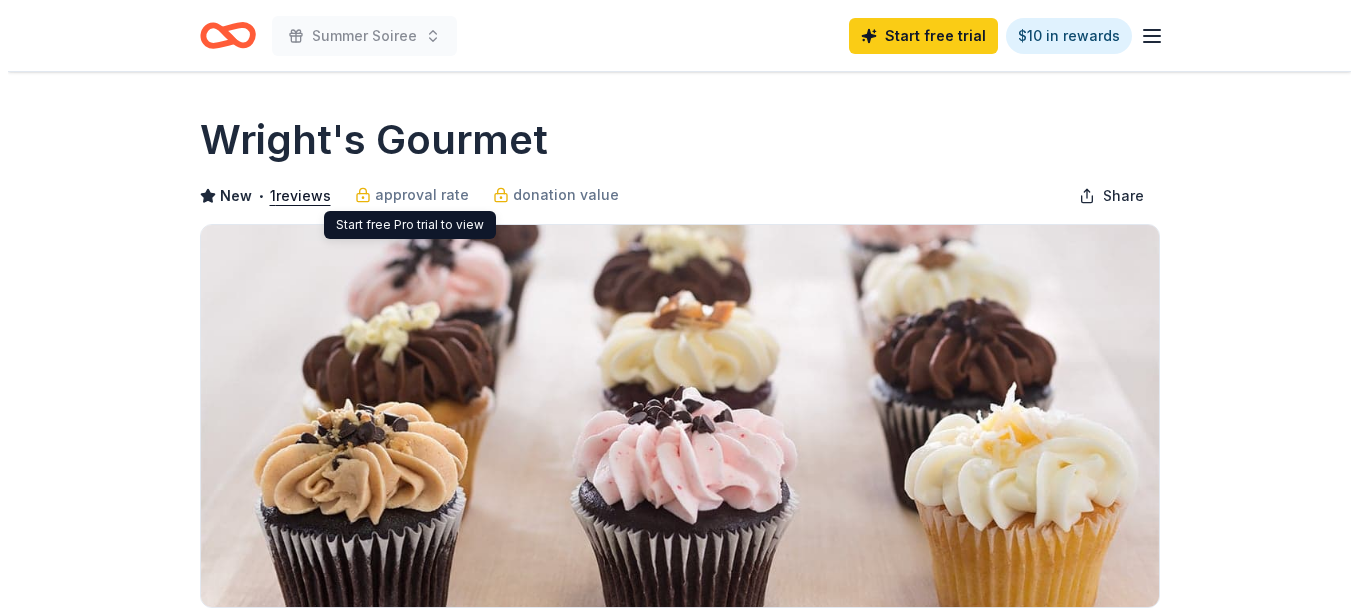 scroll, scrollTop: 0, scrollLeft: 0, axis: both 